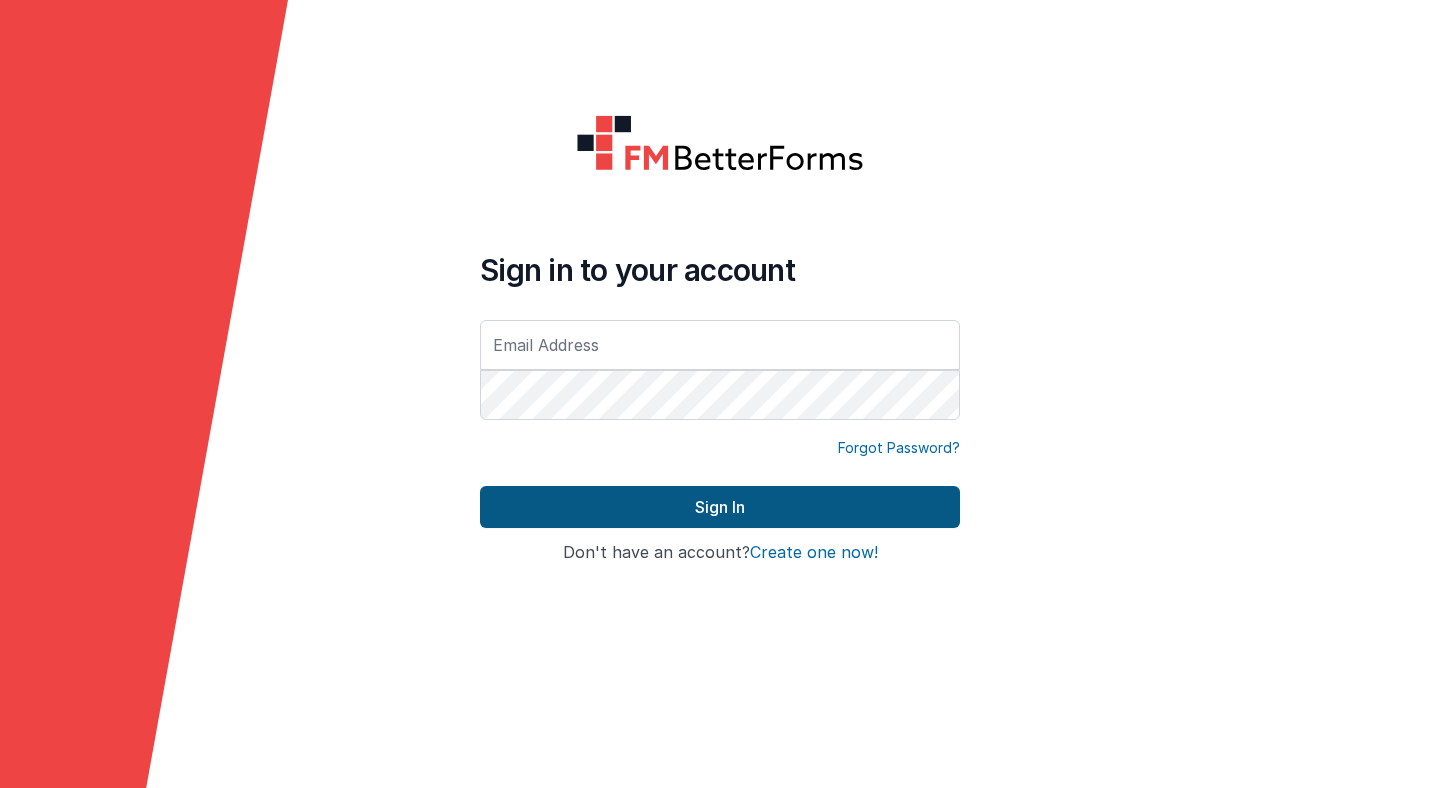 scroll, scrollTop: 0, scrollLeft: 0, axis: both 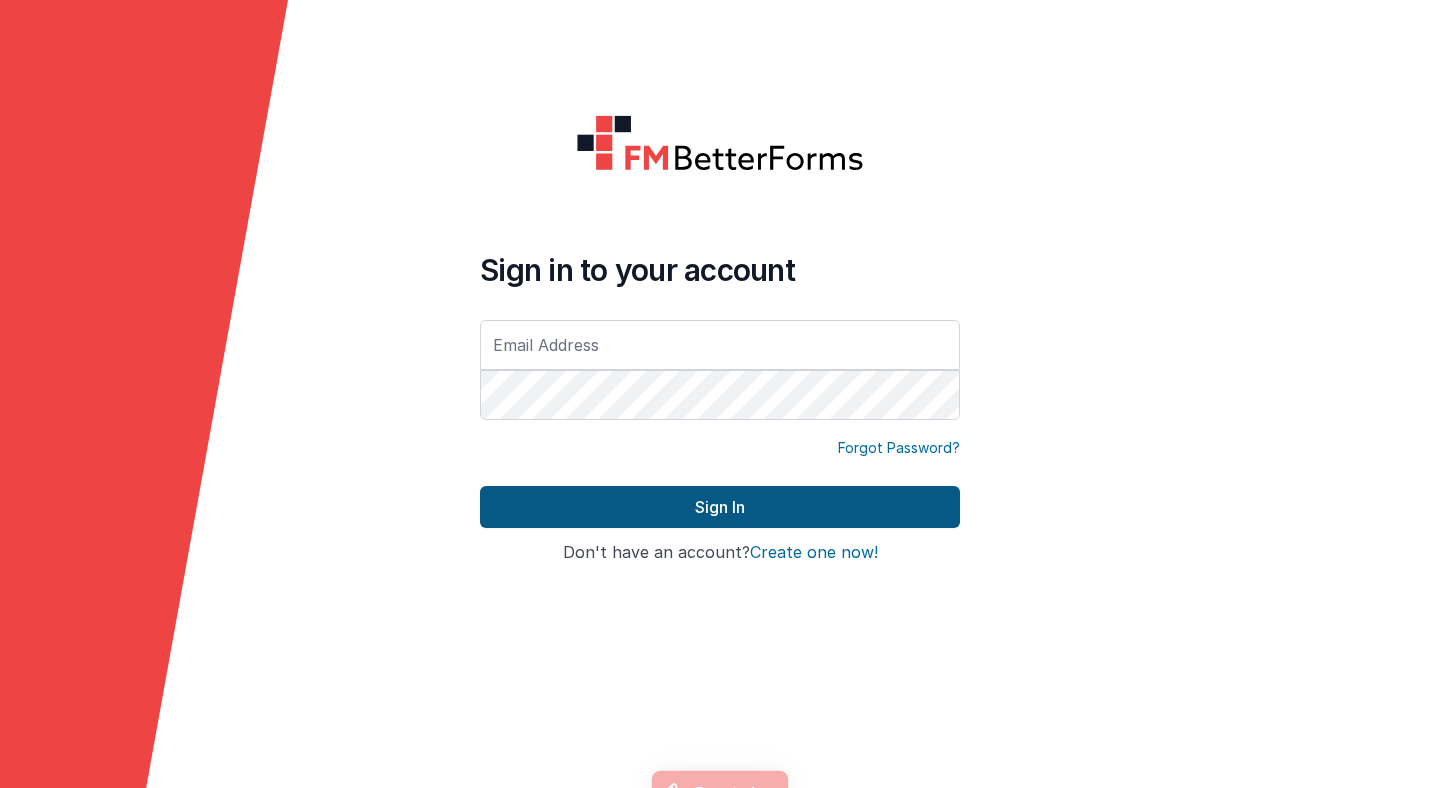 type on "stefan.muenger@theol.unibe.ch" 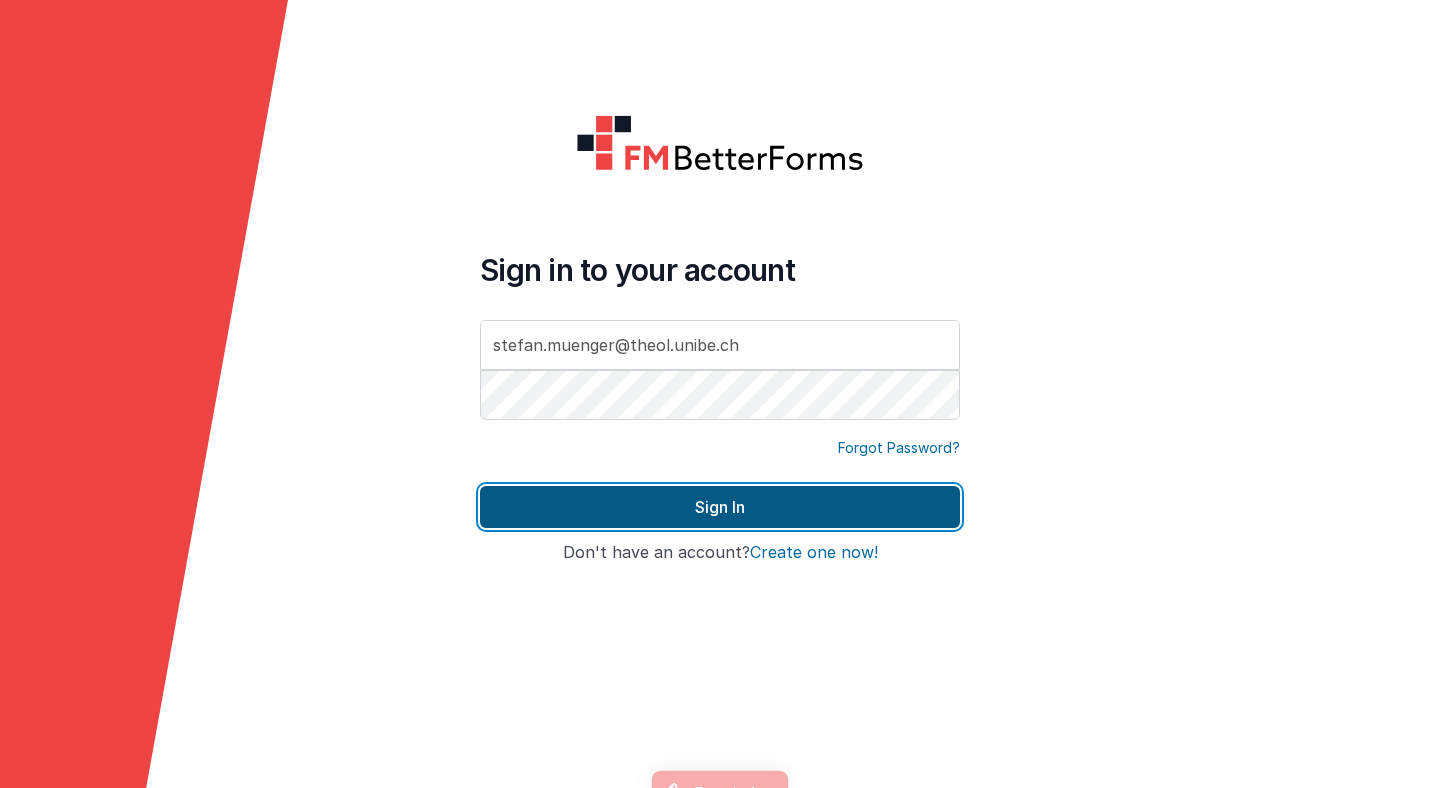 click on "Sign In" at bounding box center [720, 507] 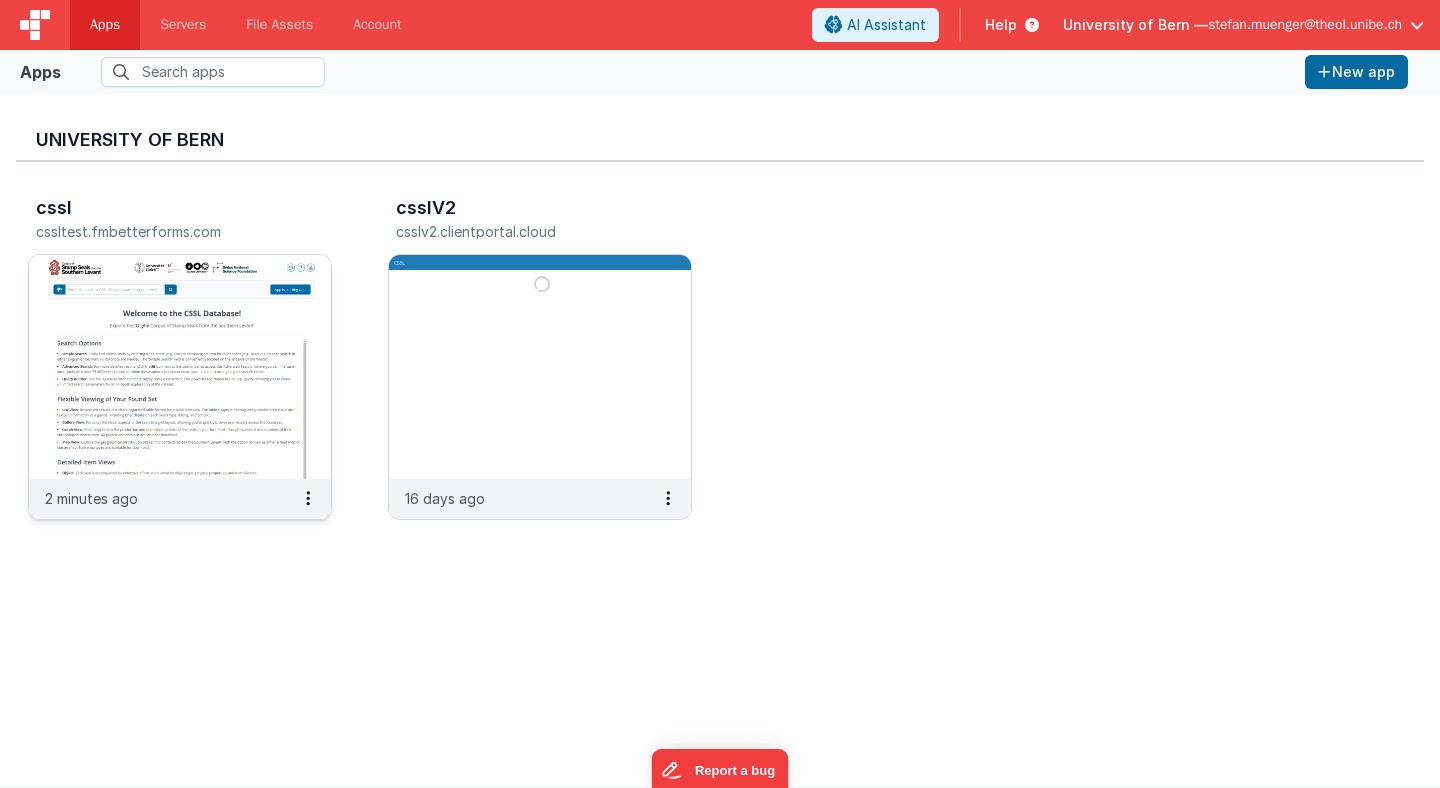 click at bounding box center [180, 367] 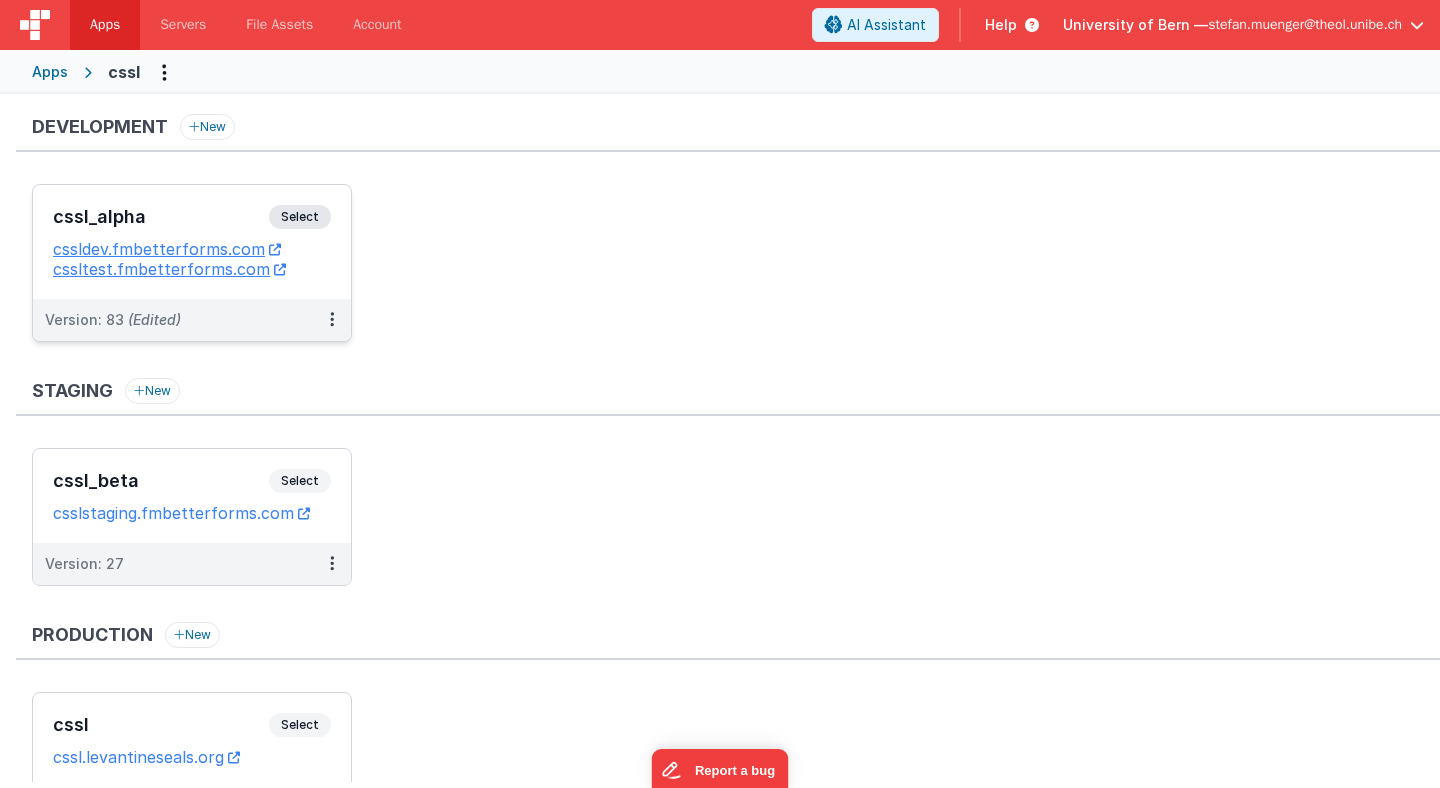 click on "Select" at bounding box center [300, 217] 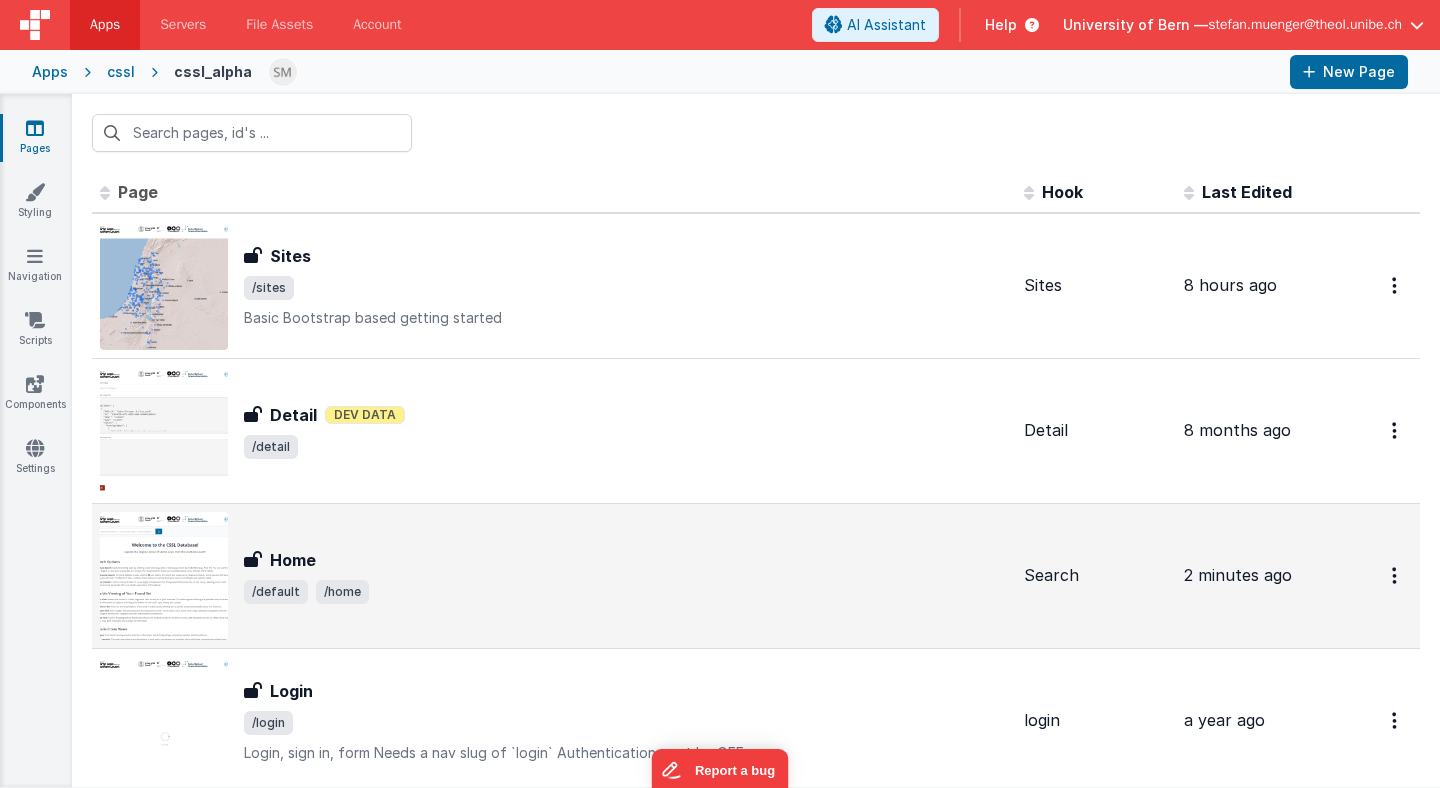 click on "/default
/home" at bounding box center (626, 592) 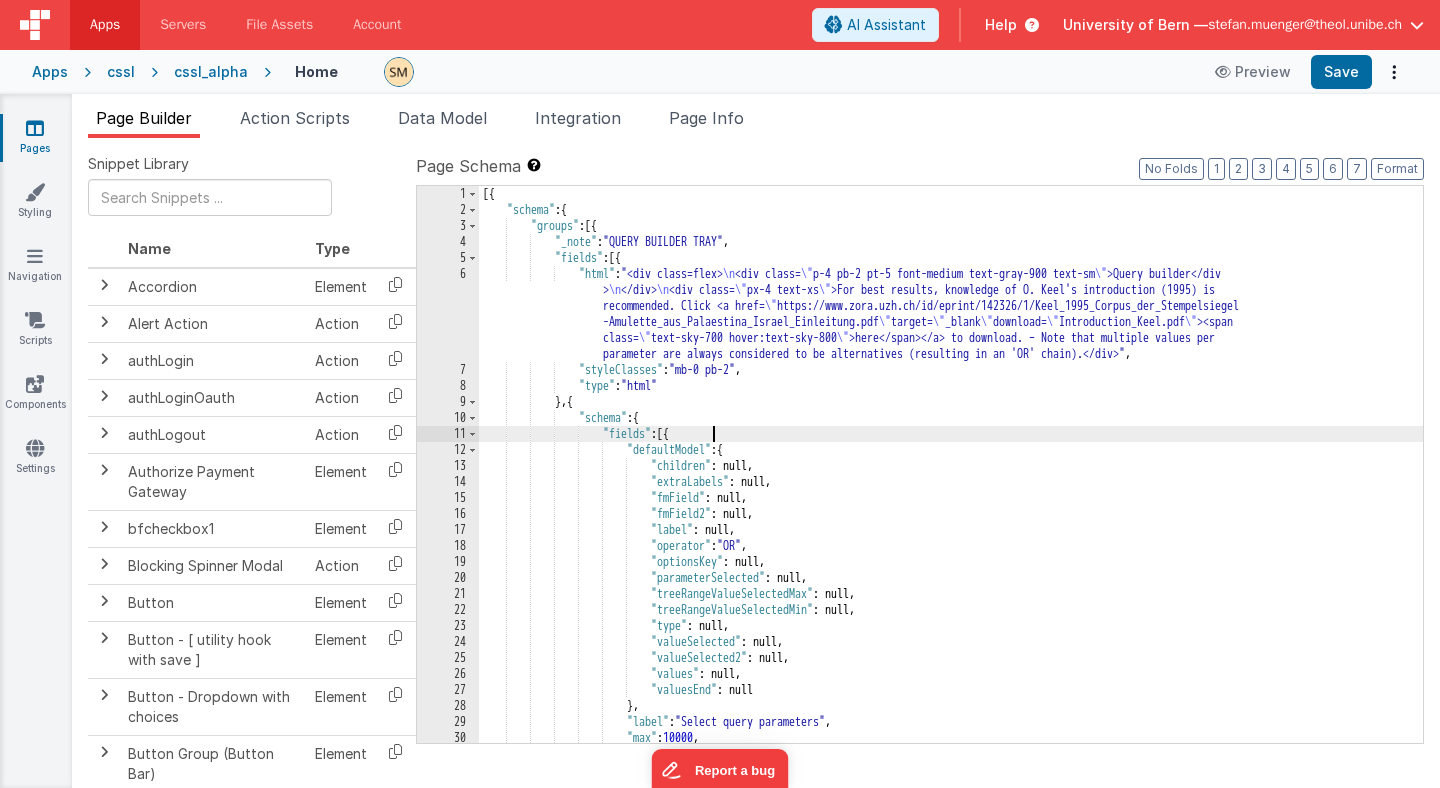 click on "[{      "schema" :  {           "groups" :  [{                "_note" :  "QUERY BUILDER TRAY" ,                "fields" :  [{                     "html" :  "<div class=flex> \n     <div class= \" p-4 pb-2 pt-5 font-medium text-gray-900 text-sm \" >Query builder</div                      > \n </div> \n <div class= \" px-4 text-xs \" >For best results, knowledge of O. Keel's introduction (1995) is                       recommended. Click <a href= \" https://www.zora.uzh.ch/id/eprint/142326/1/Keel_1995_Corpus_der_Stempelsiegel                      -Amulette_aus_Palaestina_Israel_Einleitung.pdf \"  target= \" _blank \"  download= \" Introduction_Keel.pdf \" ><span                       class= \" text-sky-700 hover:text-sky-800 \" >here</span></a> to download. – Note that multiple values per                       parameter are always considered to be alternatives (resulting in an 'OR' chain).</div>" ,           :" at bounding box center (951, 480) 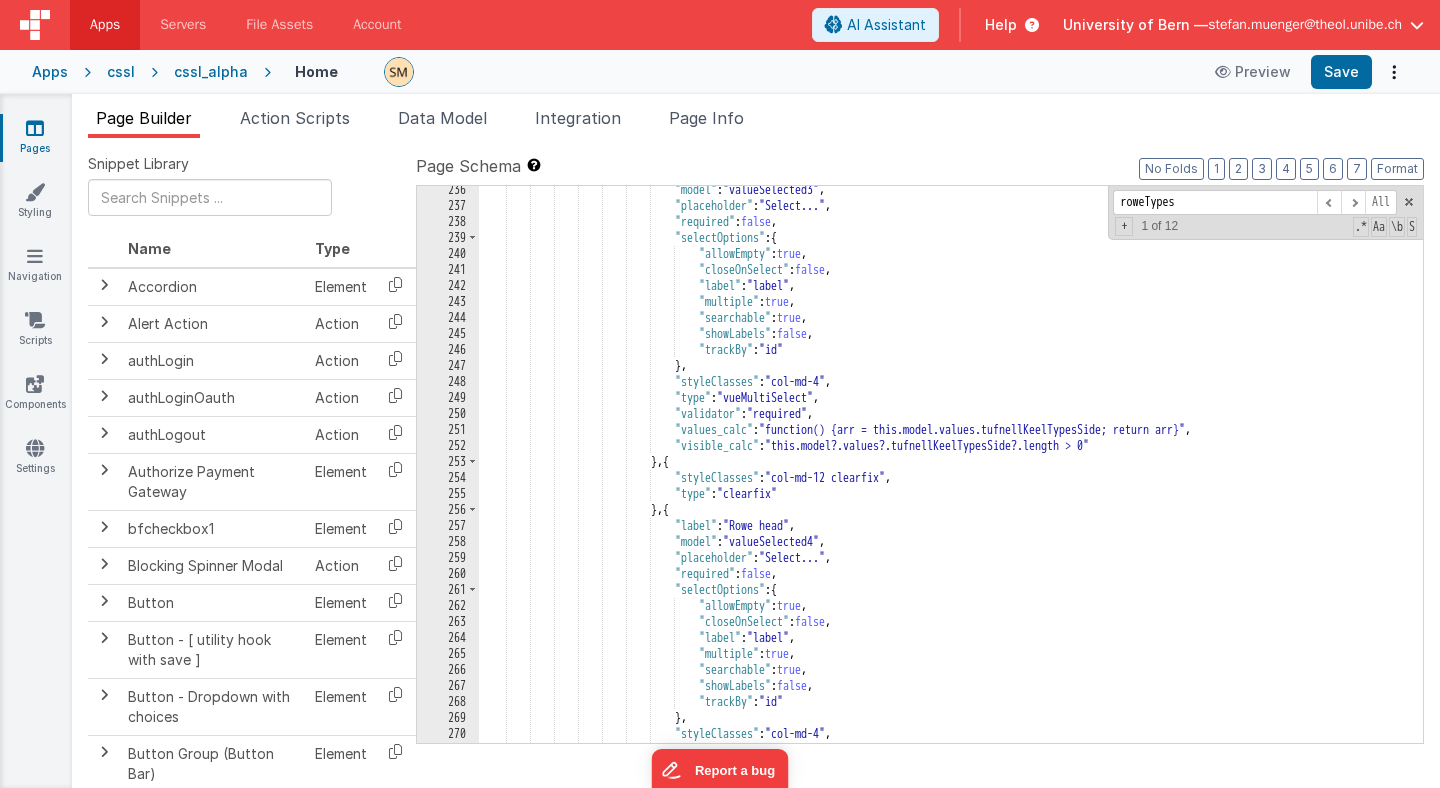 scroll, scrollTop: 3417, scrollLeft: 0, axis: vertical 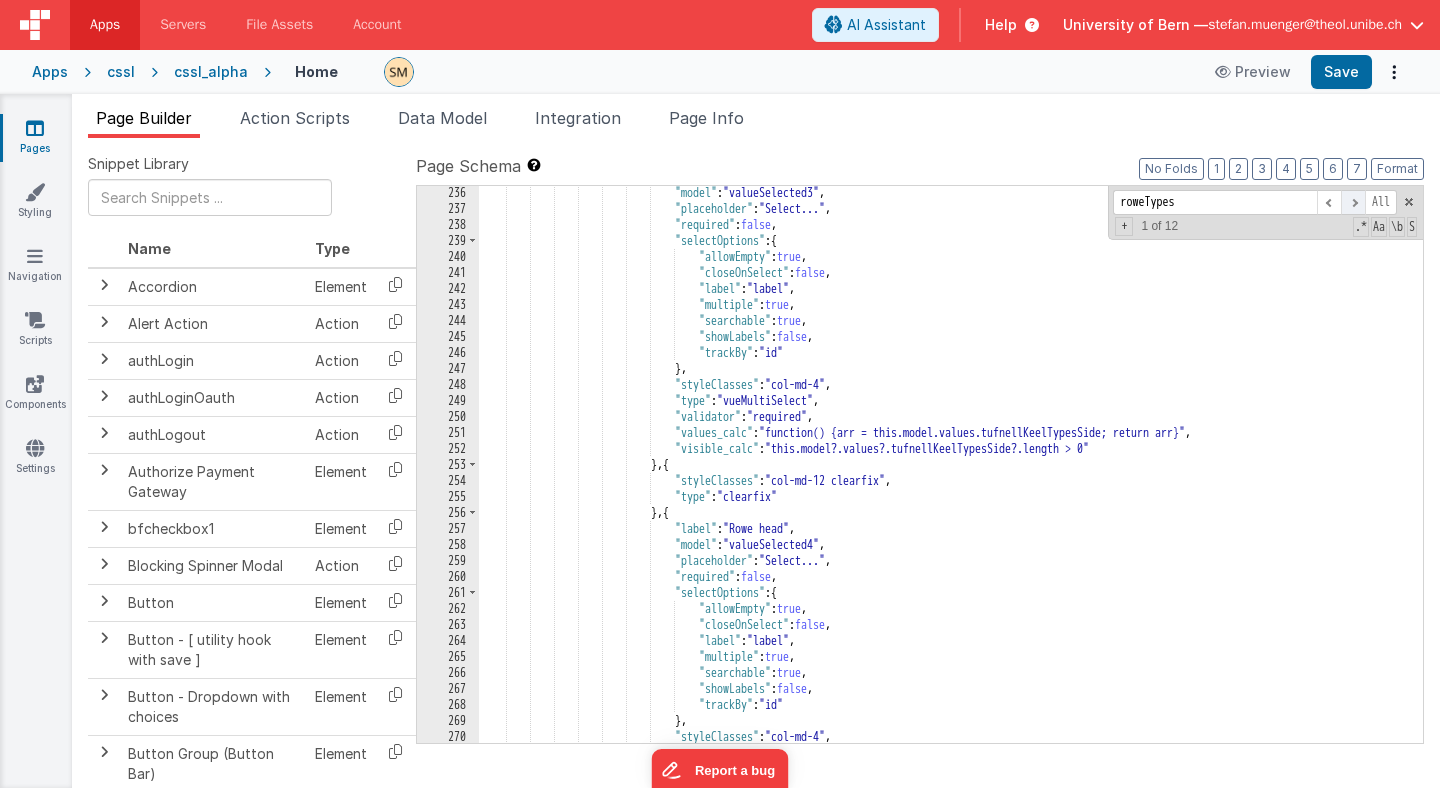 type on "roweTypes" 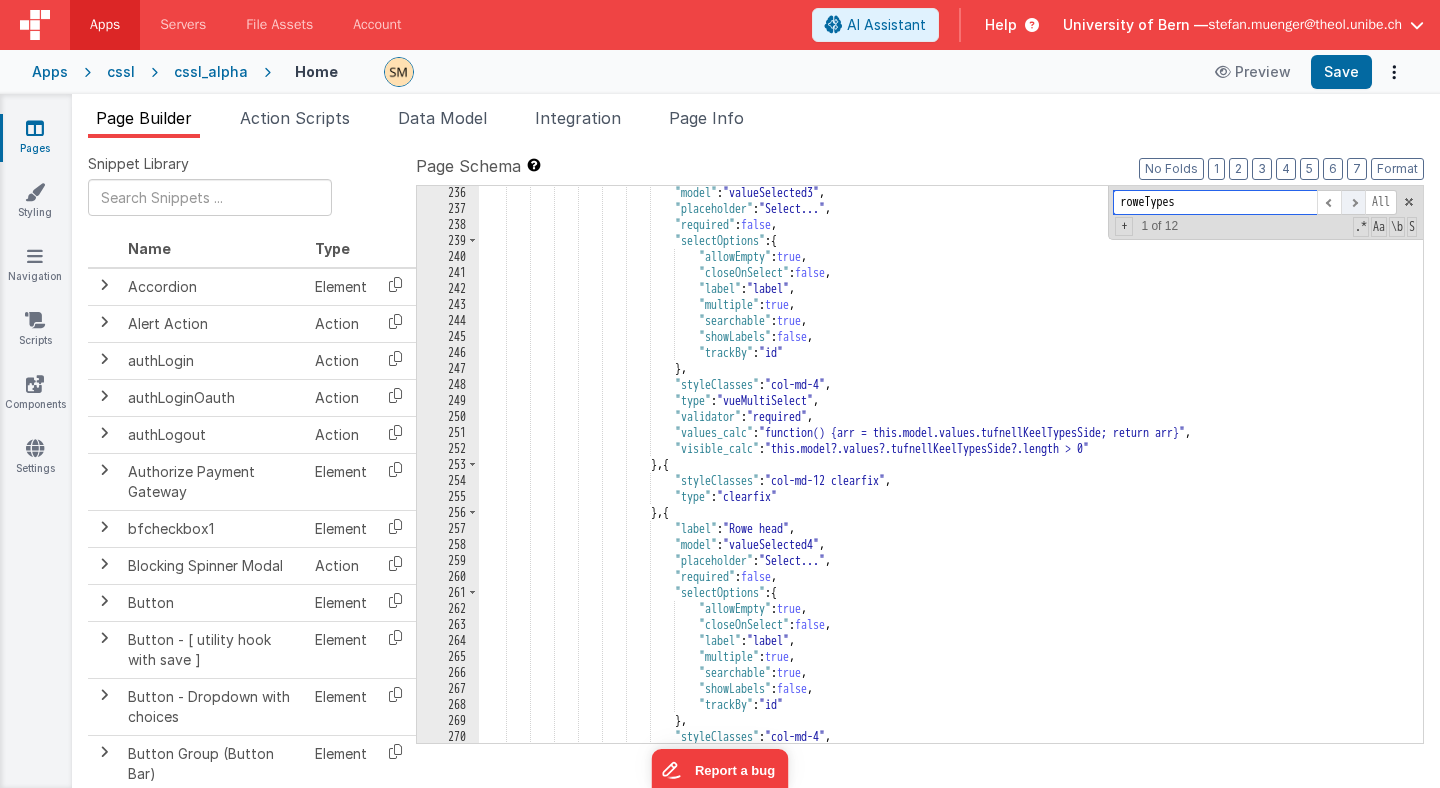 click at bounding box center [1353, 202] 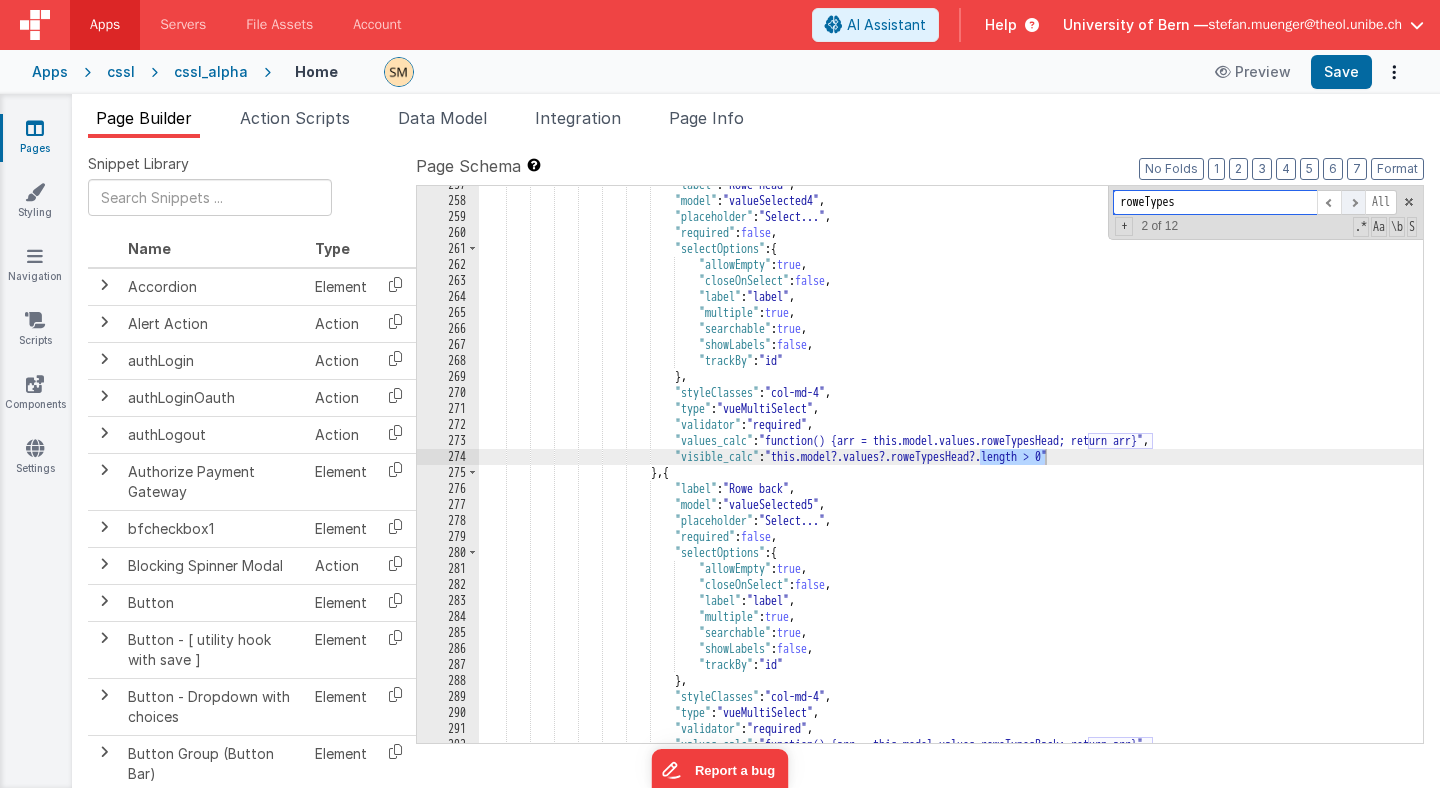 click at bounding box center (1353, 202) 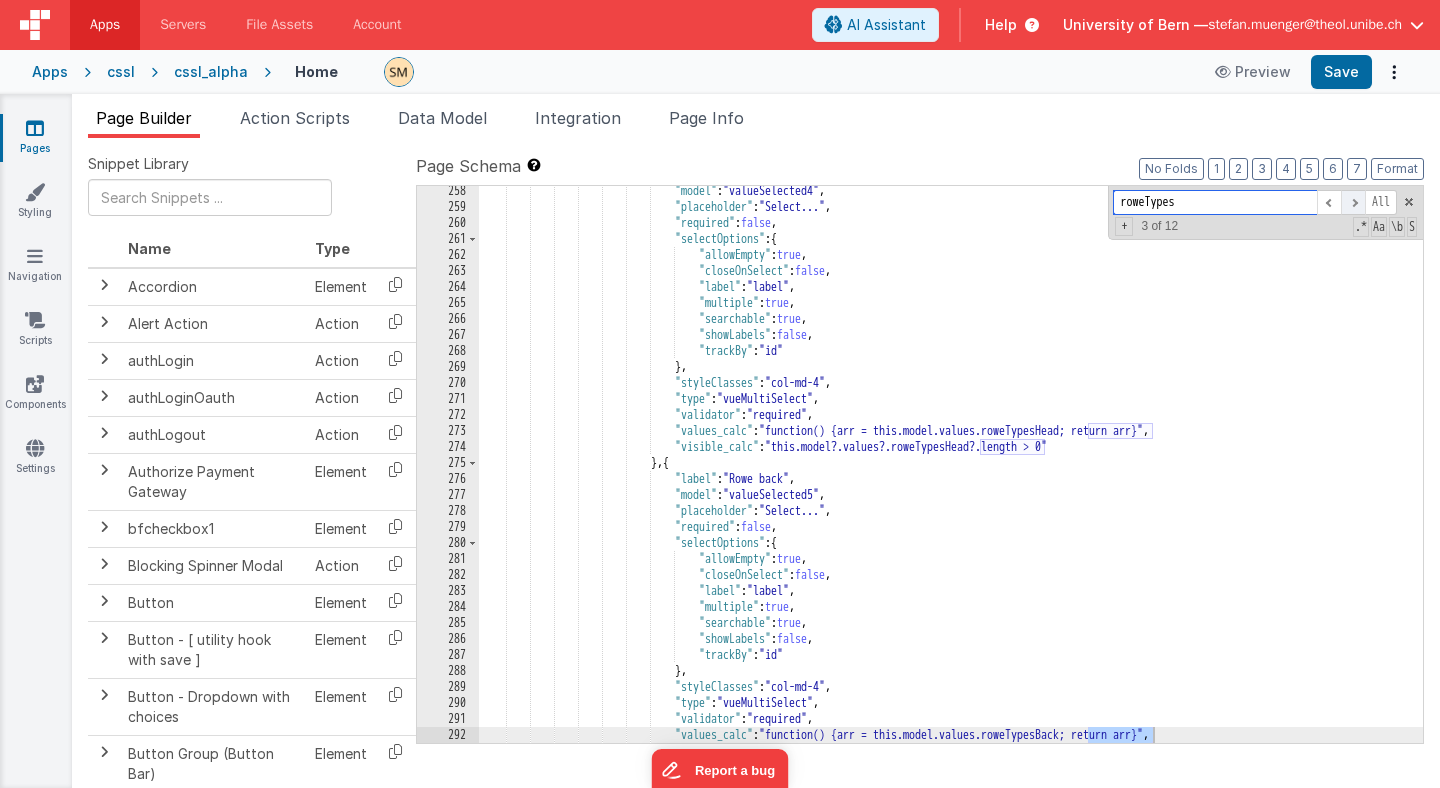 click at bounding box center (1353, 202) 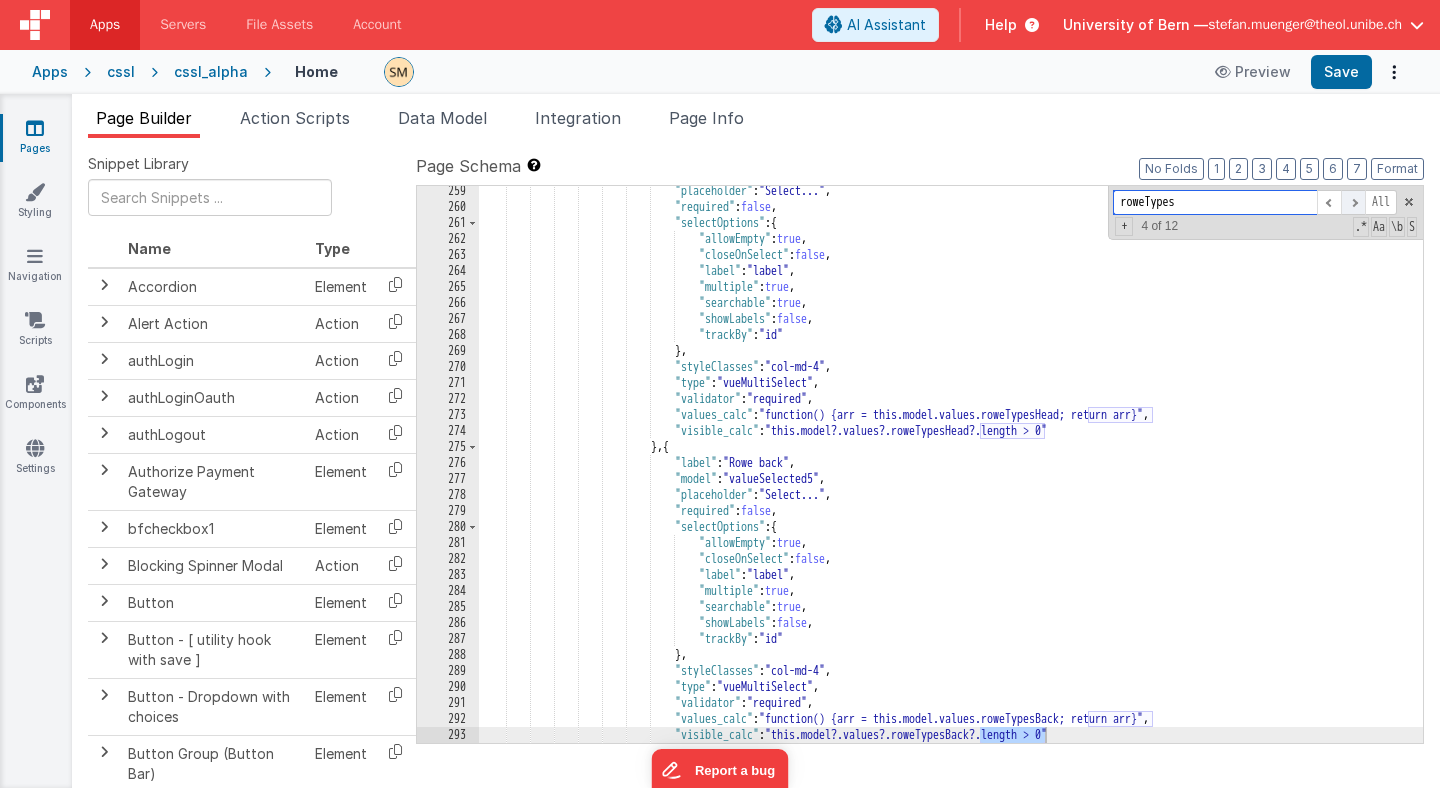 click at bounding box center (1353, 202) 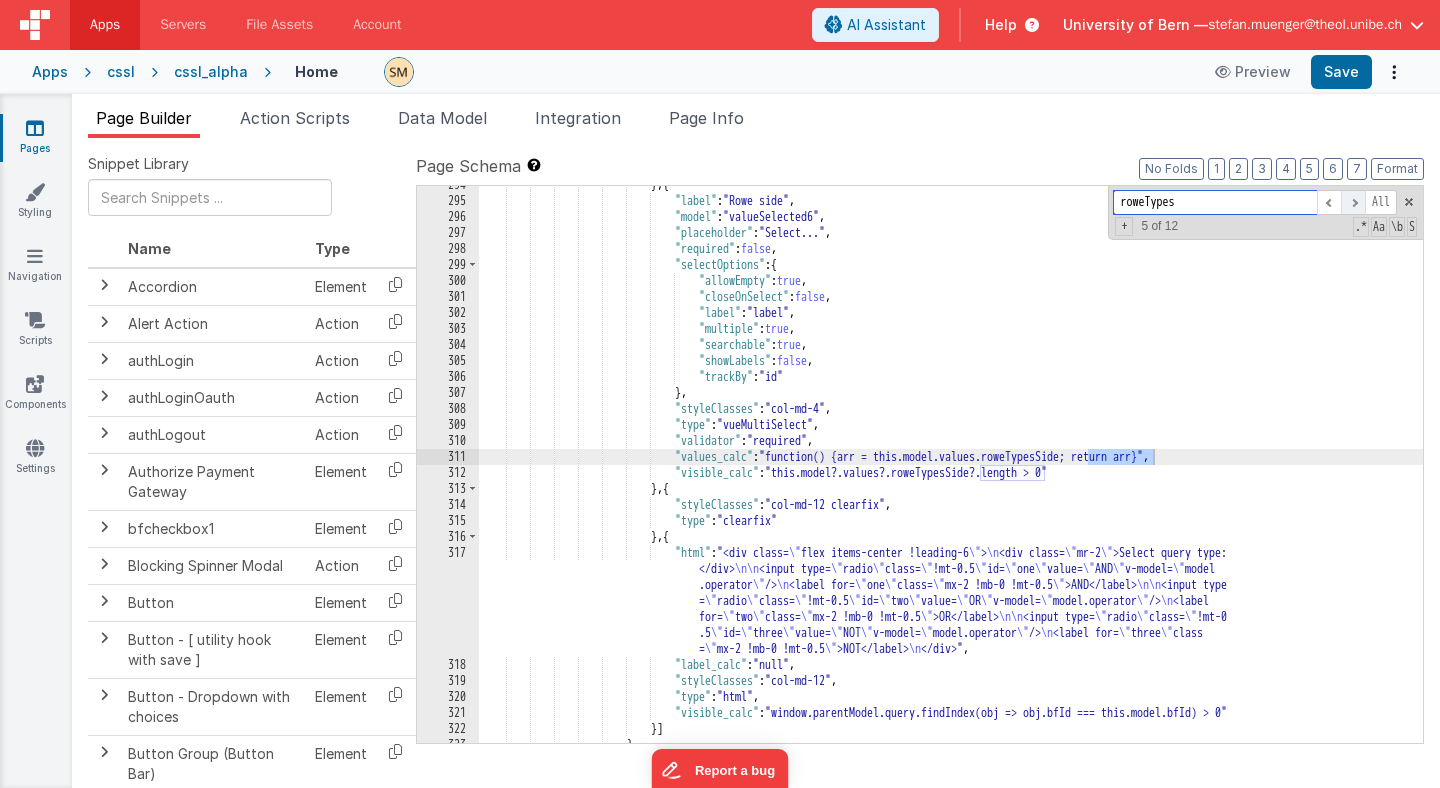 click at bounding box center [1353, 202] 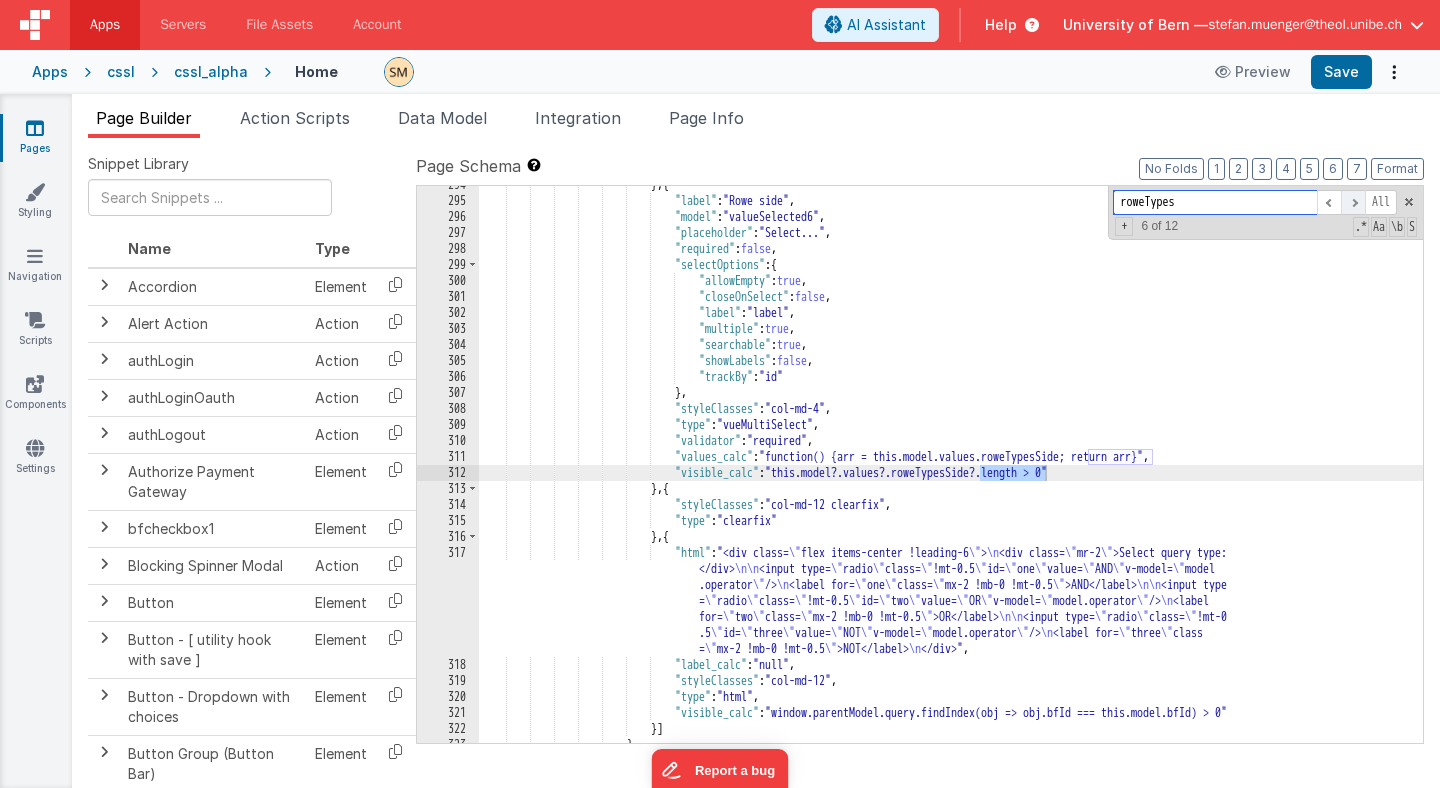 click at bounding box center (1353, 202) 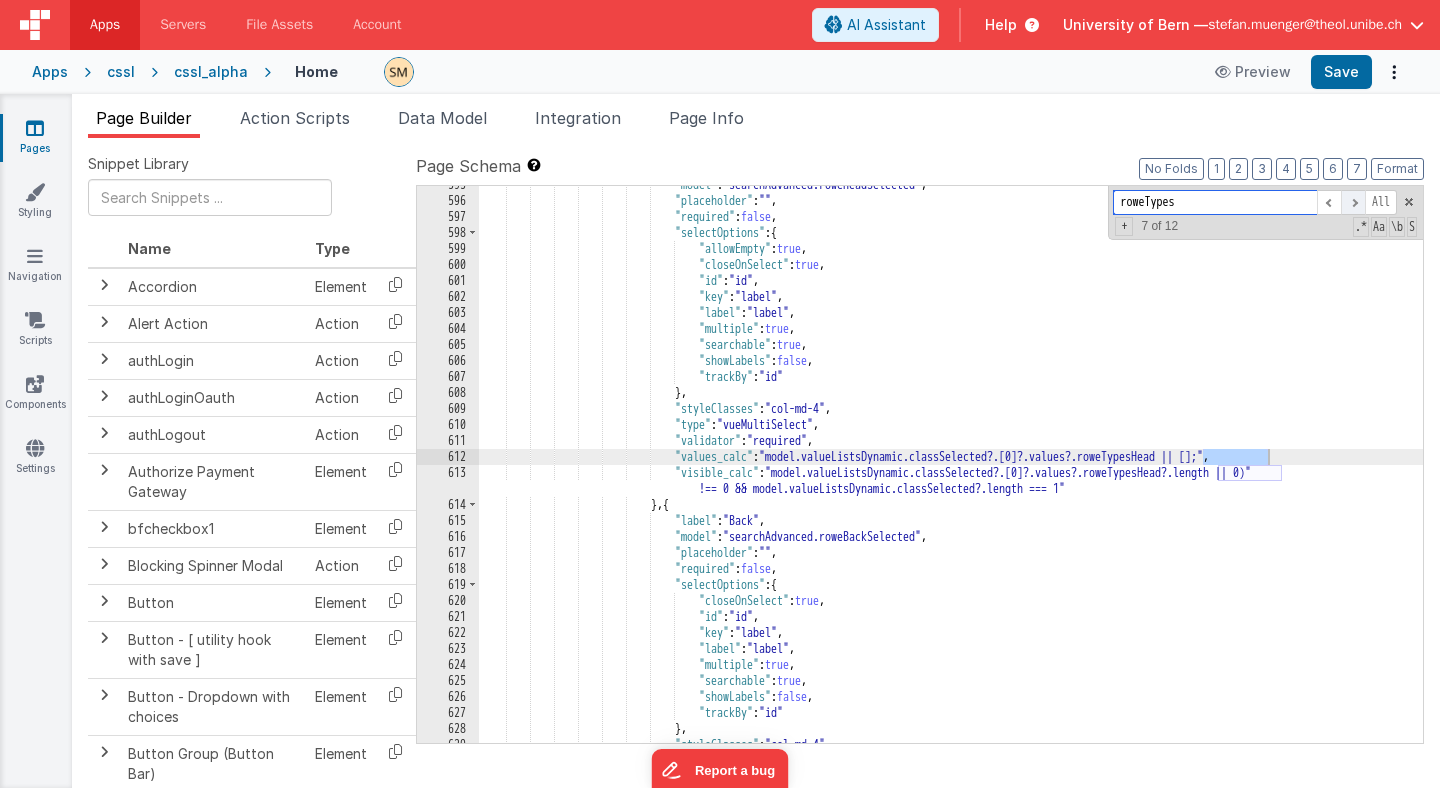 scroll, scrollTop: 9935, scrollLeft: 0, axis: vertical 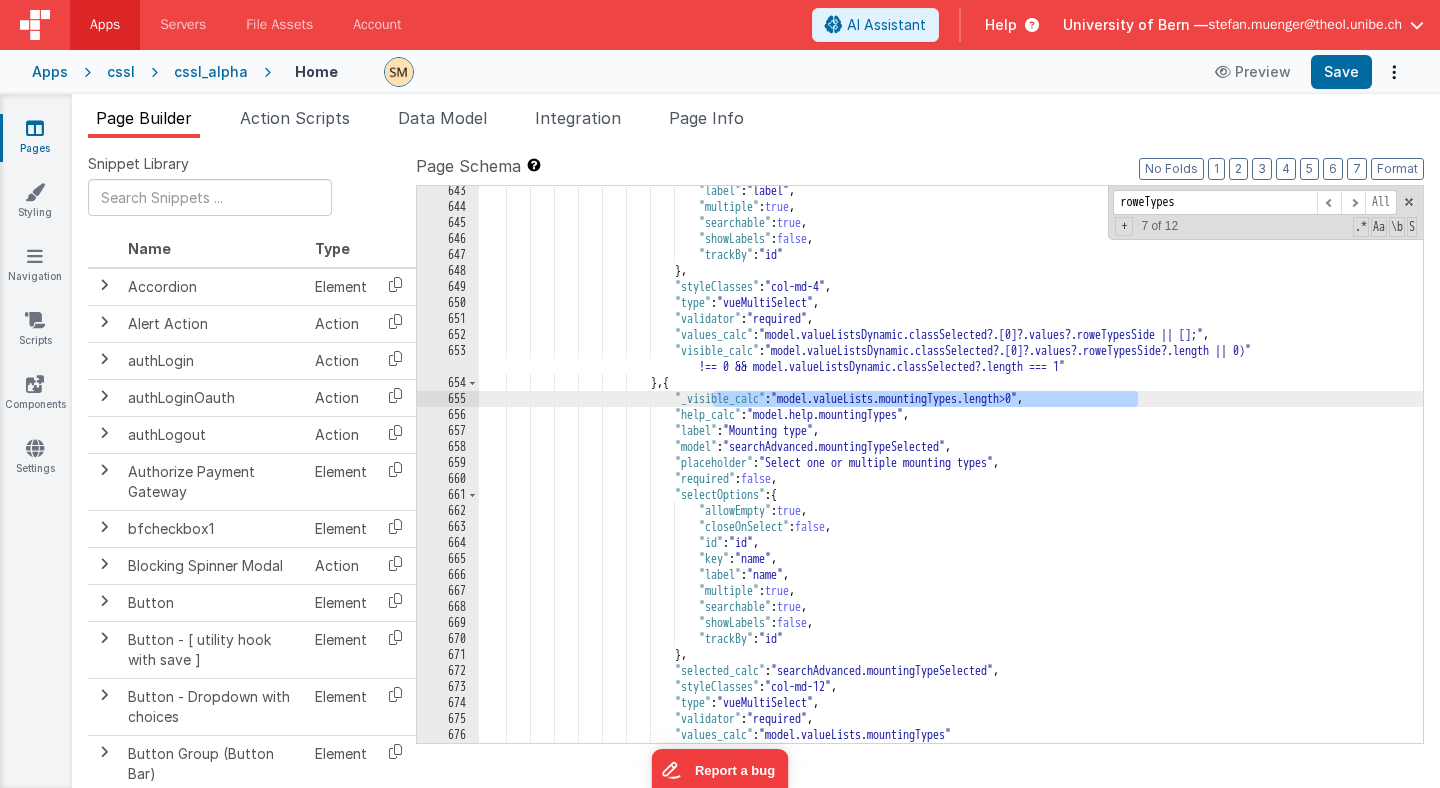 drag, startPoint x: 1144, startPoint y: 400, endPoint x: 714, endPoint y: 400, distance: 430 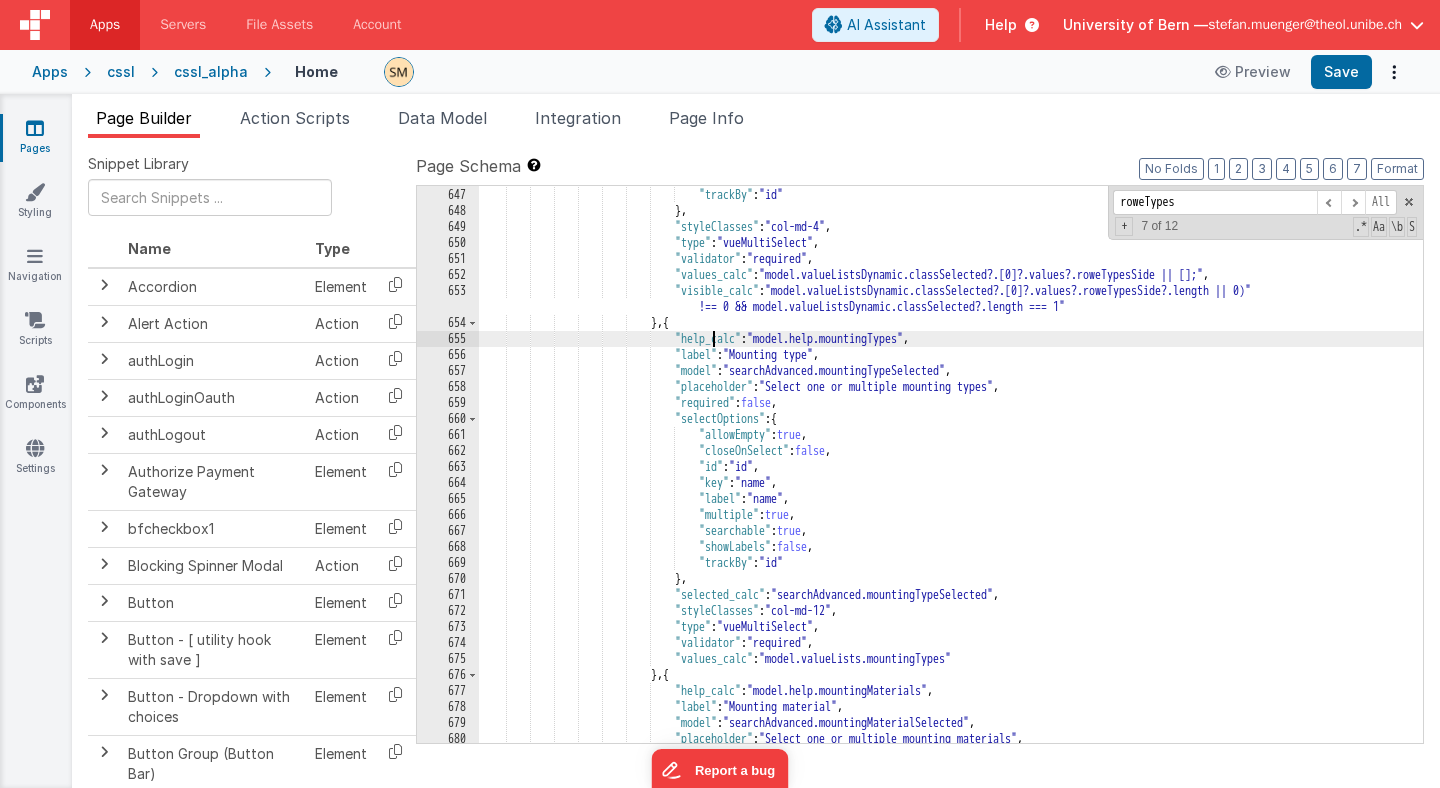 scroll, scrollTop: 10594, scrollLeft: 0, axis: vertical 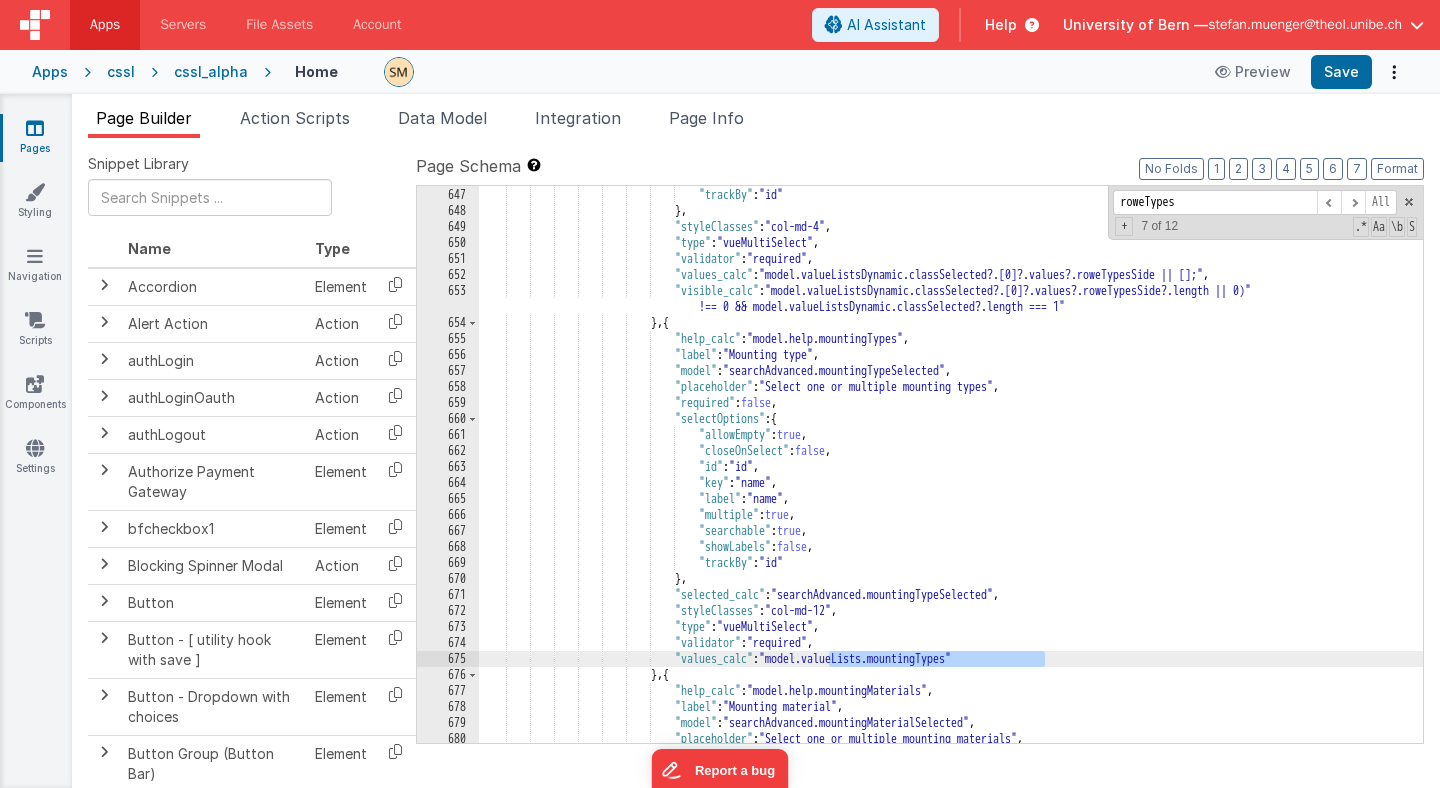 drag, startPoint x: 1045, startPoint y: 659, endPoint x: 827, endPoint y: 661, distance: 218.00917 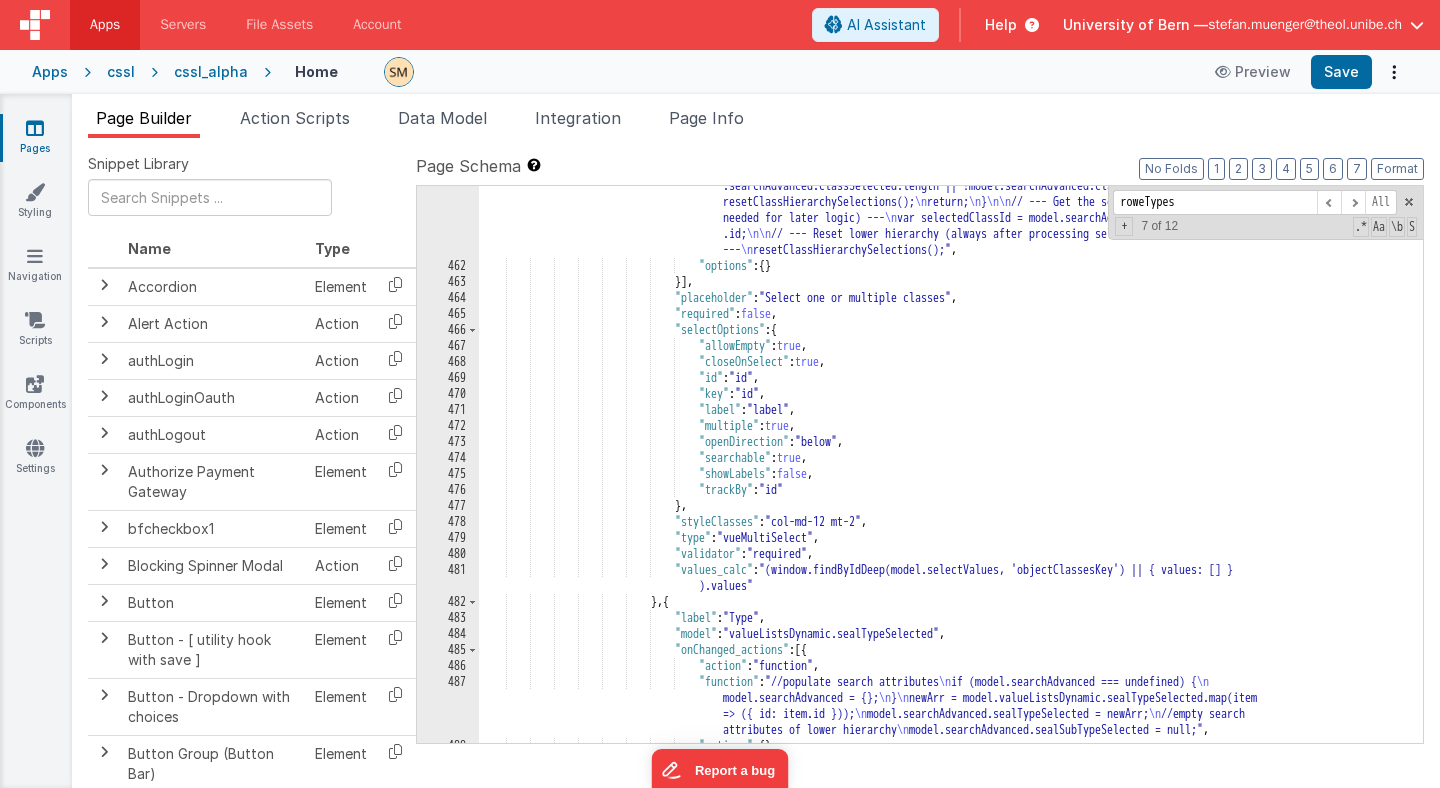 scroll, scrollTop: 8118, scrollLeft: 0, axis: vertical 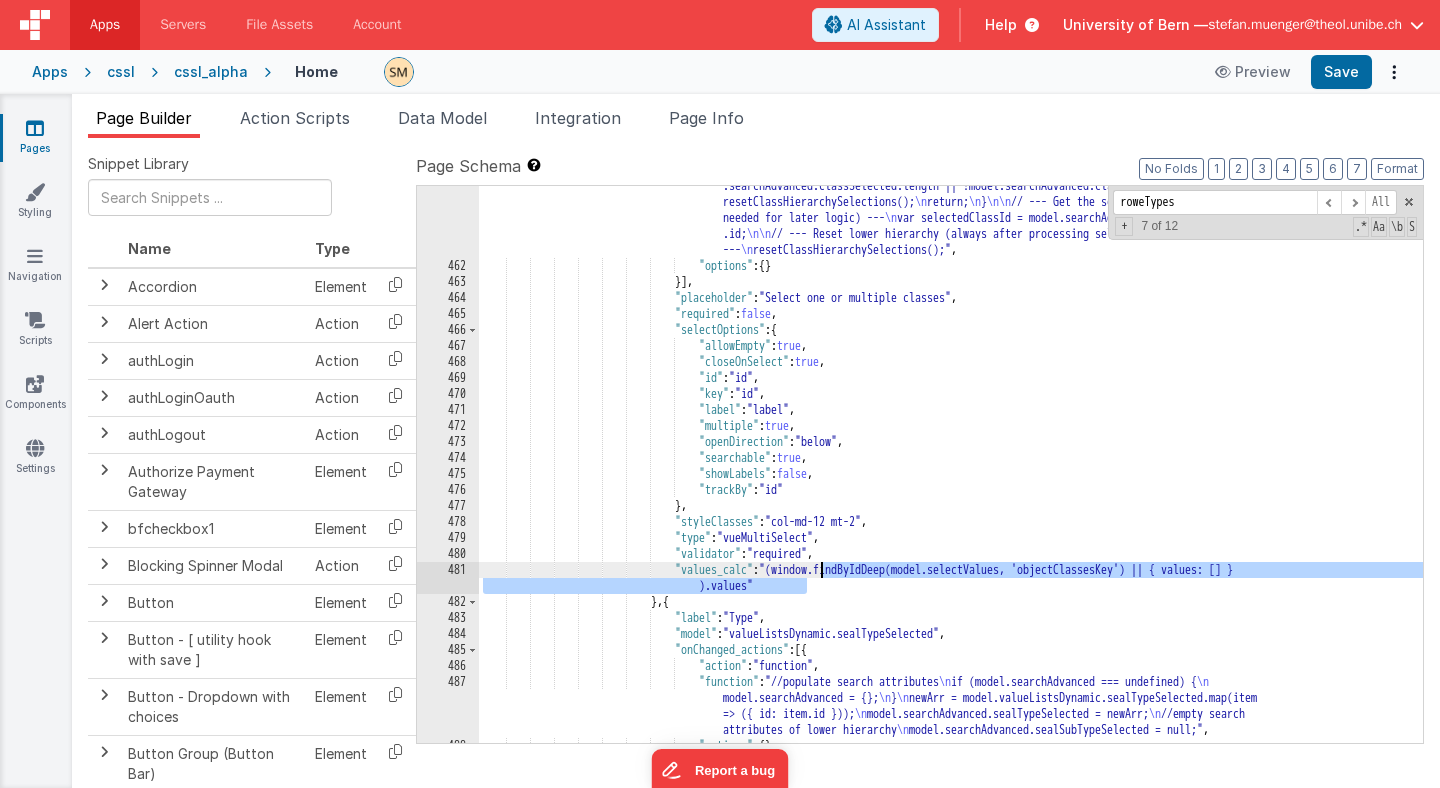 drag, startPoint x: 807, startPoint y: 585, endPoint x: 824, endPoint y: 572, distance: 21.400934 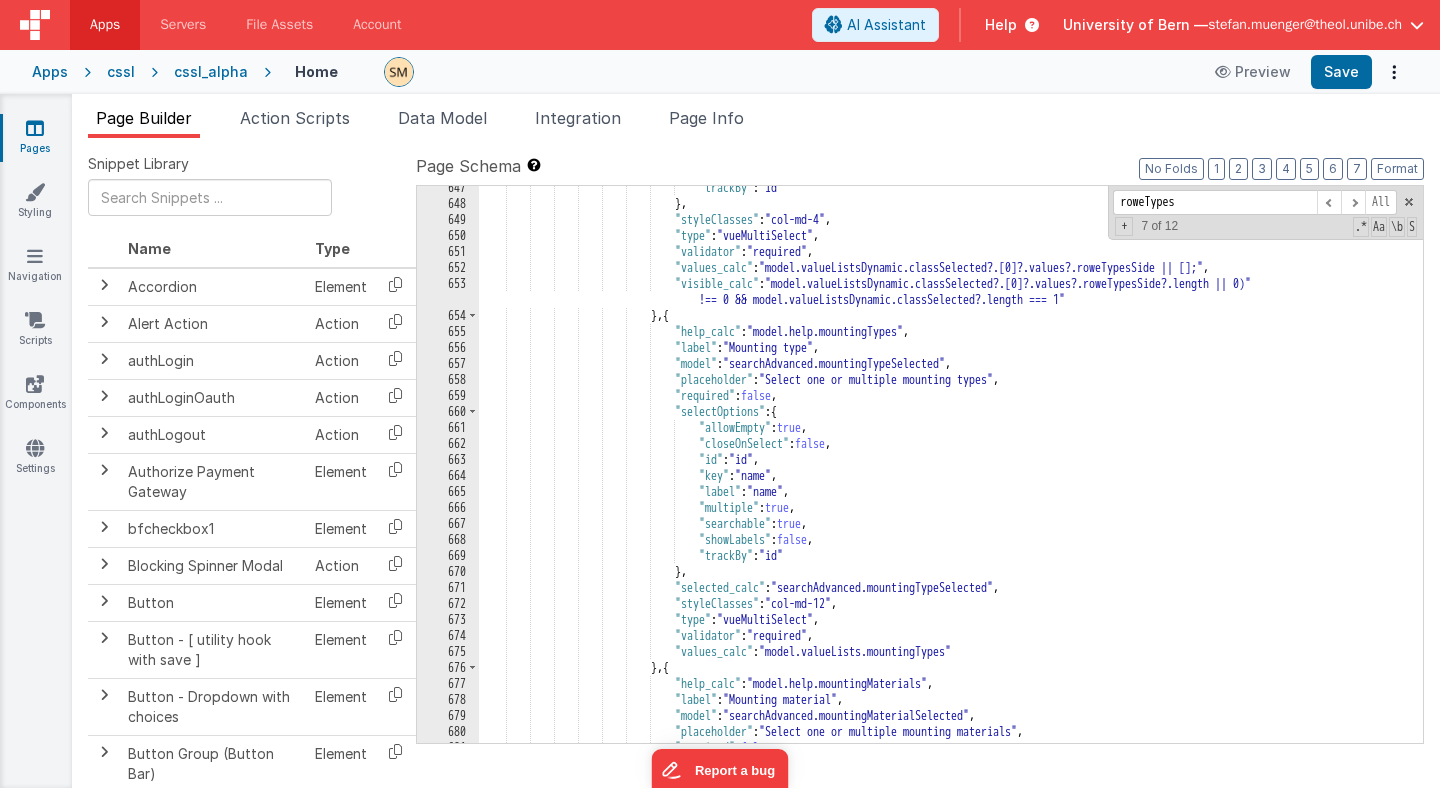 scroll, scrollTop: 10600, scrollLeft: 0, axis: vertical 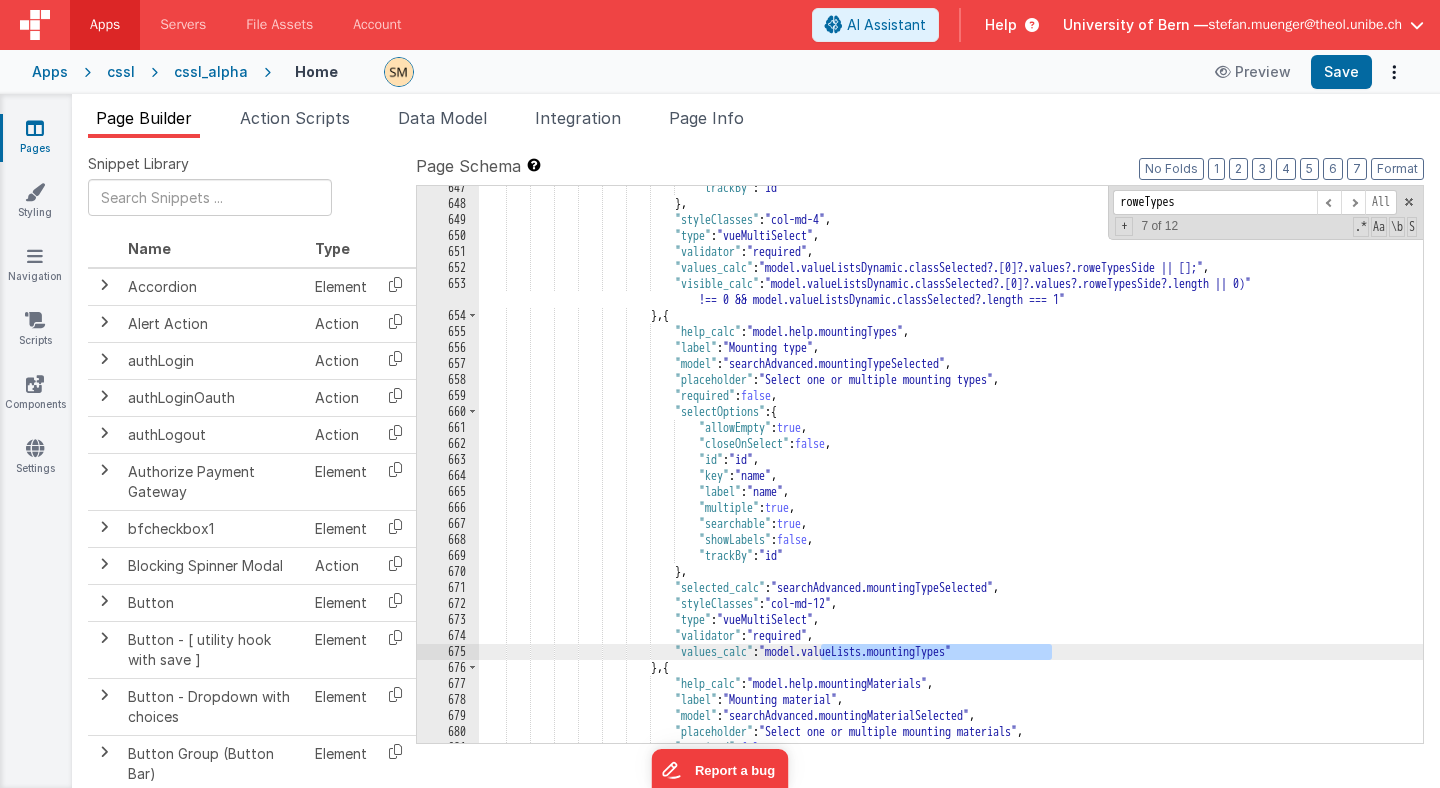 drag, startPoint x: 1051, startPoint y: 650, endPoint x: 823, endPoint y: 652, distance: 228.00877 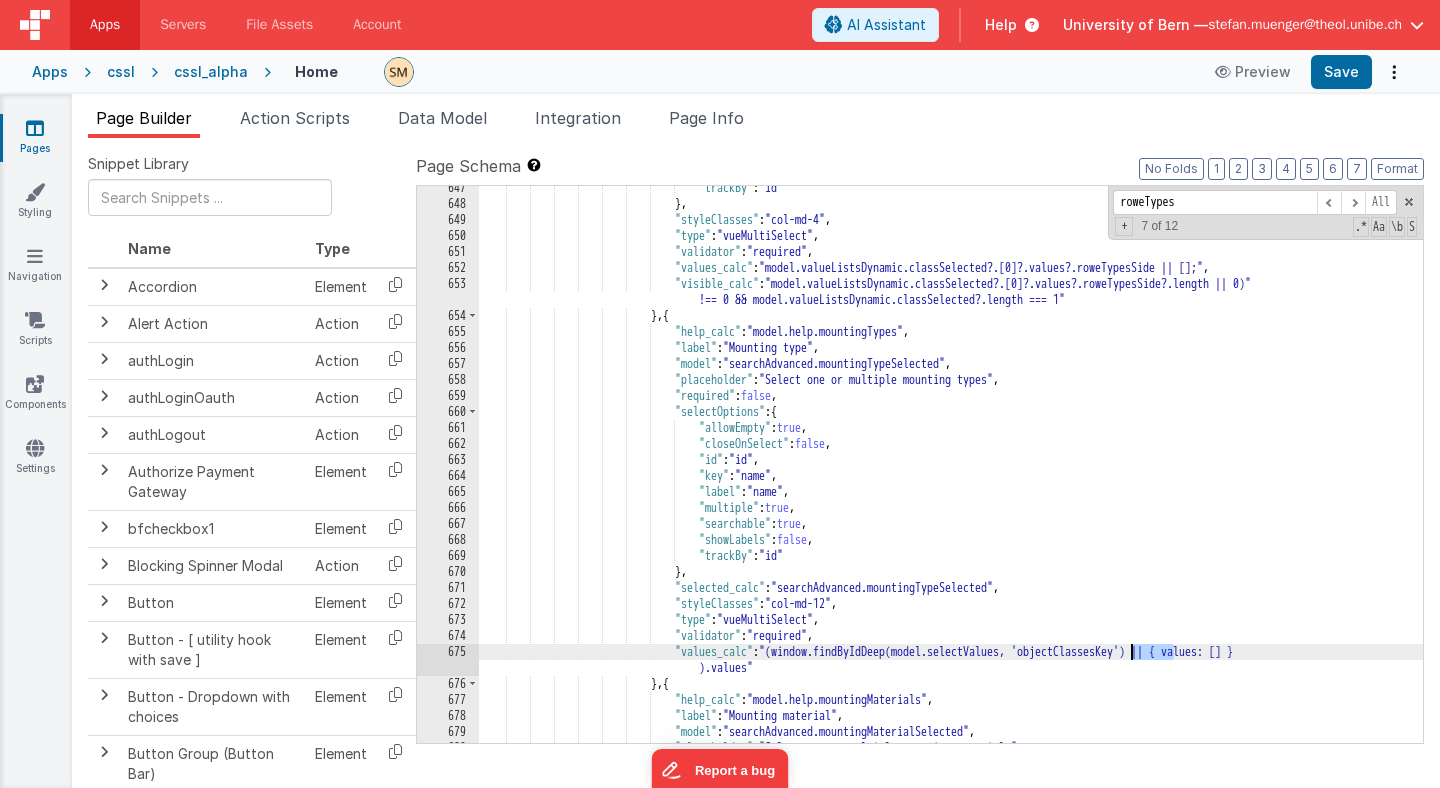 drag, startPoint x: 1172, startPoint y: 654, endPoint x: 1129, endPoint y: 648, distance: 43.416588 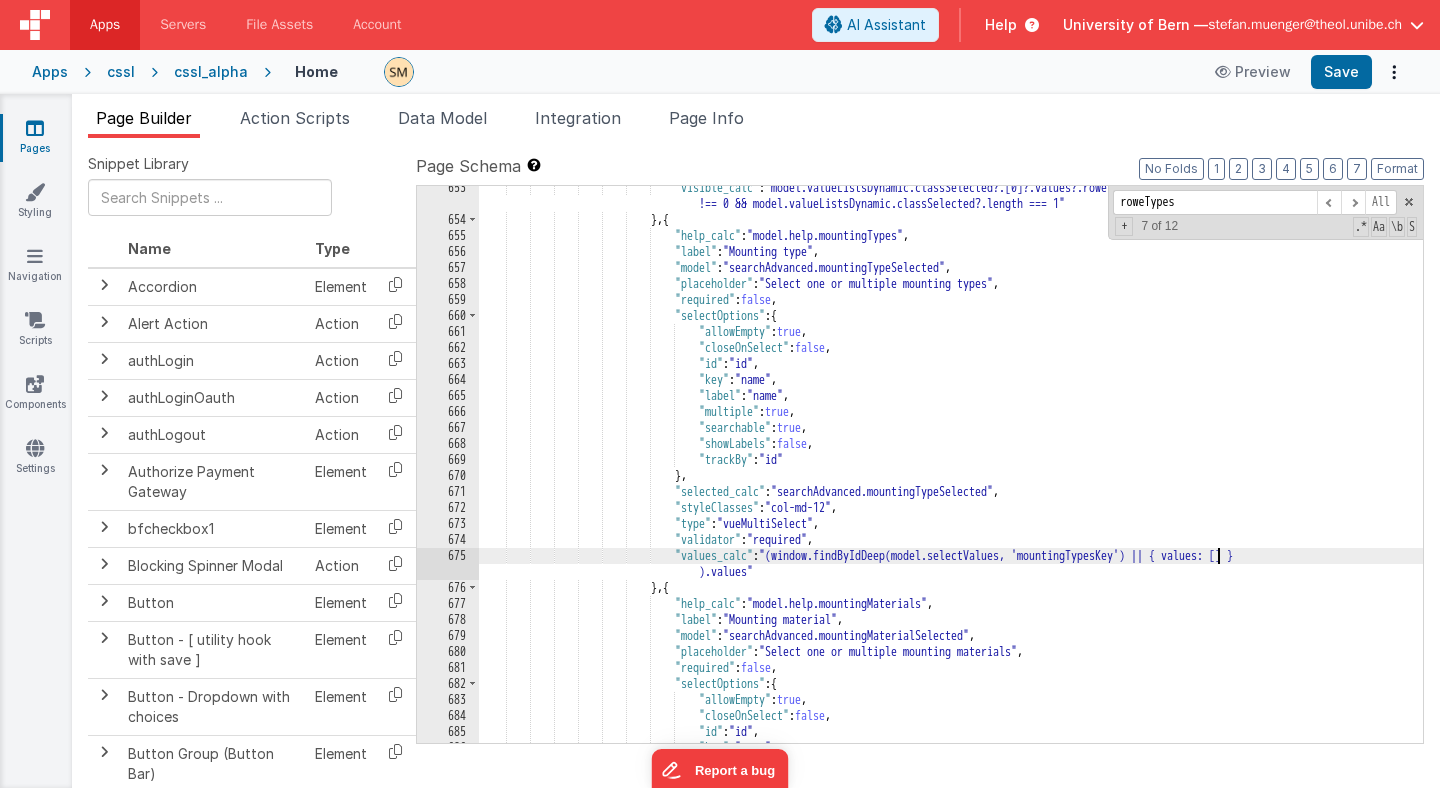 scroll, scrollTop: 10668, scrollLeft: 0, axis: vertical 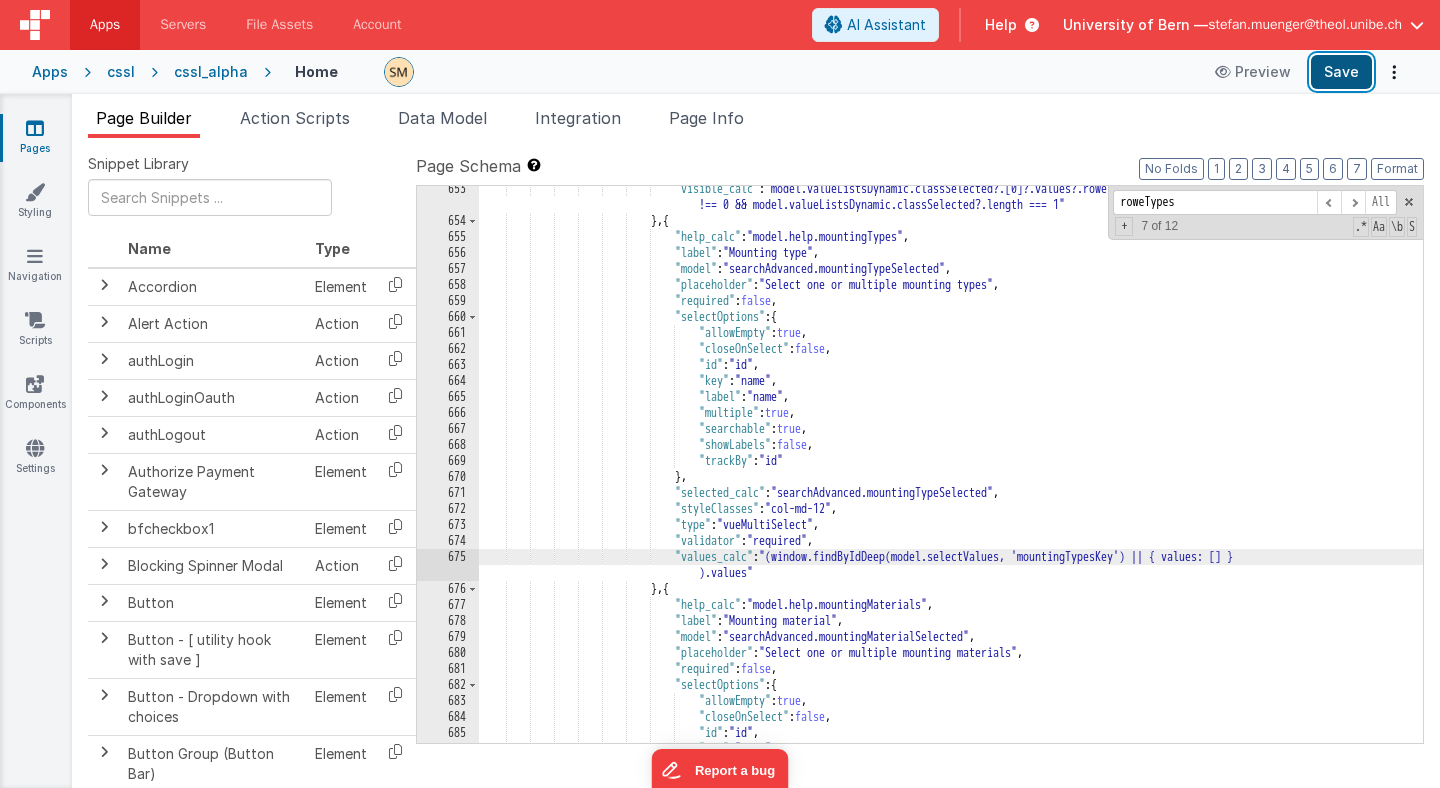 click on "Save" at bounding box center [1341, 72] 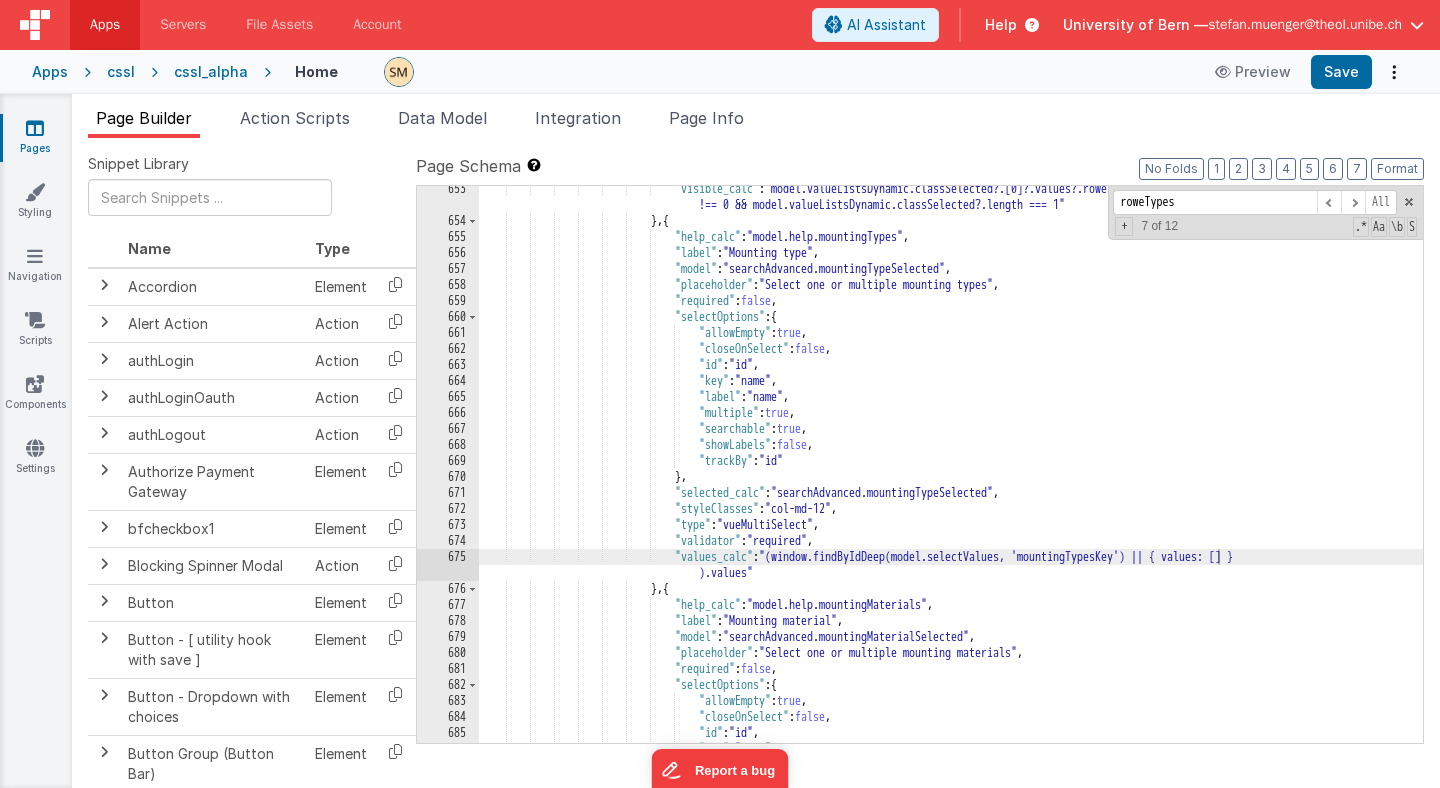 click on ""visible_calc" :  "(model.valueListsDynamic.classSelected?.[0]?.values?.roweTypesSide?.length || 0)                                       !== 0 && model.valueListsDynamic.classSelected?.length === 1"                                    } ,  {                                         "help_calc" :  "model.help.mountingTypes" ,                                         "label" :  "Mounting type" ,                                         "model" :  "searchAdvanced.mountingTypeSelected" ,                                         "placeholder" :  "Select one or multiple mounting types" ,                                         "required" :  false ,                                         "selectOptions" :  {                                              "allowEmpty" :  true ,                                              "closeOnSelect" :  false ,                                              "id" :  "id" ," at bounding box center (951, 483) 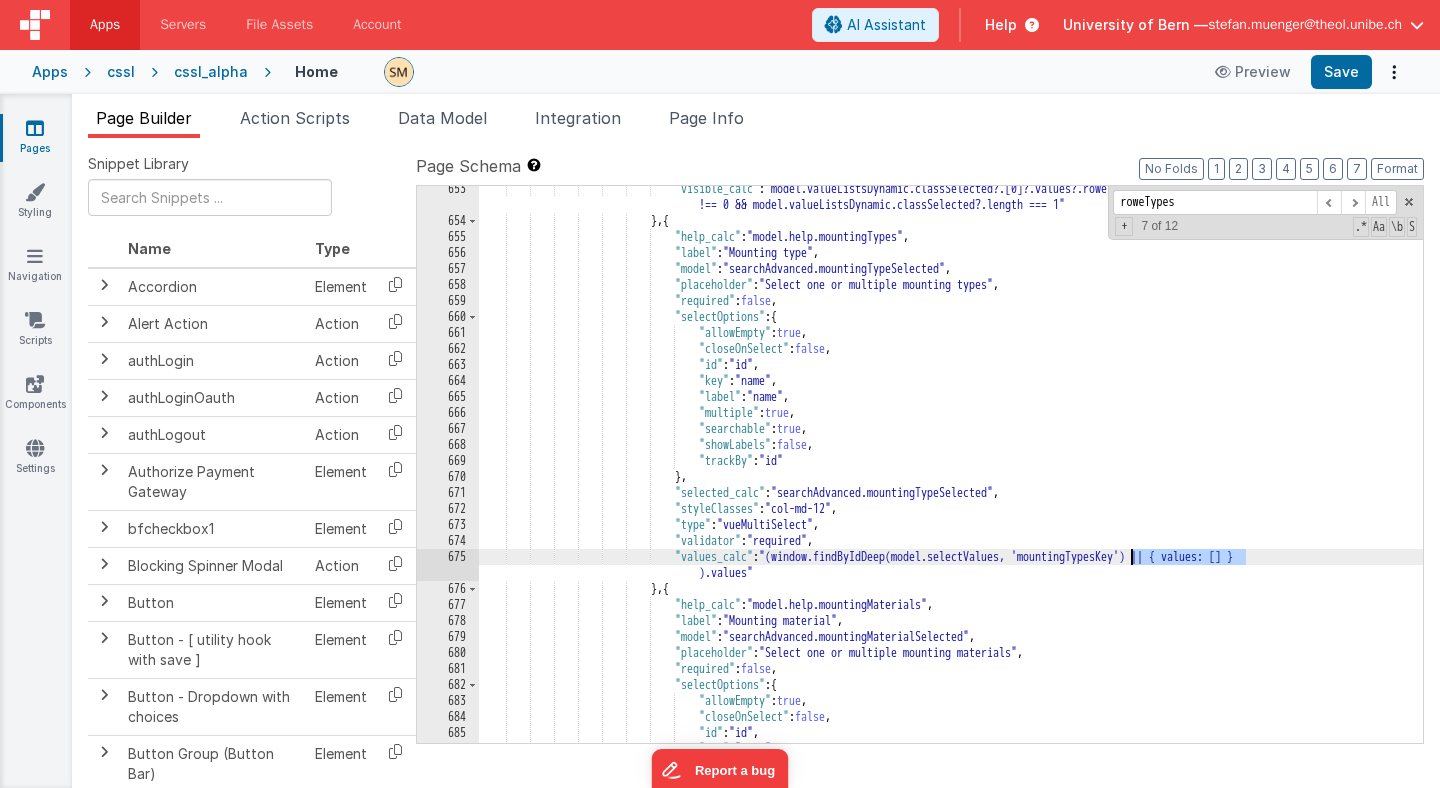click on ""visible_calc" :  "(model.valueListsDynamic.classSelected?.[0]?.values?.roweTypesSide?.length || 0)                                       !== 0 && model.valueListsDynamic.classSelected?.length === 1"                                    } ,  {                                         "help_calc" :  "model.help.mountingTypes" ,                                         "label" :  "Mounting type" ,                                         "model" :  "searchAdvanced.mountingTypeSelected" ,                                         "placeholder" :  "Select one or multiple mounting types" ,                                         "required" :  false ,                                         "selectOptions" :  {                                              "allowEmpty" :  true ,                                              "closeOnSelect" :  false ,                                              "id" :  "id" ," at bounding box center [951, 483] 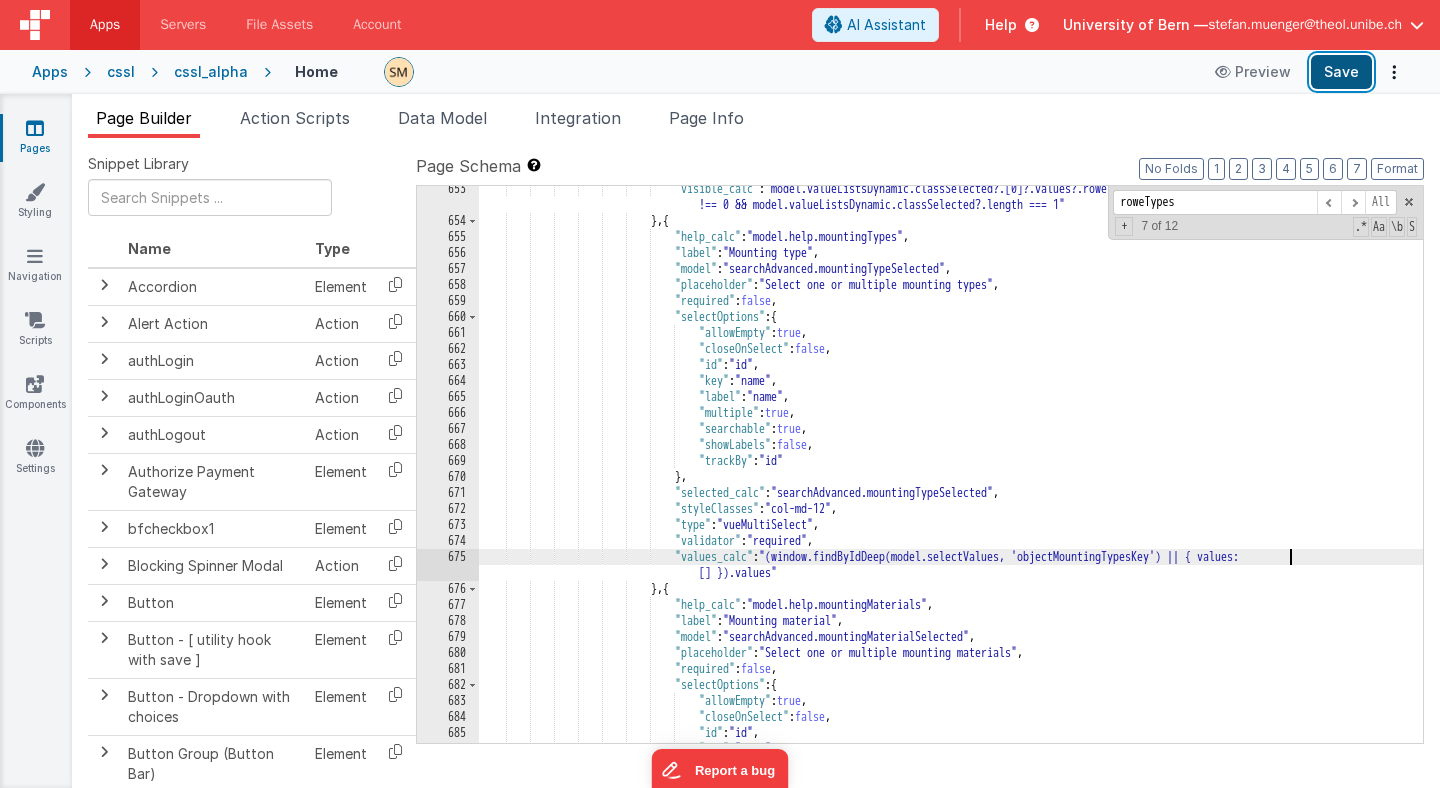 click on "Save" at bounding box center [1341, 72] 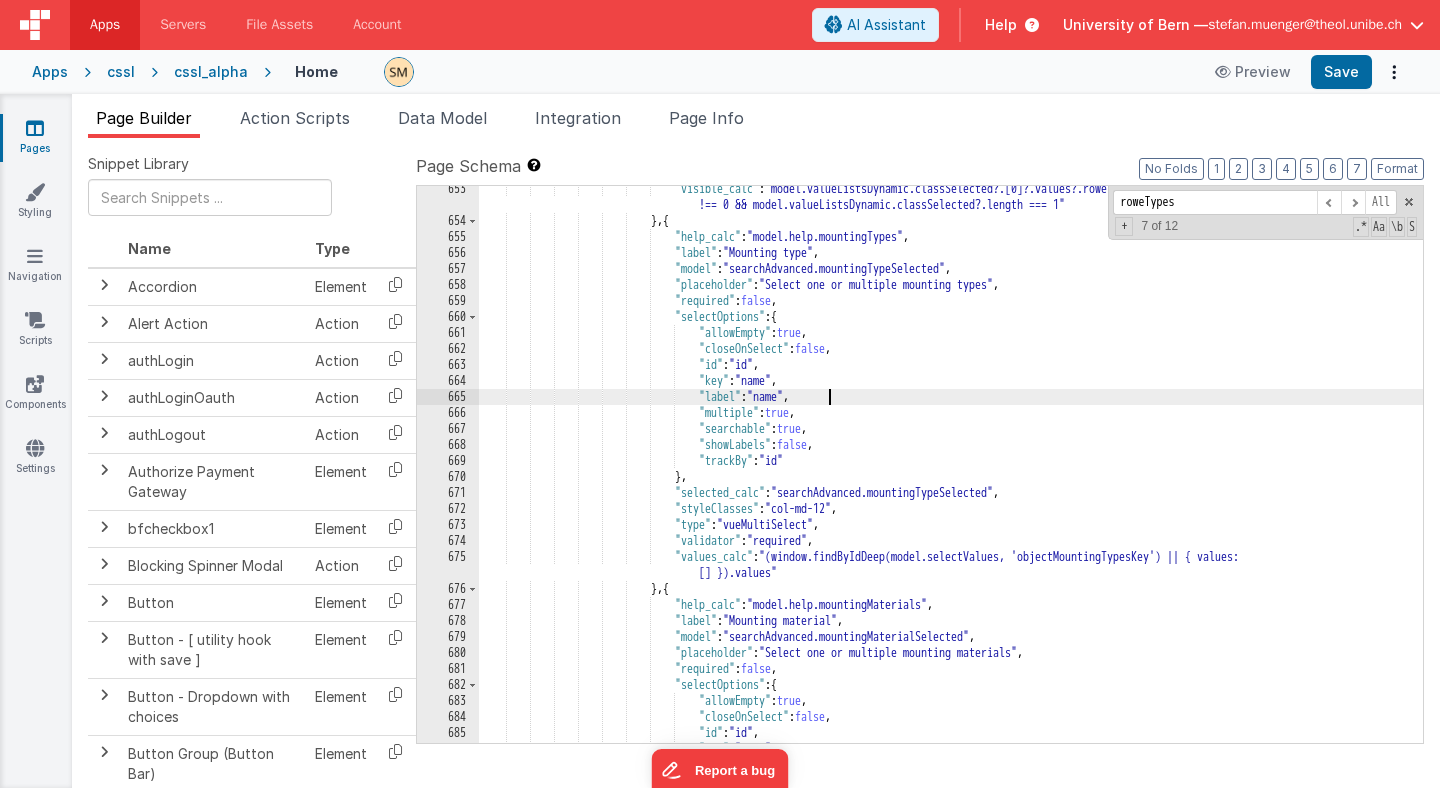 click on ""visible_calc" :  "(model.valueListsDynamic.classSelected?.[0]?.values?.roweTypesSide?.length || 0)                                       !== 0 && model.valueListsDynamic.classSelected?.length === 1"                                    } ,  {                                         "help_calc" :  "model.help.mountingTypes" ,                                         "label" :  "Mounting type" ,                                         "model" :  "searchAdvanced.mountingTypeSelected" ,                                         "placeholder" :  "Select one or multiple mounting types" ,                                         "required" :  false ,                                         "selectOptions" :  {                                              "allowEmpty" :  true ,                                              "closeOnSelect" :  false ,                                              "id" :  "id" ," at bounding box center [951, 483] 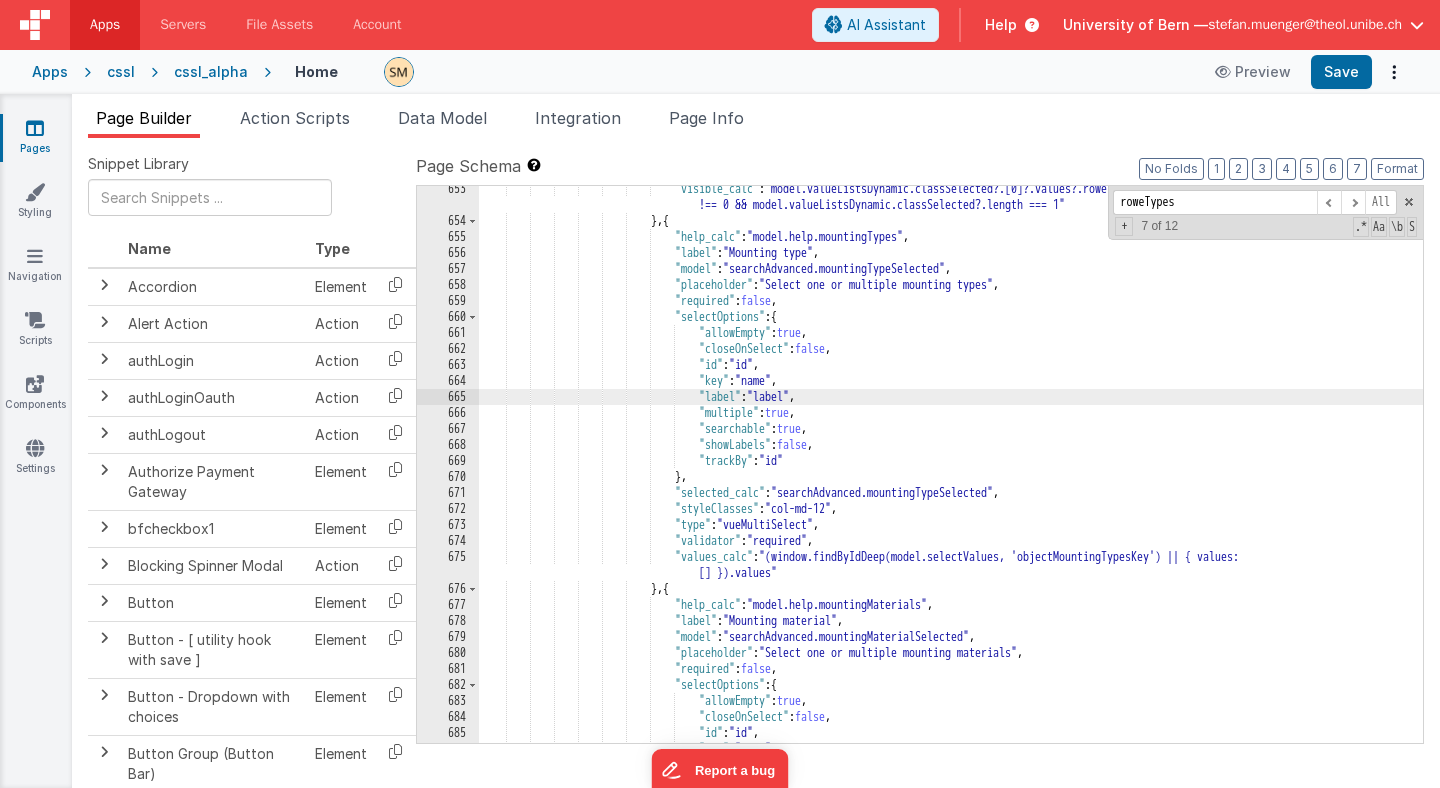 click on ""visible_calc" :  "(model.valueListsDynamic.classSelected?.[0]?.values?.roweTypesSide?.length || 0)                                       !== 0 && model.valueListsDynamic.classSelected?.length === 1"                                    } ,  {                                         "help_calc" :  "model.help.mountingTypes" ,                                         "label" :  "Mounting type" ,                                         "model" :  "searchAdvanced.mountingTypeSelected" ,                                         "placeholder" :  "Select one or multiple mounting types" ,                                         "required" :  false ,                                         "selectOptions" :  {                                              "allowEmpty" :  true ,                                              "closeOnSelect" :  false ,                                              "id" :  "id" ," at bounding box center (951, 483) 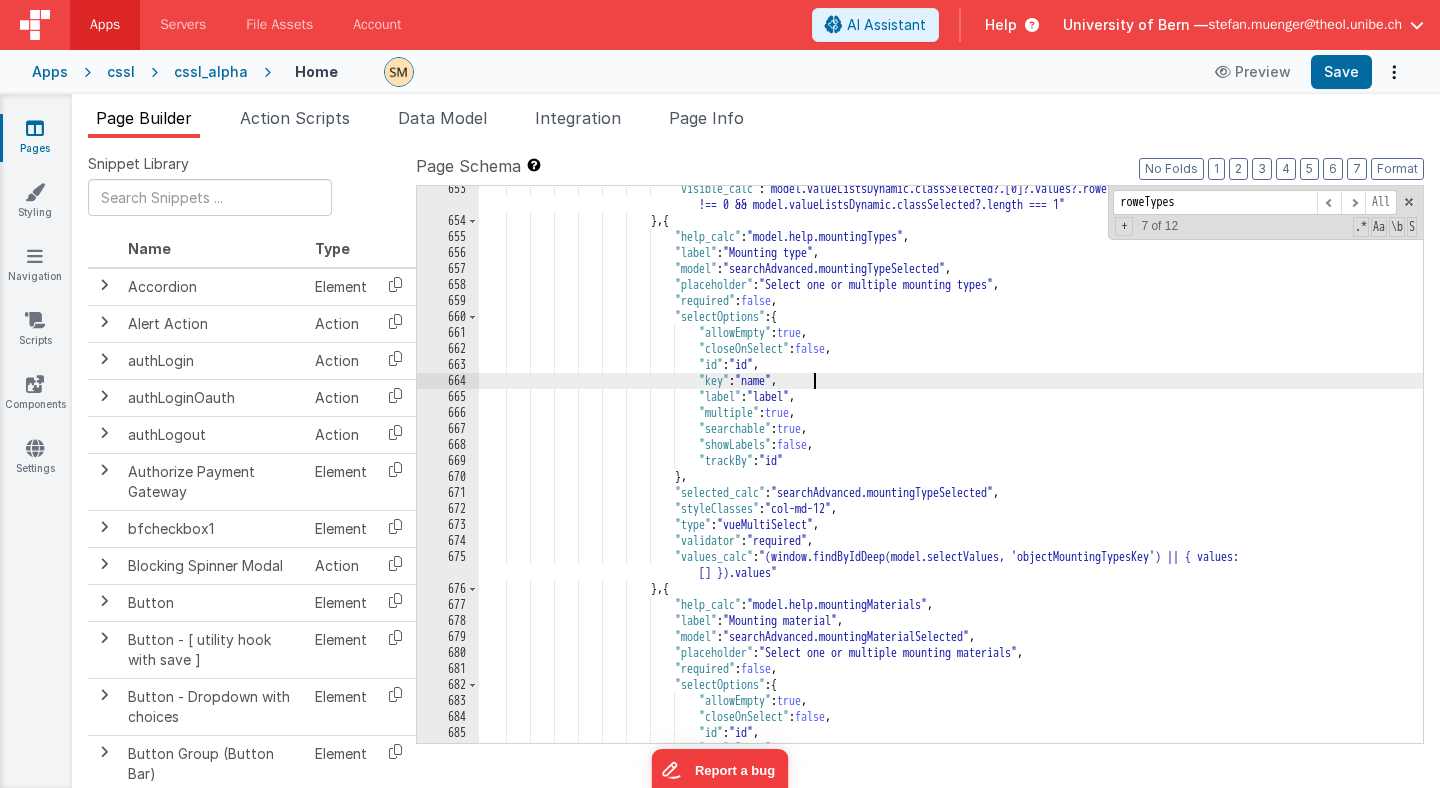 click on ""visible_calc" :  "(model.valueListsDynamic.classSelected?.[0]?.values?.roweTypesSide?.length || 0)                                       !== 0 && model.valueListsDynamic.classSelected?.length === 1"                                    } ,  {                                         "help_calc" :  "model.help.mountingTypes" ,                                         "label" :  "Mounting type" ,                                         "model" :  "searchAdvanced.mountingTypeSelected" ,                                         "placeholder" :  "Select one or multiple mounting types" ,                                         "required" :  false ,                                         "selectOptions" :  {                                              "allowEmpty" :  true ,                                              "closeOnSelect" :  false ,                                              "id" :  "id" ," at bounding box center [951, 483] 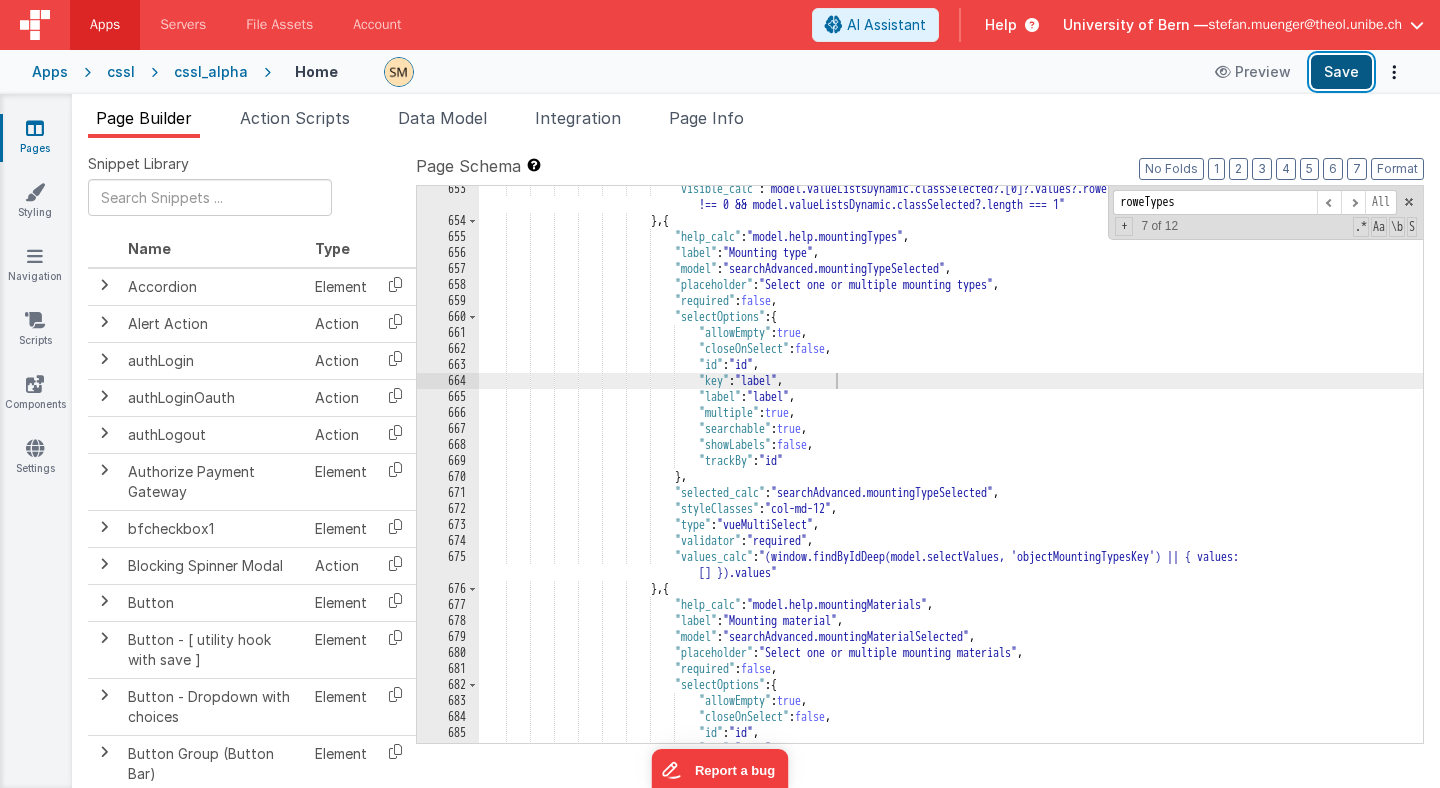 click on "Save" at bounding box center (1341, 72) 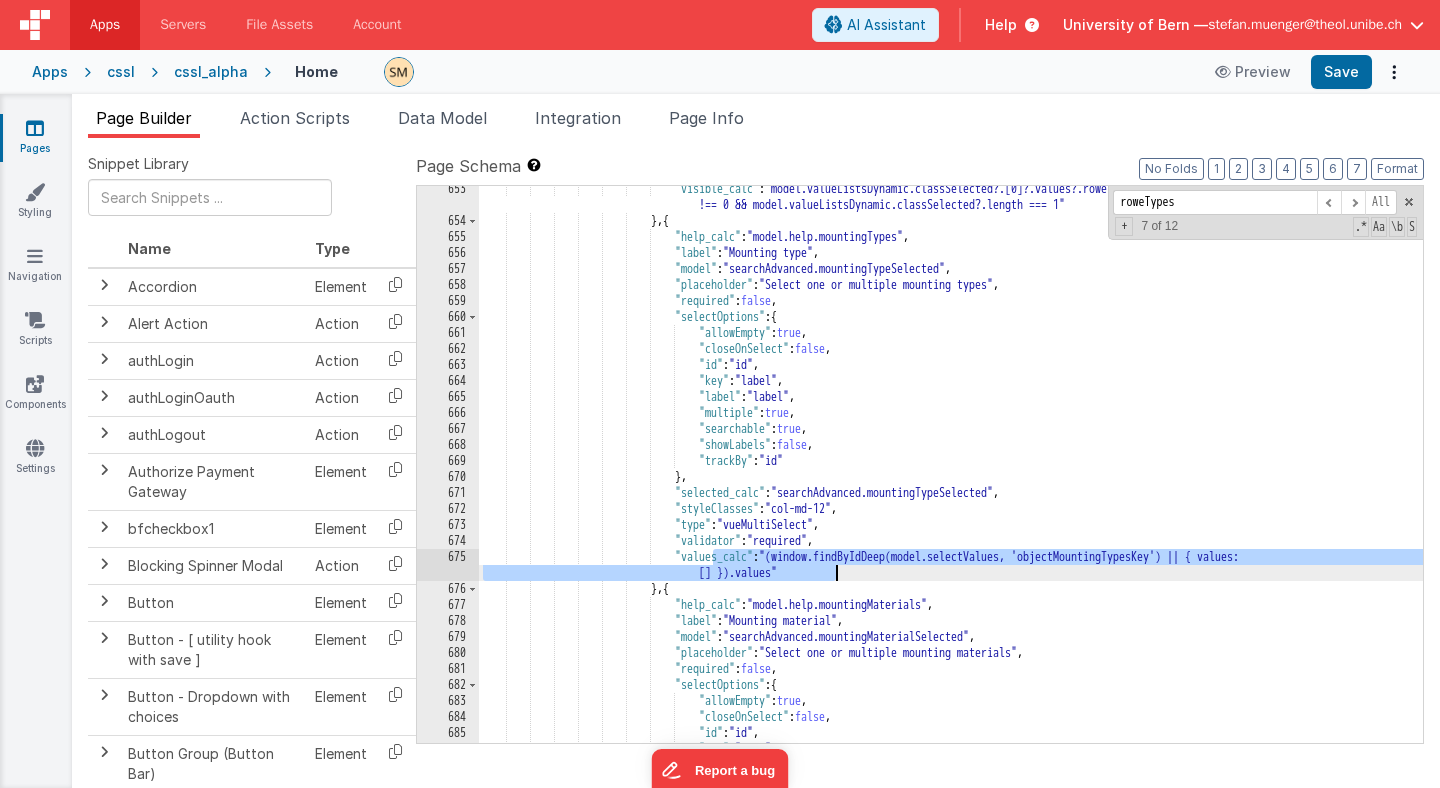drag, startPoint x: 716, startPoint y: 559, endPoint x: 845, endPoint y: 579, distance: 130.54118 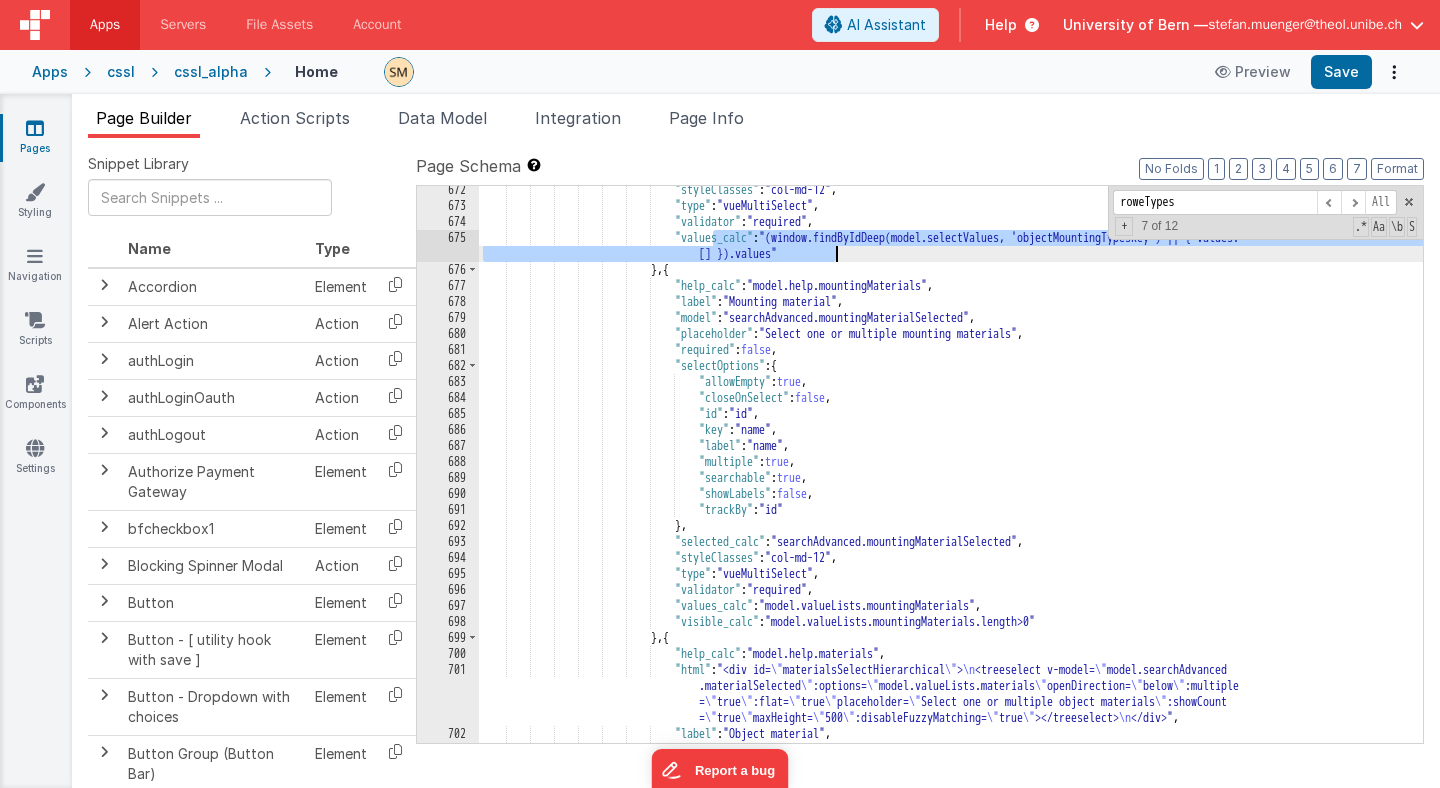 scroll, scrollTop: 10916, scrollLeft: 0, axis: vertical 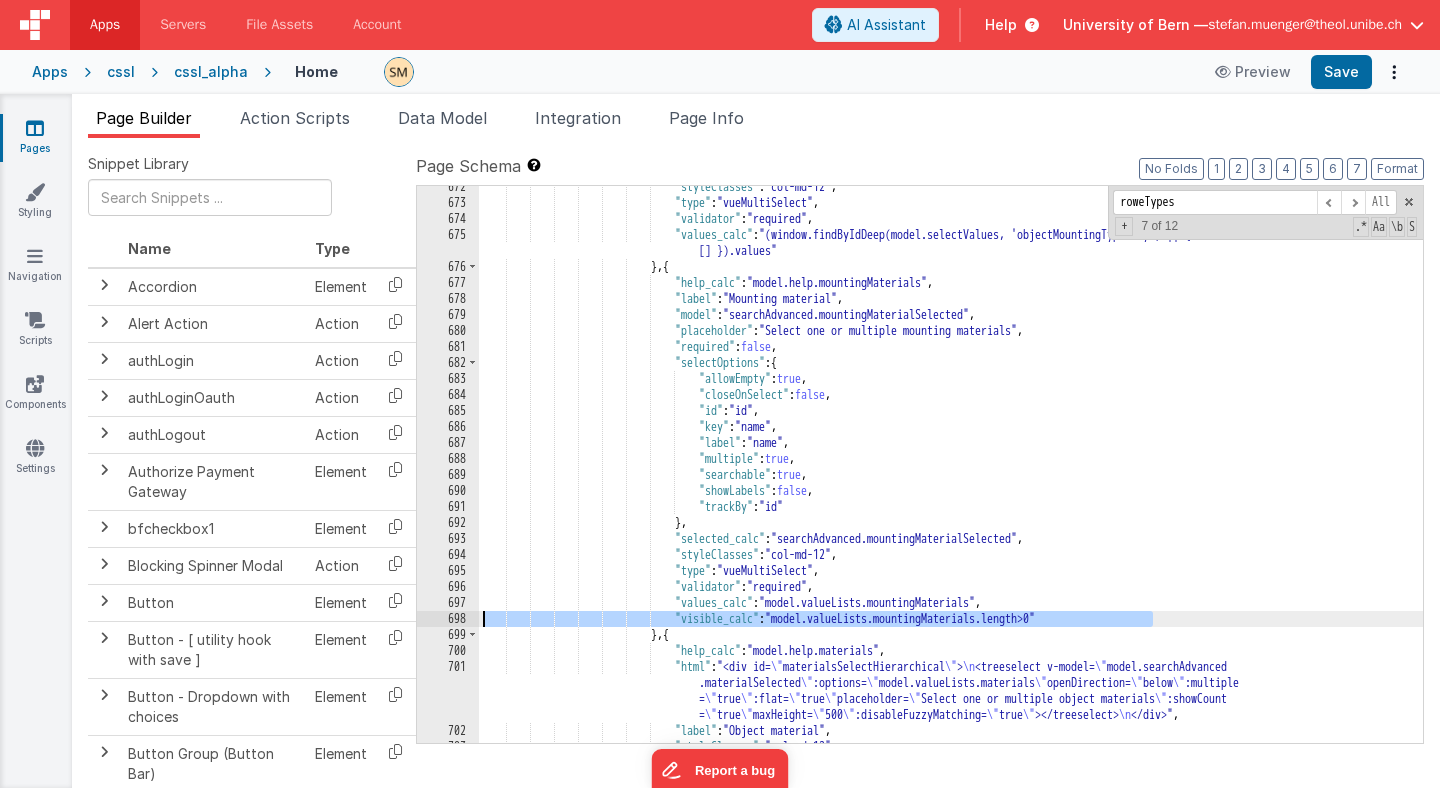 drag, startPoint x: 1181, startPoint y: 620, endPoint x: 453, endPoint y: 622, distance: 728.00275 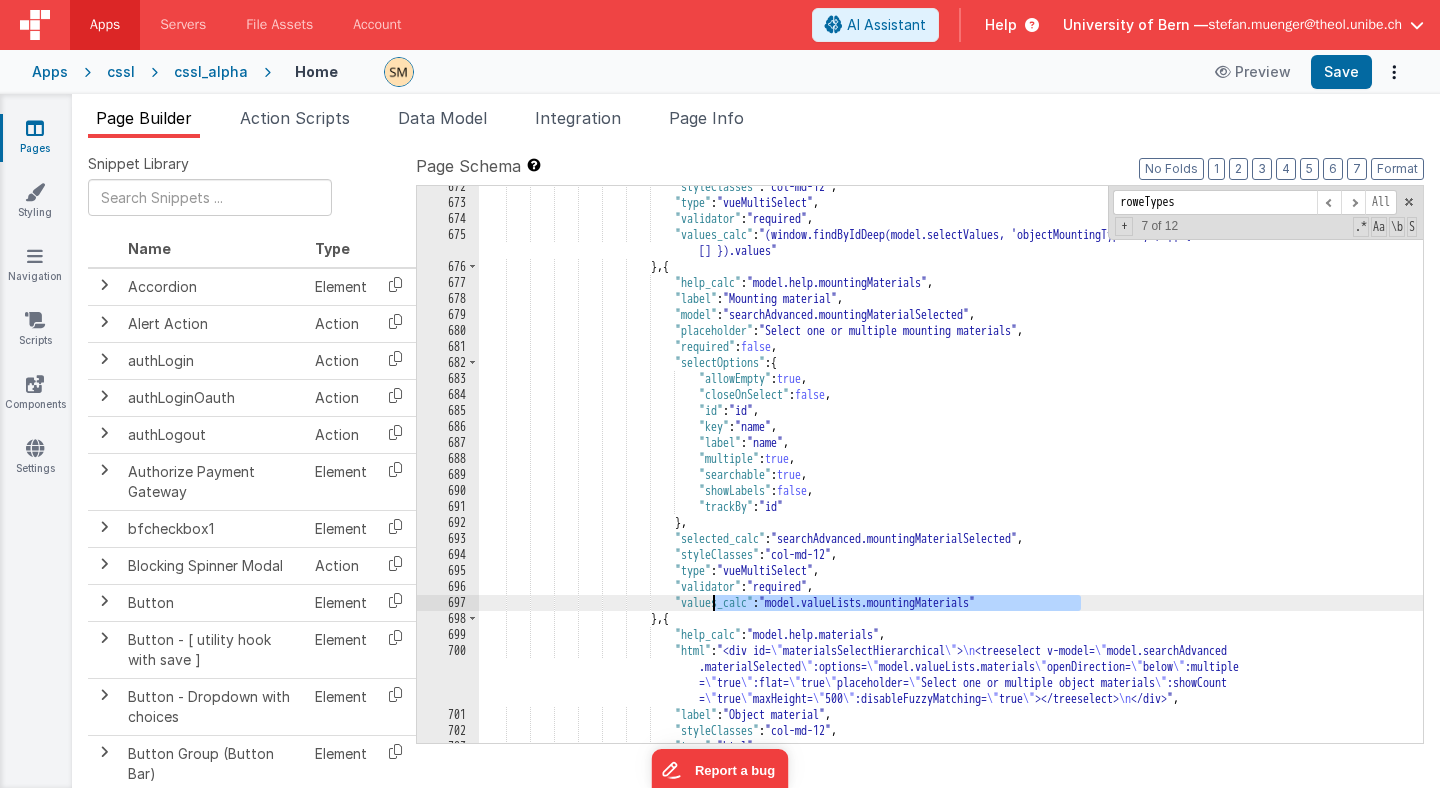 click on ""styleClasses" :  "col-md-12" ,                                         "type" :  "vueMultiSelect" ,                                         "validator" :  "required" ,                                         "values_calc" :  "(window.findByIdDeep(model.selectValues, 'objectMountingTypesKey') || { values:                                       [] }).values"                                    } ,  {                                         "help_calc" :  "model.help.mountingMaterials" ,                                         "label" :  "Mounting material" ,                                         "model" :  "searchAdvanced.mountingMaterialSelected" ,                                         "placeholder" :  "Select one or multiple mounting materials" ,                                         "required" :  false ,                                         "selectOptions" :  {                                              "allowEmpty" :  true" at bounding box center (951, 473) 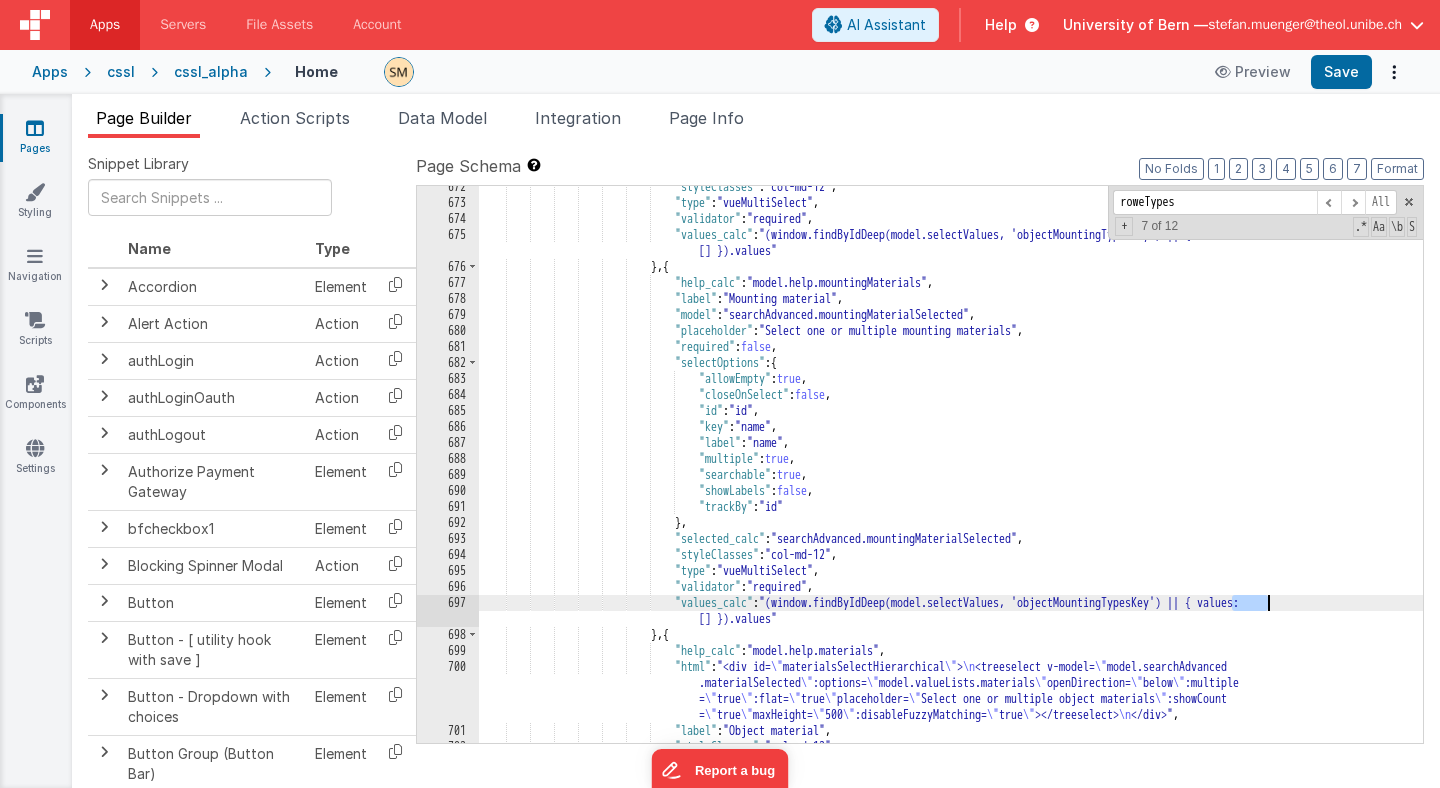 drag, startPoint x: 1234, startPoint y: 603, endPoint x: 1267, endPoint y: 604, distance: 33.01515 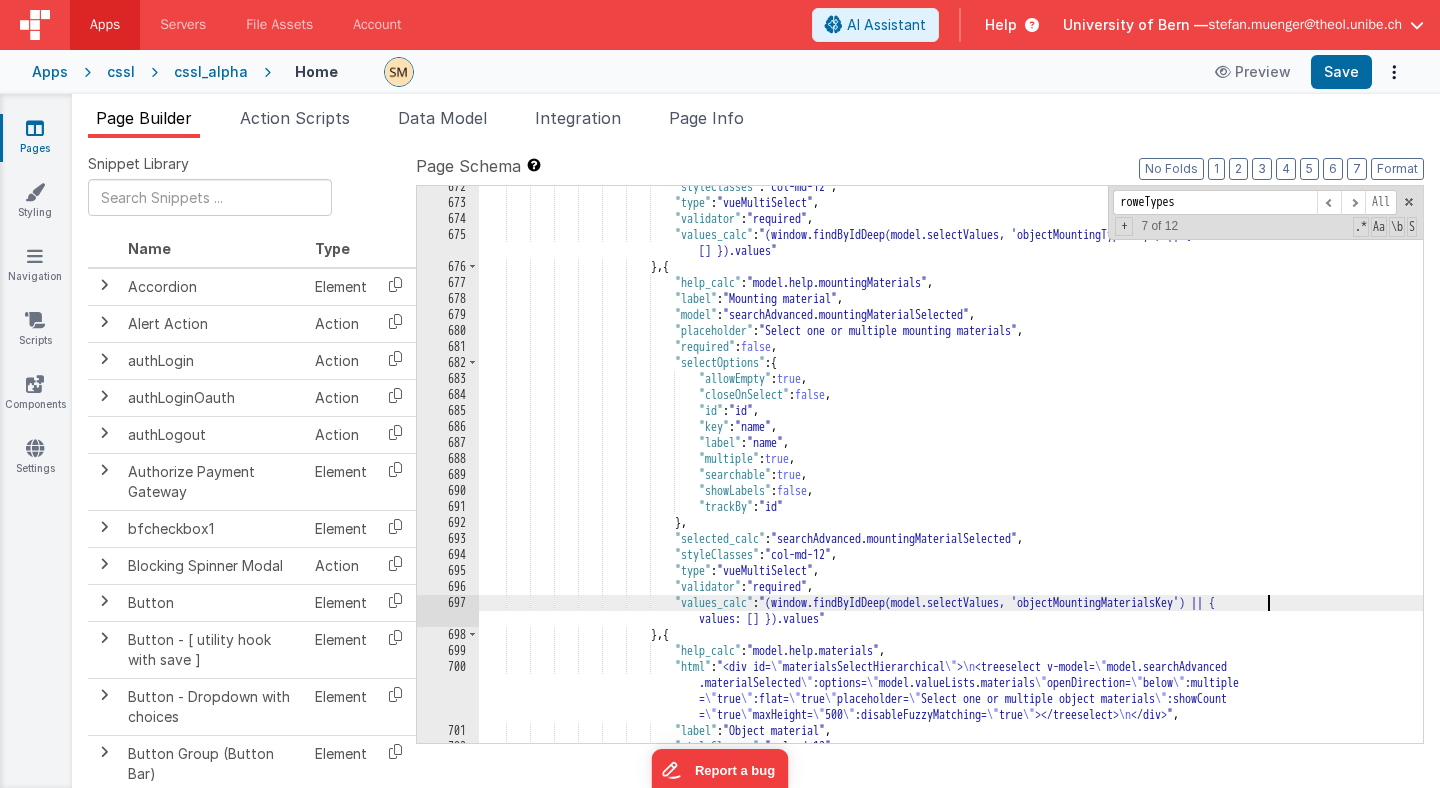 click on ""styleClasses" :  "col-md-12" ,                                         "type" :  "vueMultiSelect" ,                                         "validator" :  "required" ,                                         "values_calc" :  "(window.findByIdDeep(model.selectValues, 'objectMountingTypesKey') || { values:                                       [] }).values"                                    } ,  {                                         "help_calc" :  "model.help.mountingMaterials" ,                                         "label" :  "Mounting material" ,                                         "model" :  "searchAdvanced.mountingMaterialSelected" ,                                         "placeholder" :  "Select one or multiple mounting materials" ,                                         "required" :  false ,                                         "selectOptions" :  {                                              "allowEmpty" :  true" at bounding box center [951, 473] 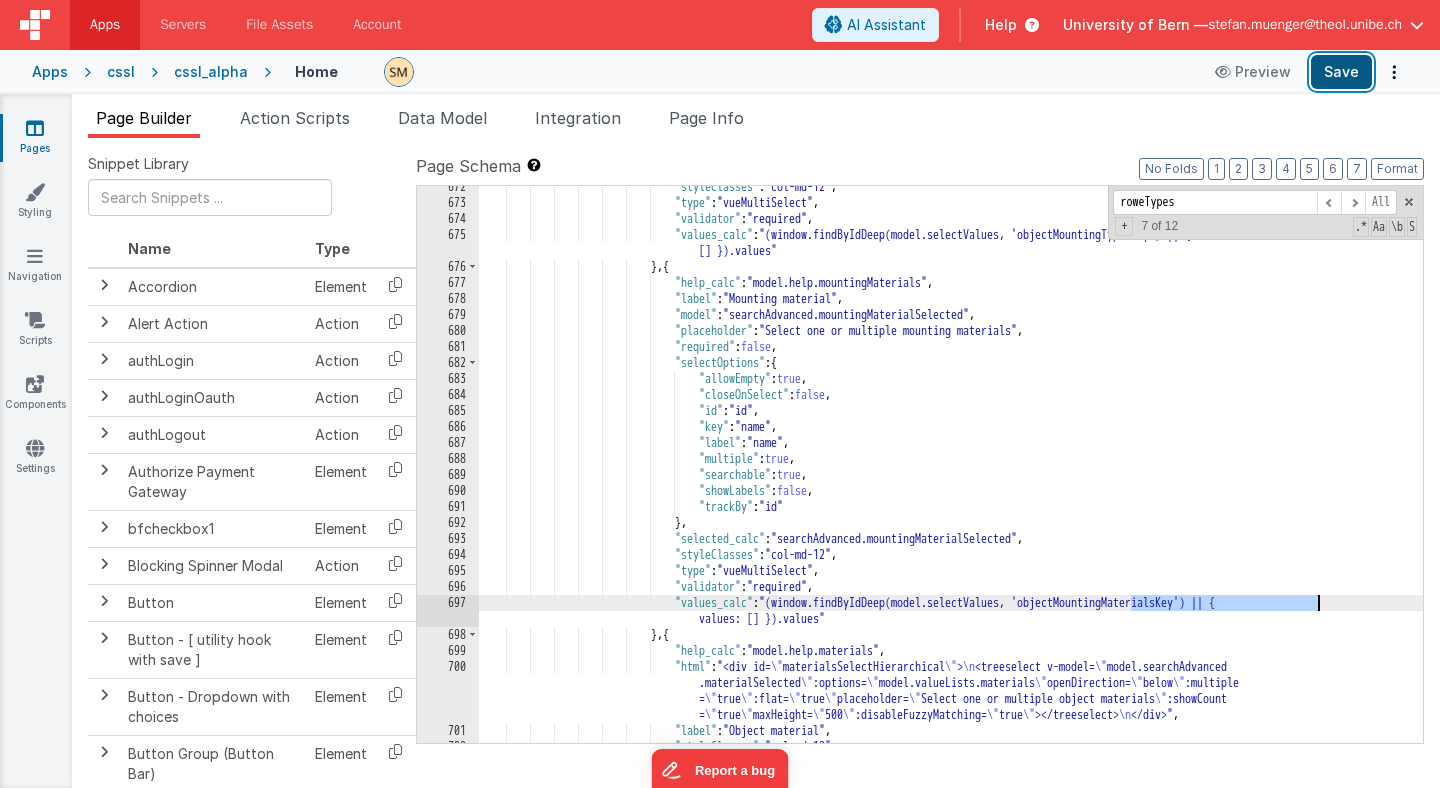 click on "Save" at bounding box center (1341, 72) 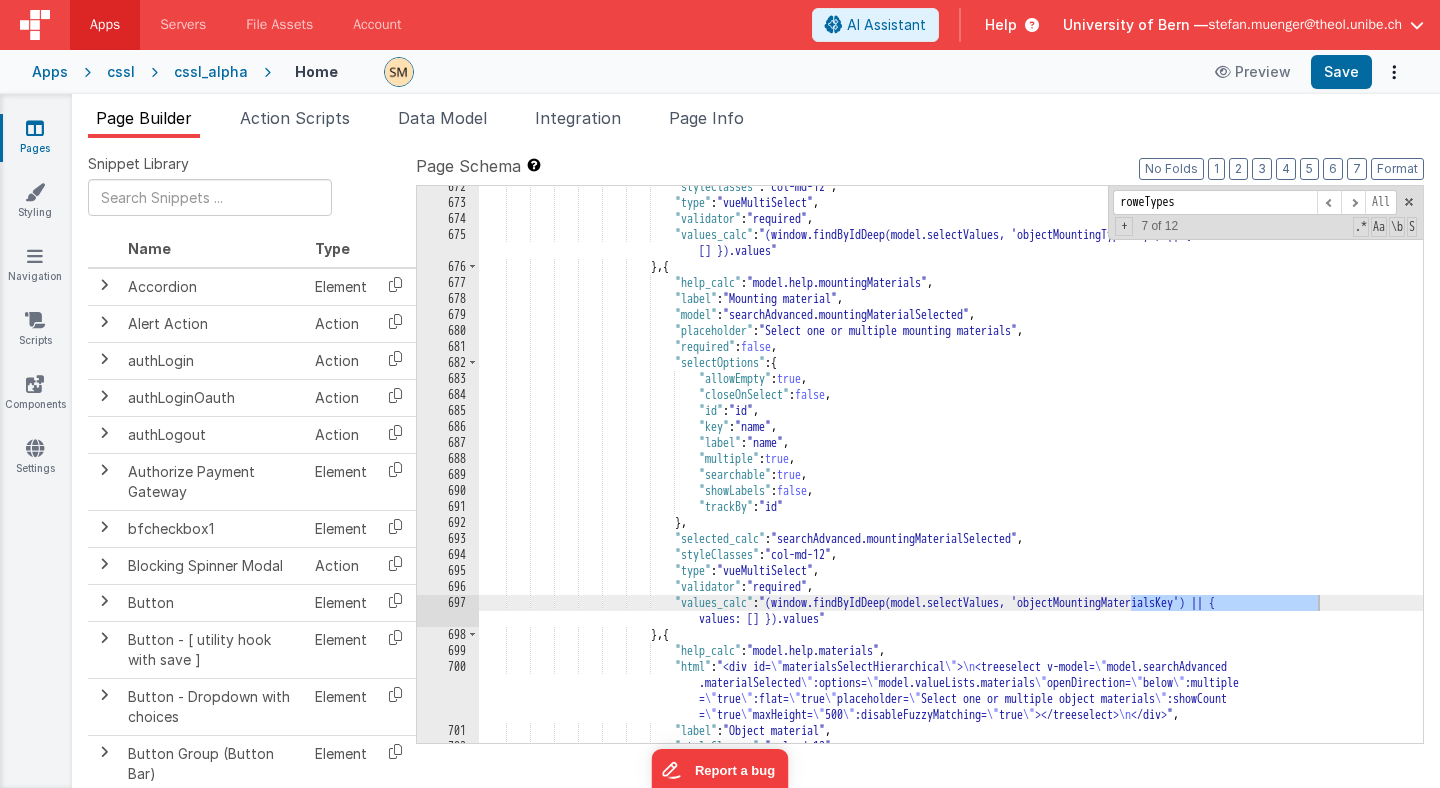 click on ""styleClasses" :  "col-md-12" ,                                         "type" :  "vueMultiSelect" ,                                         "validator" :  "required" ,                                         "values_calc" :  "(window.findByIdDeep(model.selectValues, 'objectMountingTypesKey') || { values:                                       [] }).values"                                    } ,  {                                         "help_calc" :  "model.help.mountingMaterials" ,                                         "label" :  "Mounting material" ,                                         "model" :  "searchAdvanced.mountingMaterialSelected" ,                                         "placeholder" :  "Select one or multiple mounting materials" ,                                         "required" :  false ,                                         "selectOptions" :  {                                              "allowEmpty" :  true" at bounding box center (951, 473) 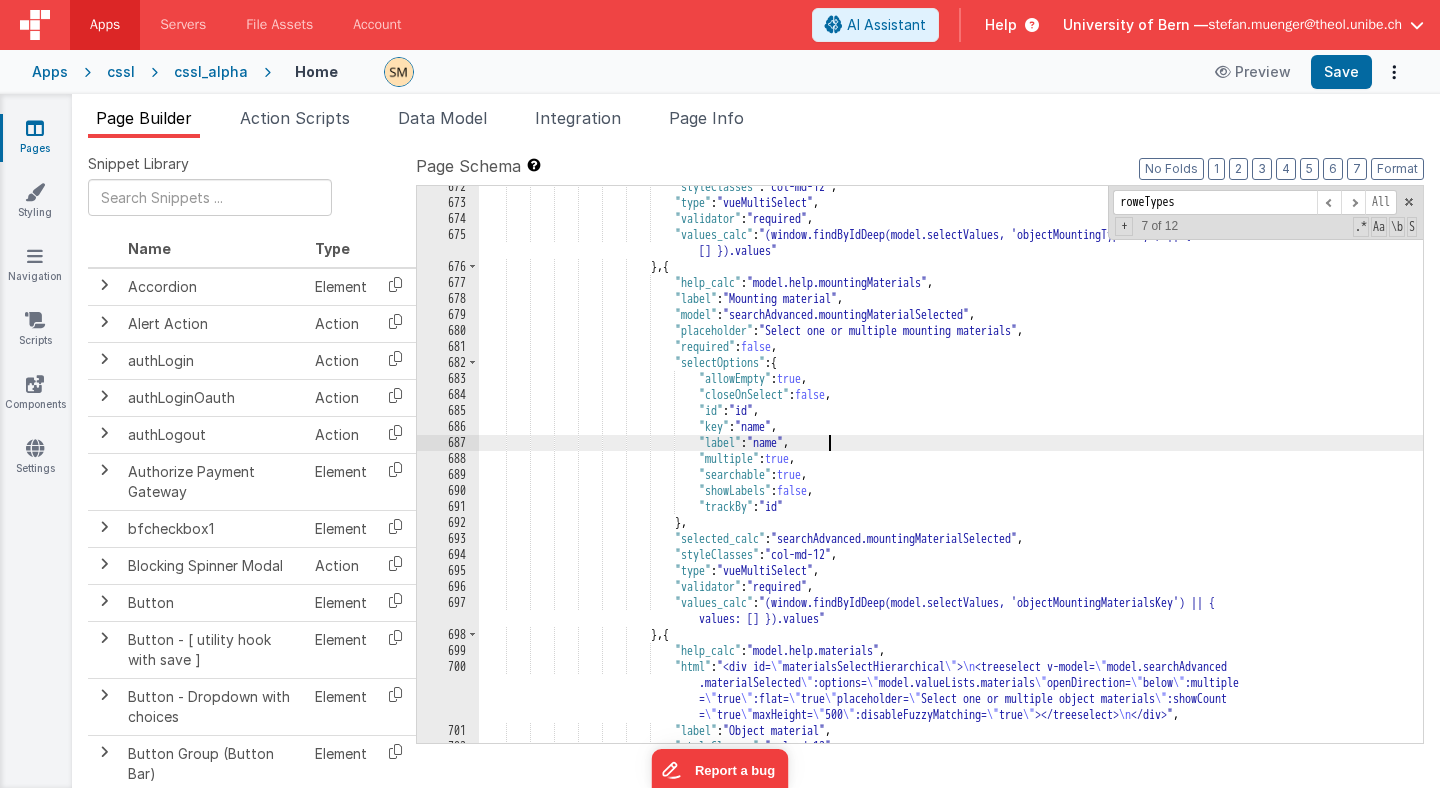 click on ""styleClasses" :  "col-md-12" ,                                         "type" :  "vueMultiSelect" ,                                         "validator" :  "required" ,                                         "values_calc" :  "(window.findByIdDeep(model.selectValues, 'objectMountingTypesKey') || { values:                                       [] }).values"                                    } ,  {                                         "help_calc" :  "model.help.mountingMaterials" ,                                         "label" :  "Mounting material" ,                                         "model" :  "searchAdvanced.mountingMaterialSelected" ,                                         "placeholder" :  "Select one or multiple mounting materials" ,                                         "required" :  false ,                                         "selectOptions" :  {                                              "allowEmpty" :  true" at bounding box center (951, 473) 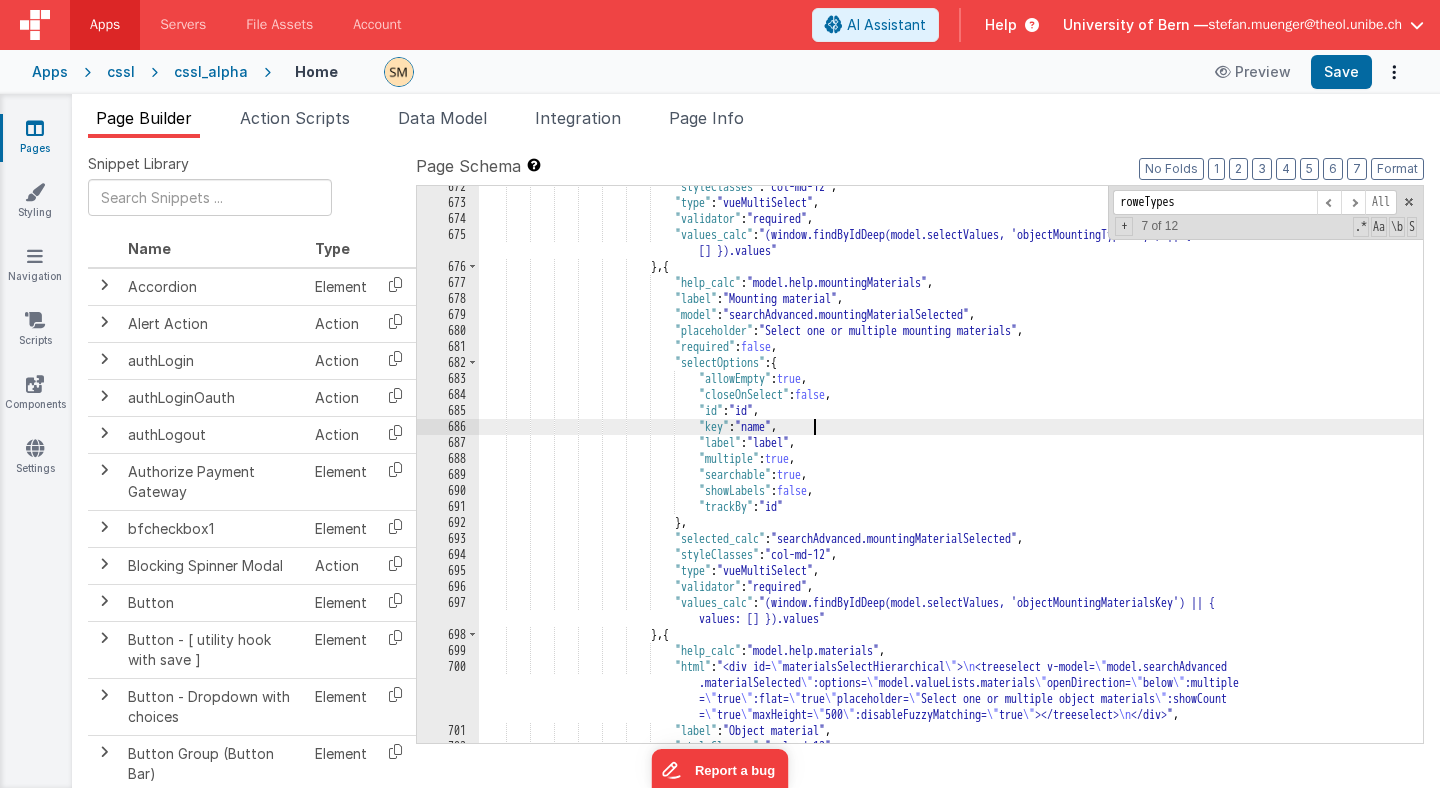 click on ""styleClasses" :  "col-md-12" ,                                         "type" :  "vueMultiSelect" ,                                         "validator" :  "required" ,                                         "values_calc" :  "(window.findByIdDeep(model.selectValues, 'objectMountingTypesKey') || { values:                                       [] }).values"                                    } ,  {                                         "help_calc" :  "model.help.mountingMaterials" ,                                         "label" :  "Mounting material" ,                                         "model" :  "searchAdvanced.mountingMaterialSelected" ,                                         "placeholder" :  "Select one or multiple mounting materials" ,                                         "required" :  false ,                                         "selectOptions" :  {                                              "allowEmpty" :  true" at bounding box center (951, 473) 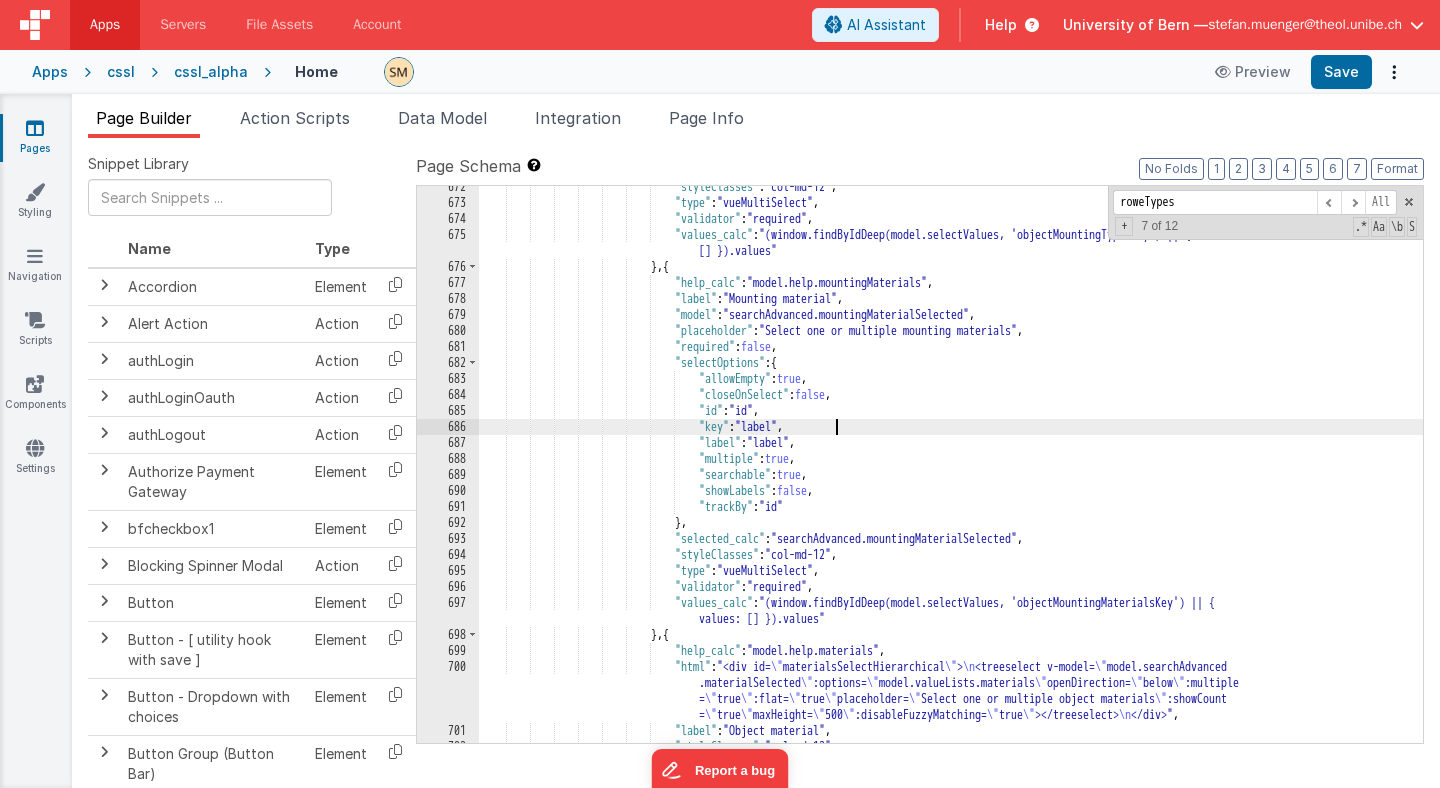 type 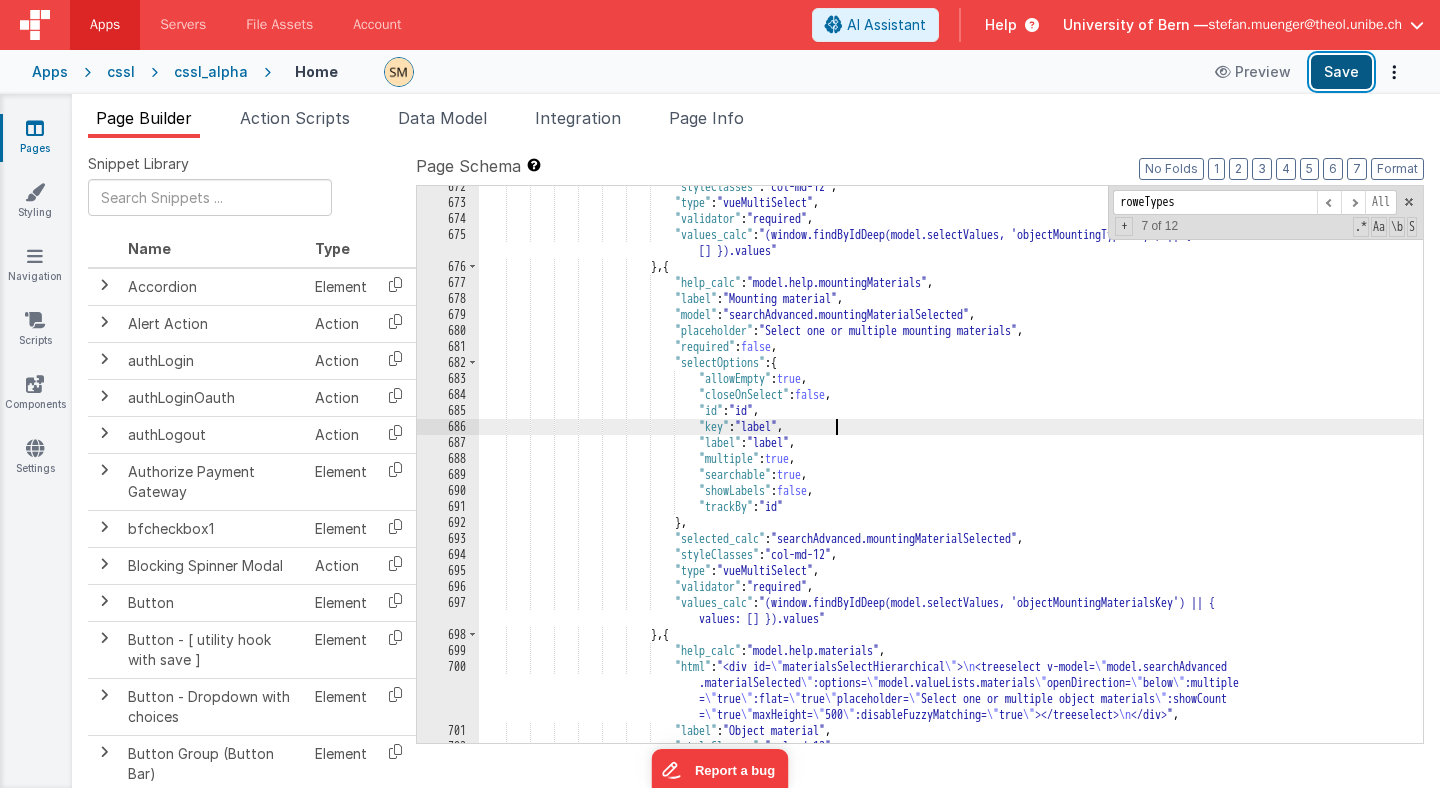 click on "Save" at bounding box center (1341, 72) 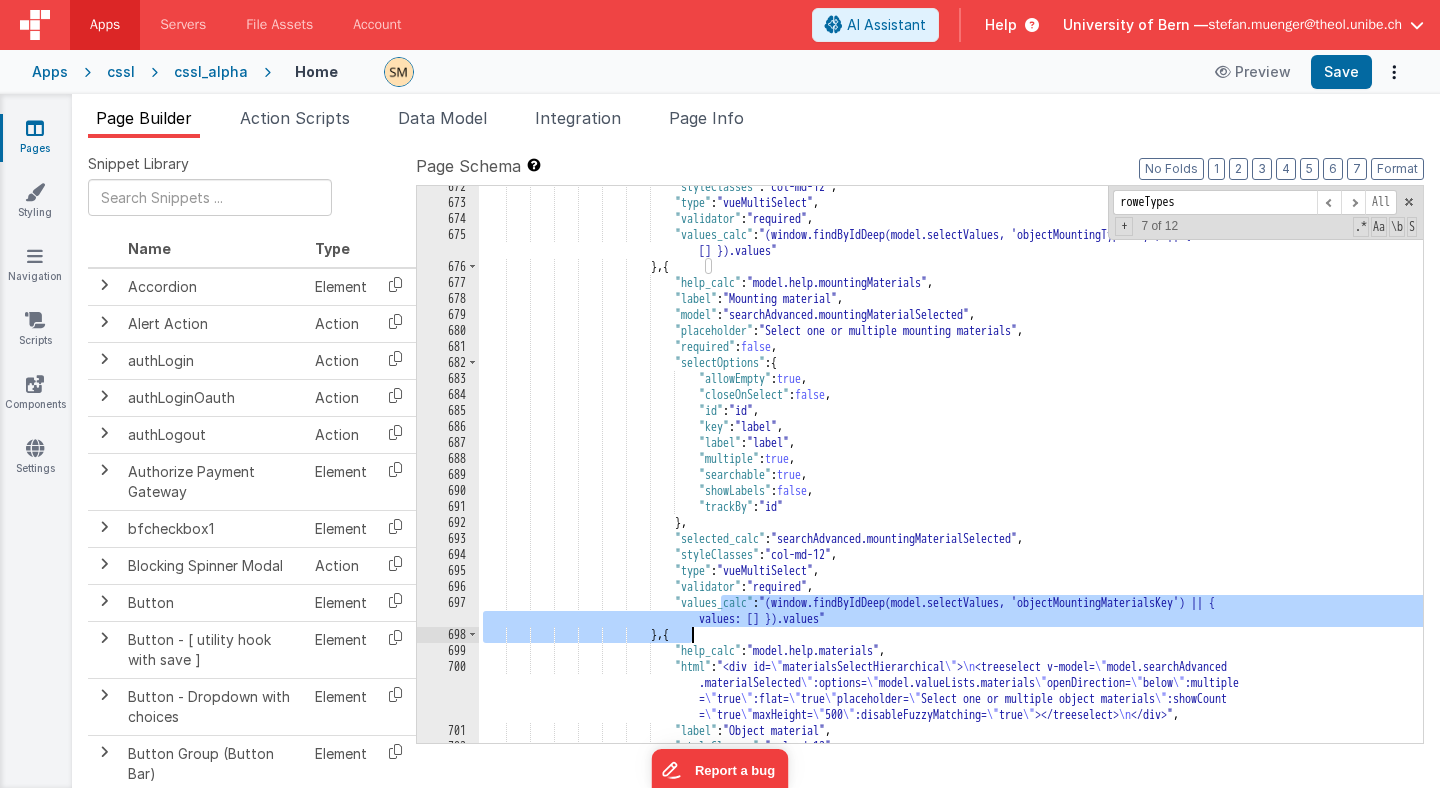 drag, startPoint x: 718, startPoint y: 599, endPoint x: 693, endPoint y: 633, distance: 42.201897 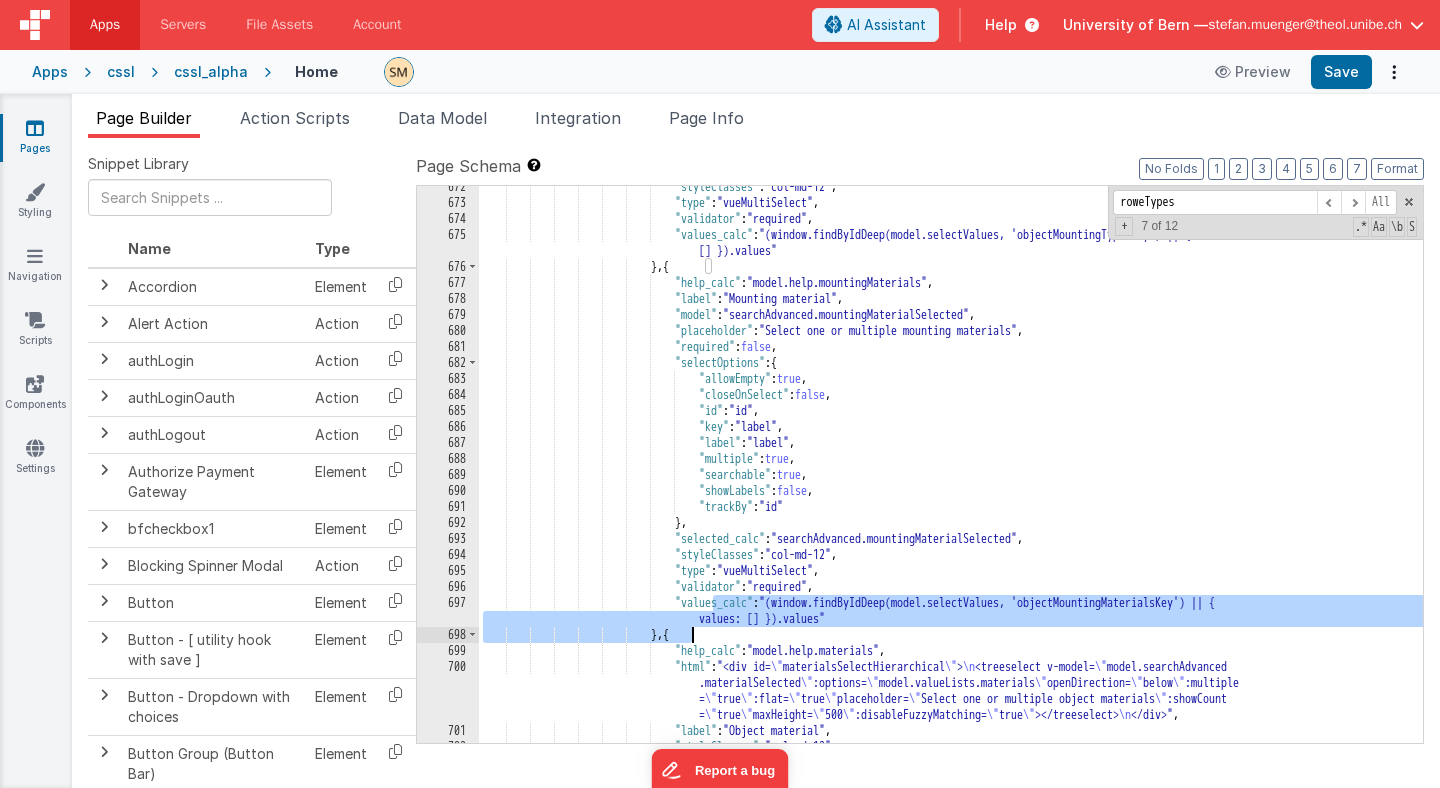 drag, startPoint x: 715, startPoint y: 600, endPoint x: 690, endPoint y: 637, distance: 44.65423 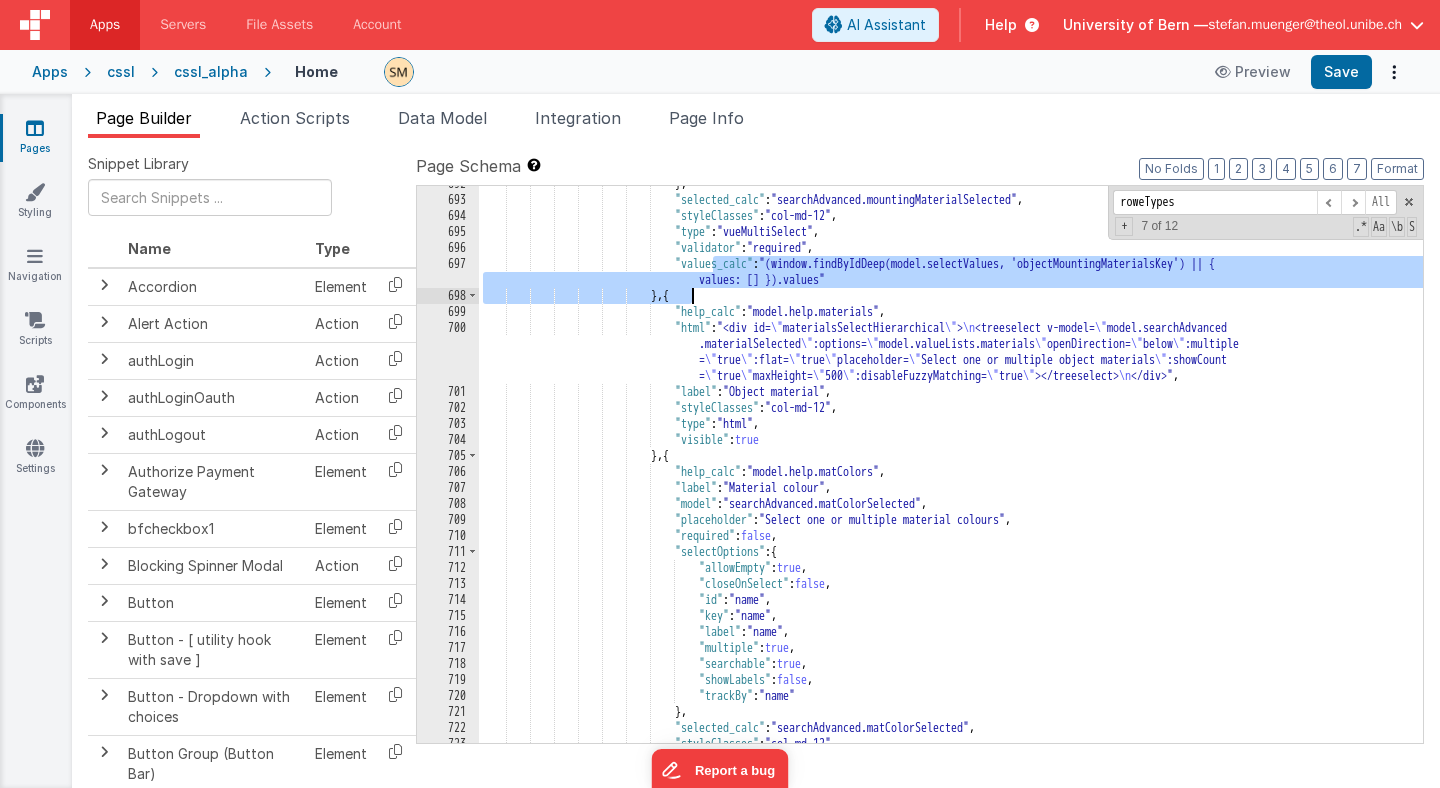 scroll, scrollTop: 11169, scrollLeft: 0, axis: vertical 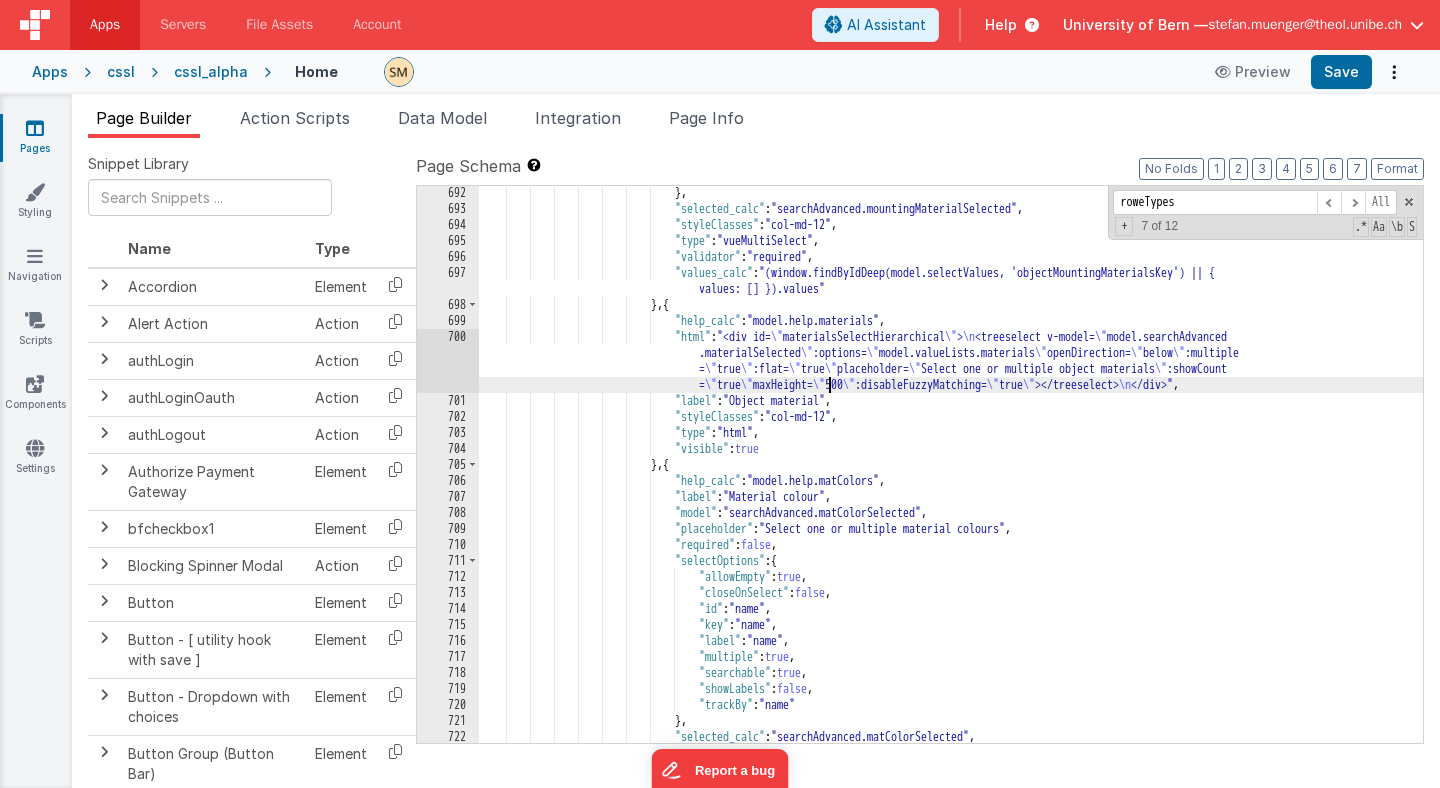 click on "} ,                                         "selected_calc" :  "searchAdvanced.mountingMaterialSelected" ,                                         "styleClasses" :  "col-md-12" ,                                         "type" :  "vueMultiSelect" ,                                         "validator" :  "required" ,                                         "values_calc" :  "(window.findByIdDeep(model.selectValues, 'objectMountingMaterialsKey') || {                                       values: [] }).values"                                    } ,  {                                         "help_calc" :  "model.help.materials" ,                                         "html" :  "<div id= \" materialsSelectHierarchical \" > \n     <treeselect v-model= \" model.searchAdvanced                                      .materialSelected \"  :options= \" model.valueLists.materials \"  openDirection= \" below \" =" at bounding box center (951, 479) 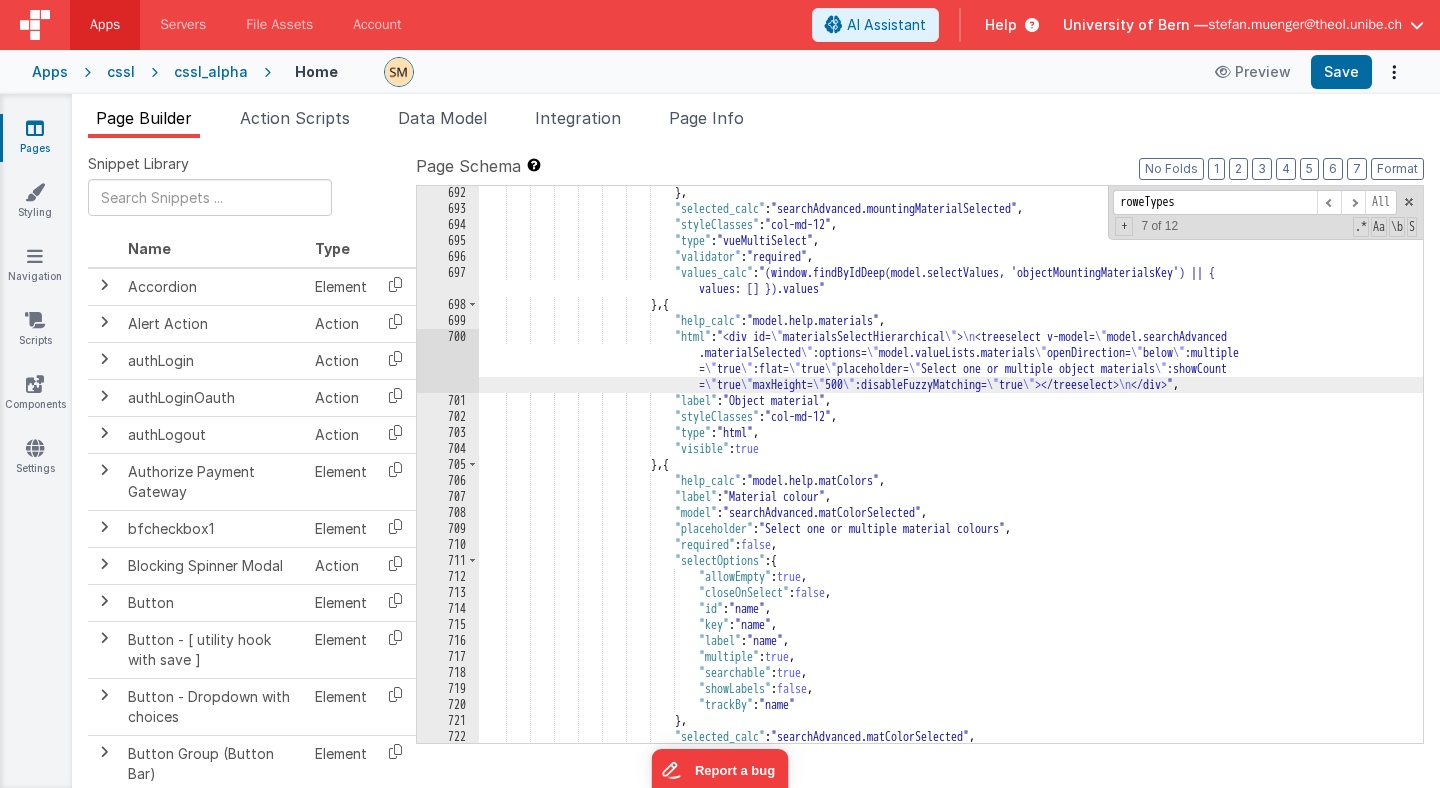 click on "700" at bounding box center [448, 361] 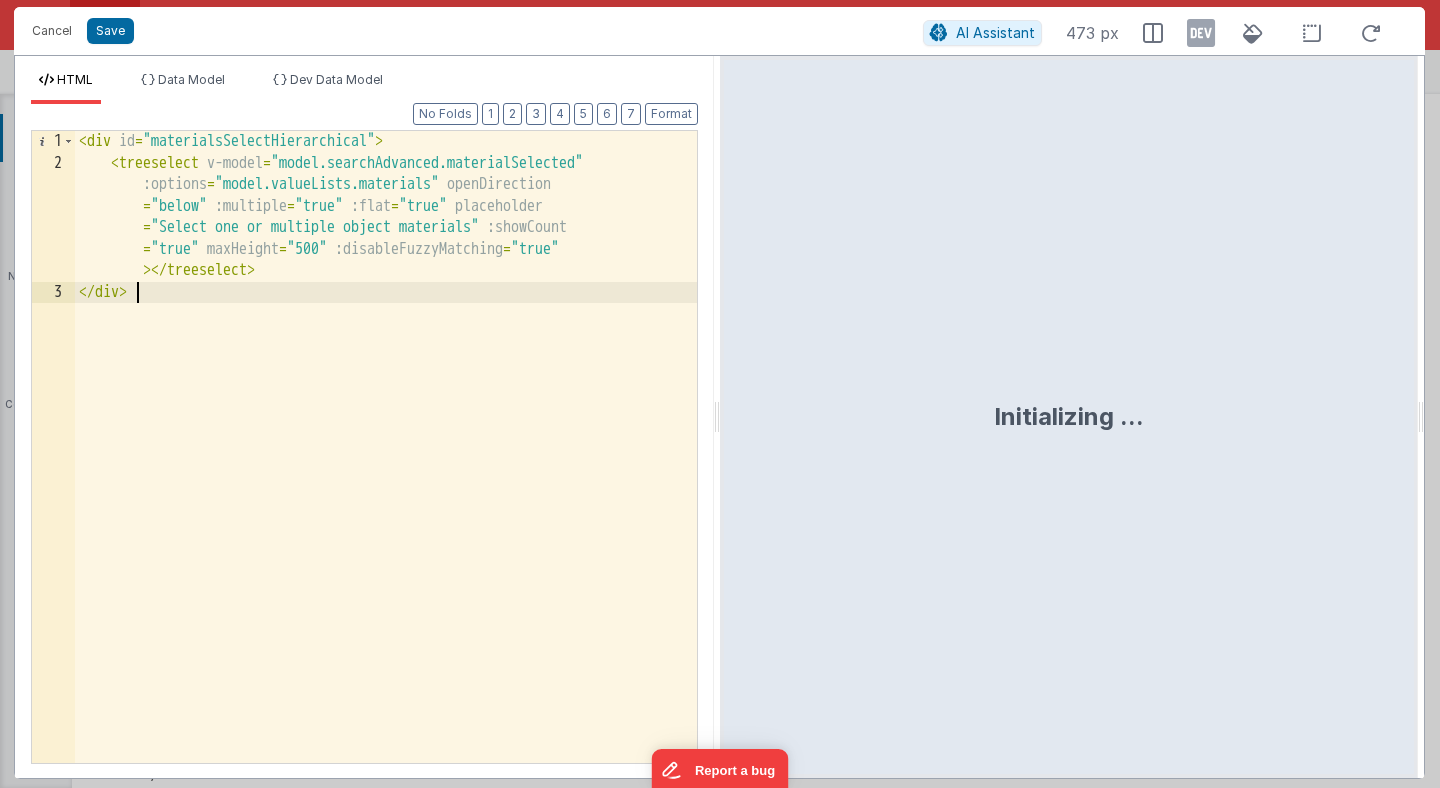 click on "< div   id = "materialsSelectHierarchical" >      < treeselect   v-model = "model.searchAdvanced.materialSelected"            :options = "model.valueLists.materials"   openDirection          = "below"   :multiple = "true"   :flat = "true"   placeholder          = "Select one or multiple object materials"   :showCount          = "true"   maxHeight = "500"   :disableFuzzyMatching = "true"          > </ treeselect > </ div >" at bounding box center [386, 468] 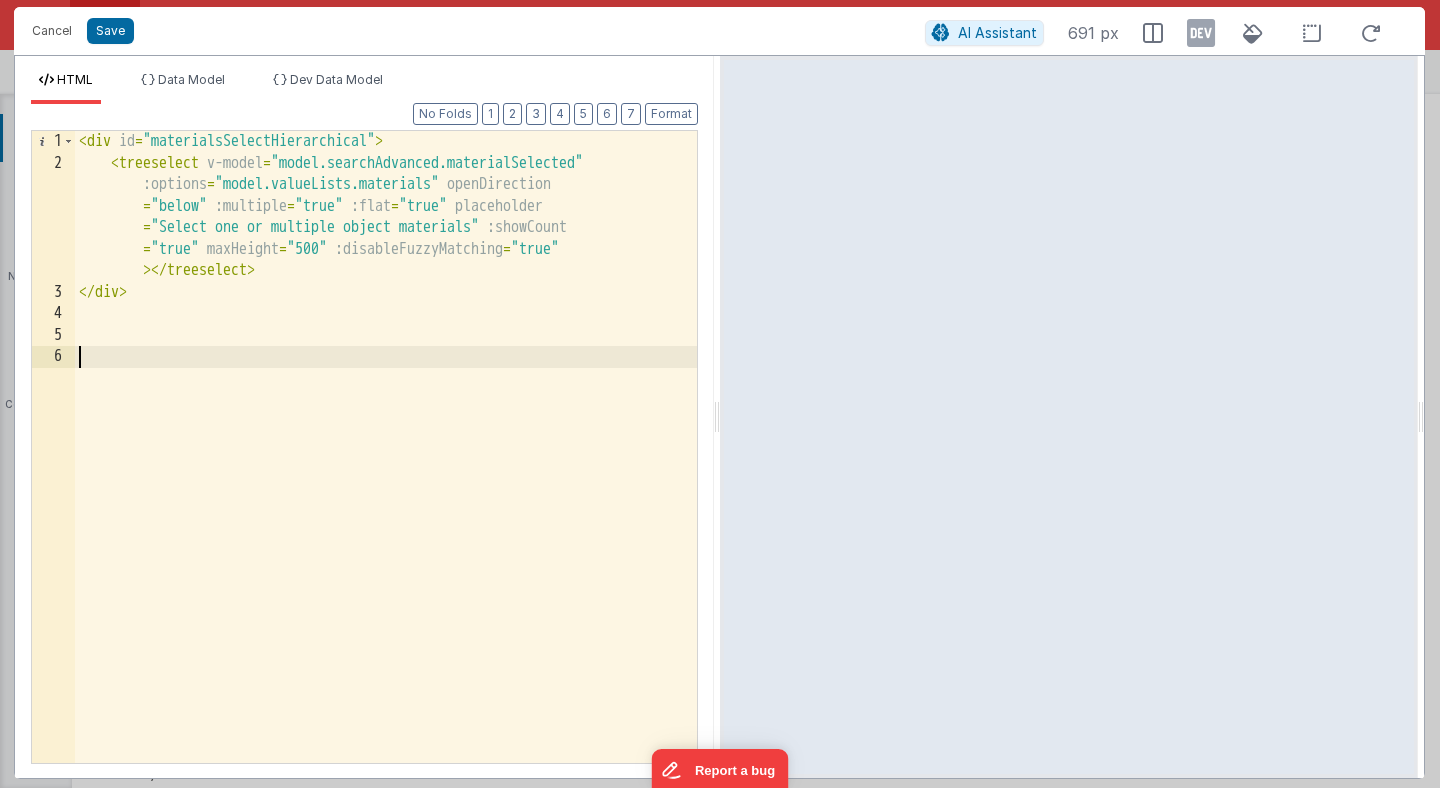 type 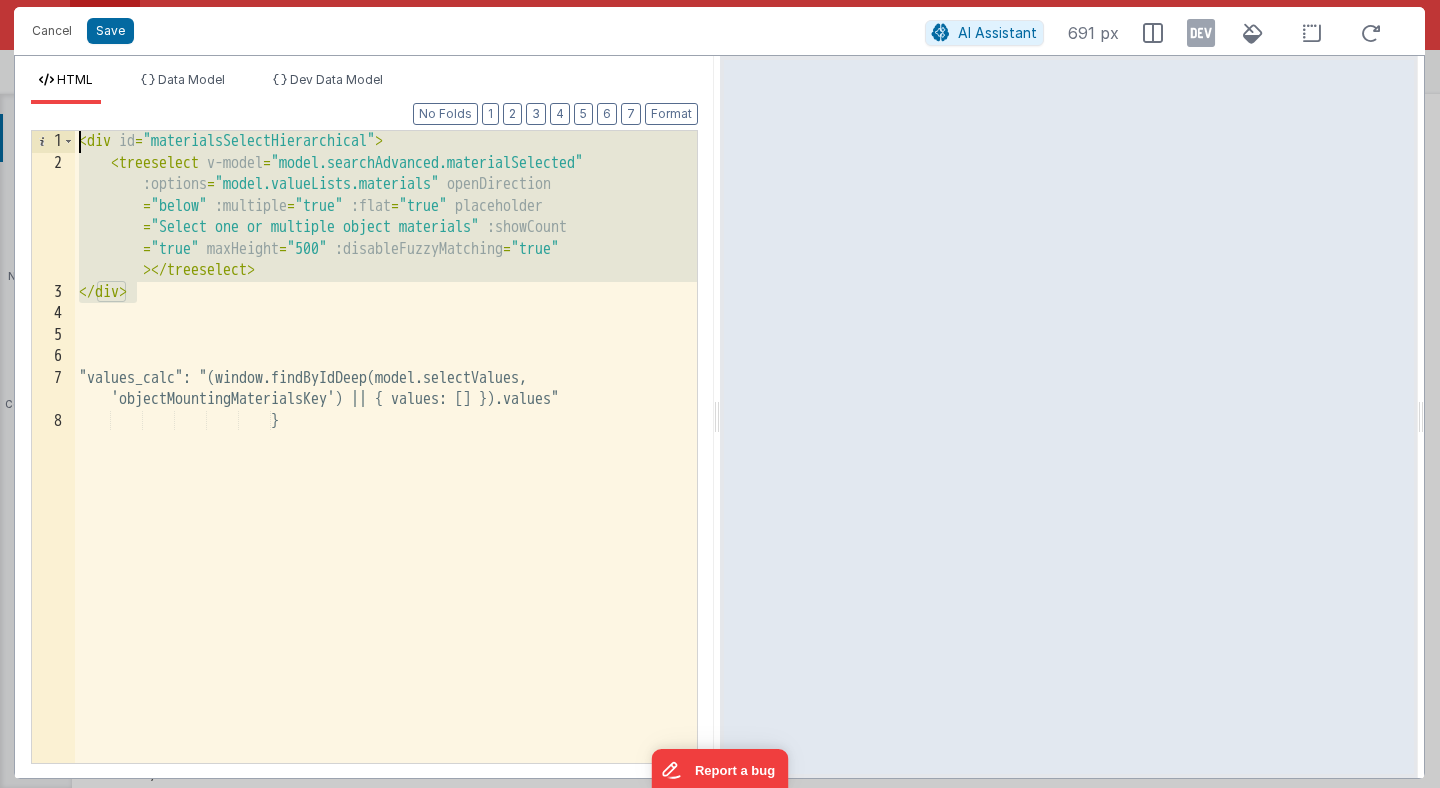 drag, startPoint x: 141, startPoint y: 292, endPoint x: 70, endPoint y: 110, distance: 195.35864 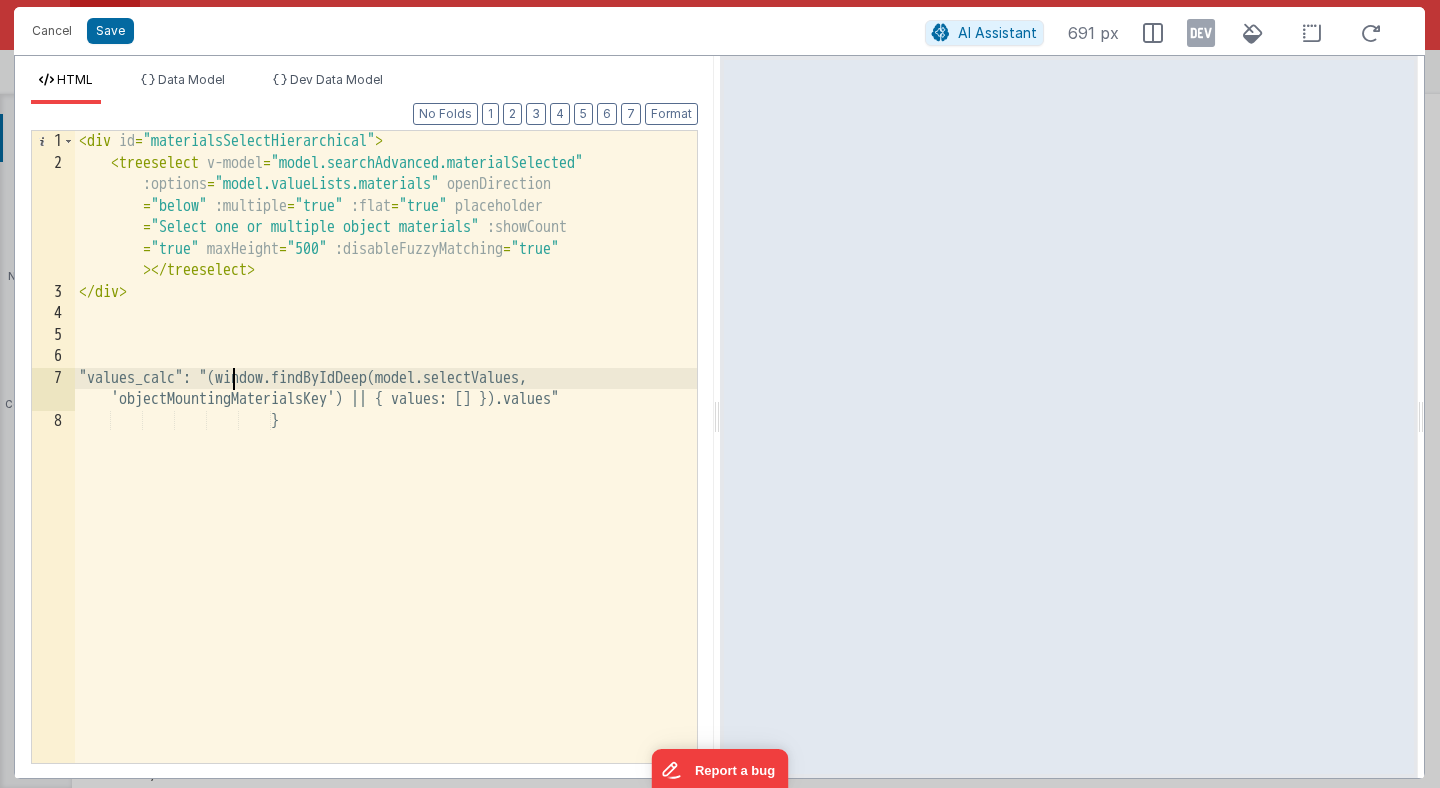 click on "< div   id = "materialsSelectHierarchical" >      < treeselect   v-model = "model.searchAdvanced.materialSelected"            :options = "model.valueLists.materials"   openDirection          = "below"   :multiple = "true"   :flat = "true"   placeholder          = "Select one or multiple object materials"   :showCount          = "true"   maxHeight = "500"   :disableFuzzyMatching = "true"          > </ treeselect > </ div > "values_calc": "(window.findByIdDeep(model.selectValues,       'objectMountingMaterialsKey') || { values: [] }).values"                                   }" at bounding box center (386, 468) 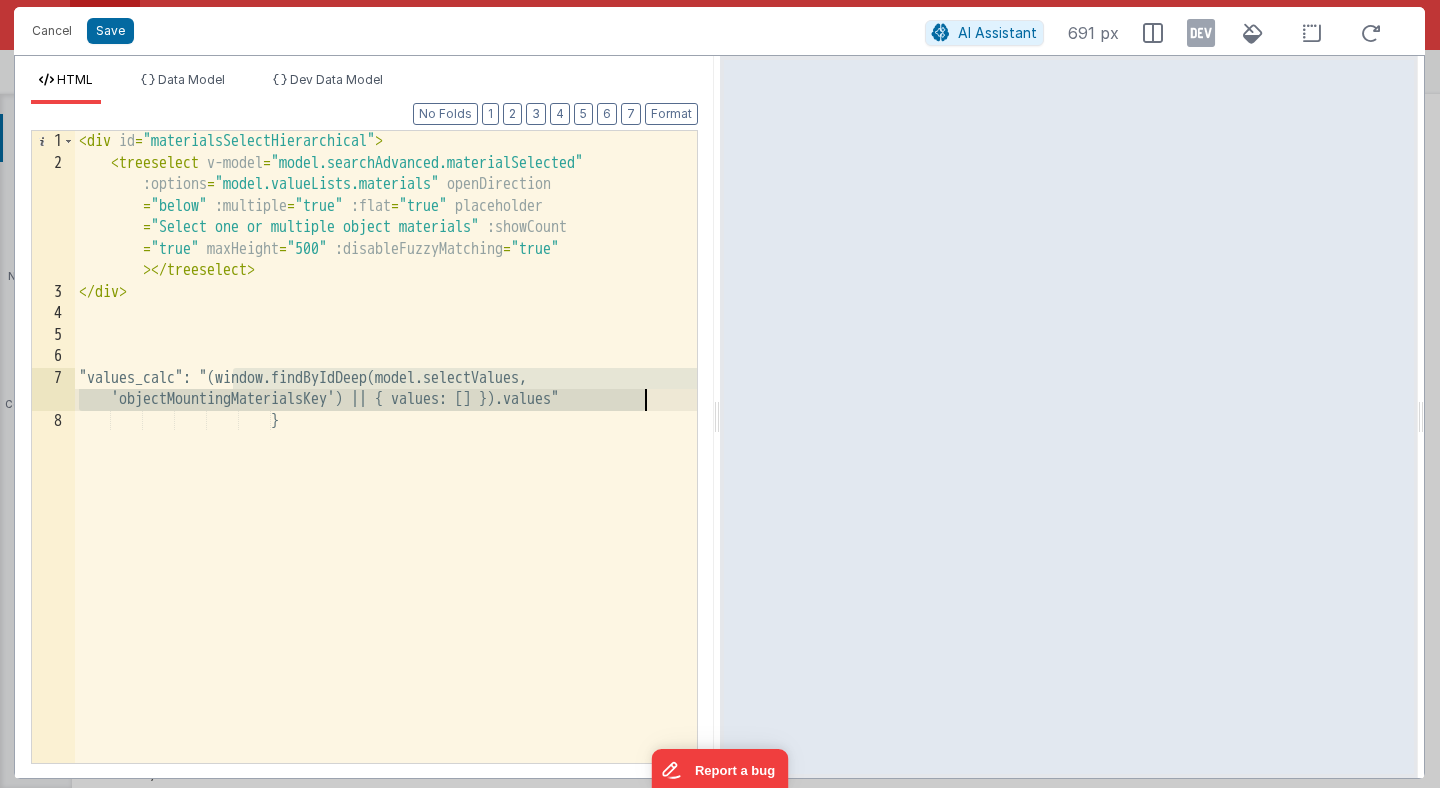 drag, startPoint x: 232, startPoint y: 378, endPoint x: 647, endPoint y: 399, distance: 415.53098 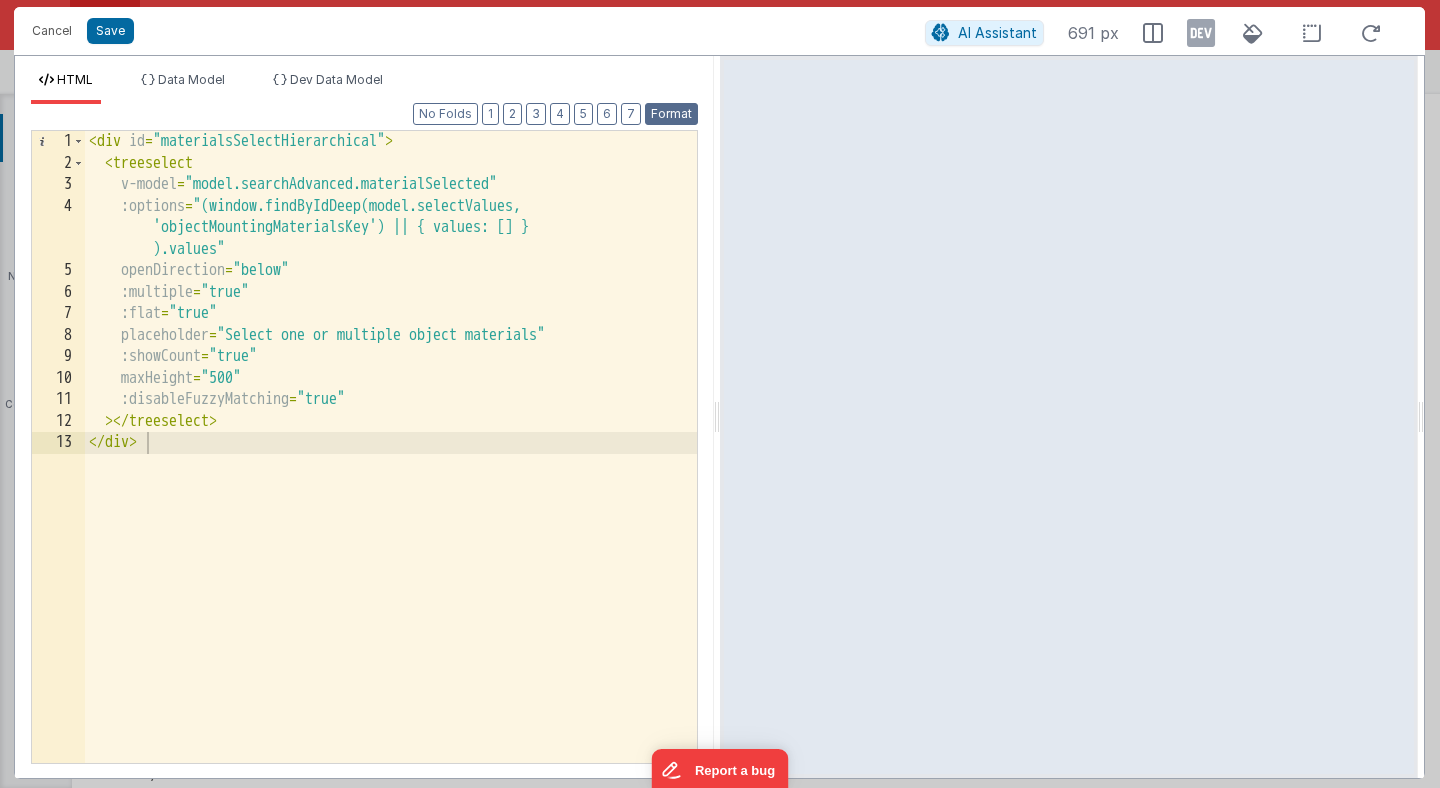 click on "Format" at bounding box center (671, 114) 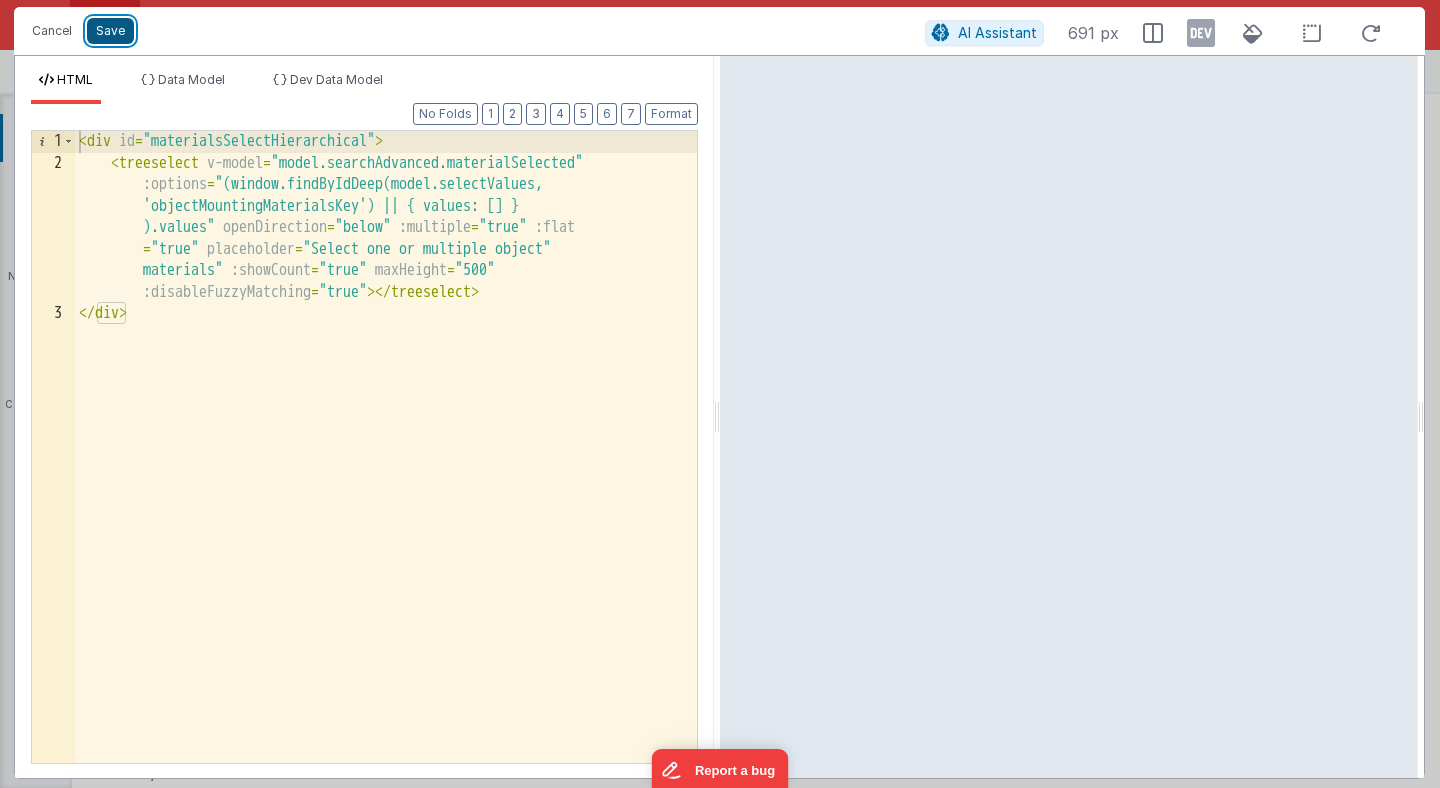 click on "Save" at bounding box center (110, 31) 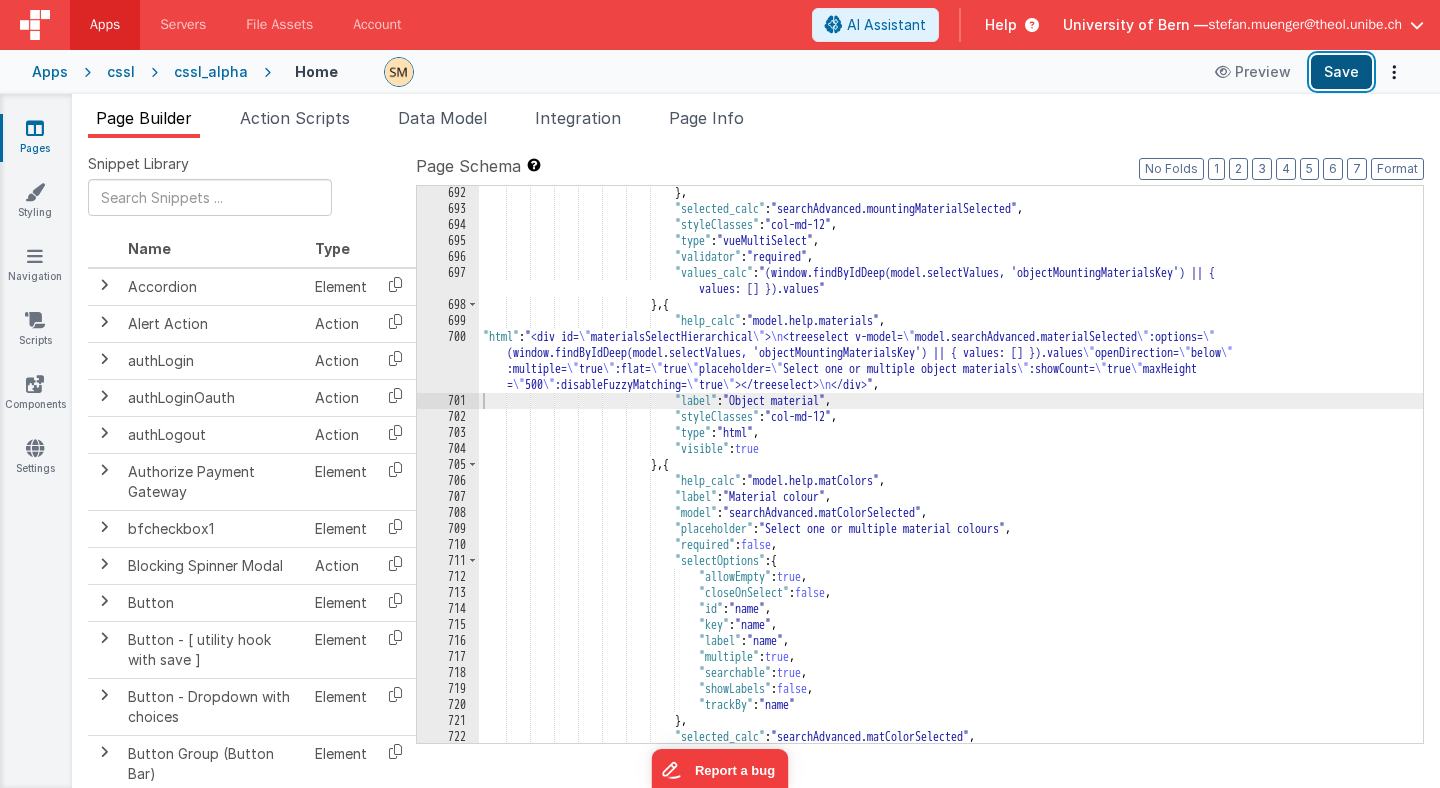 click on "Save" at bounding box center (1341, 72) 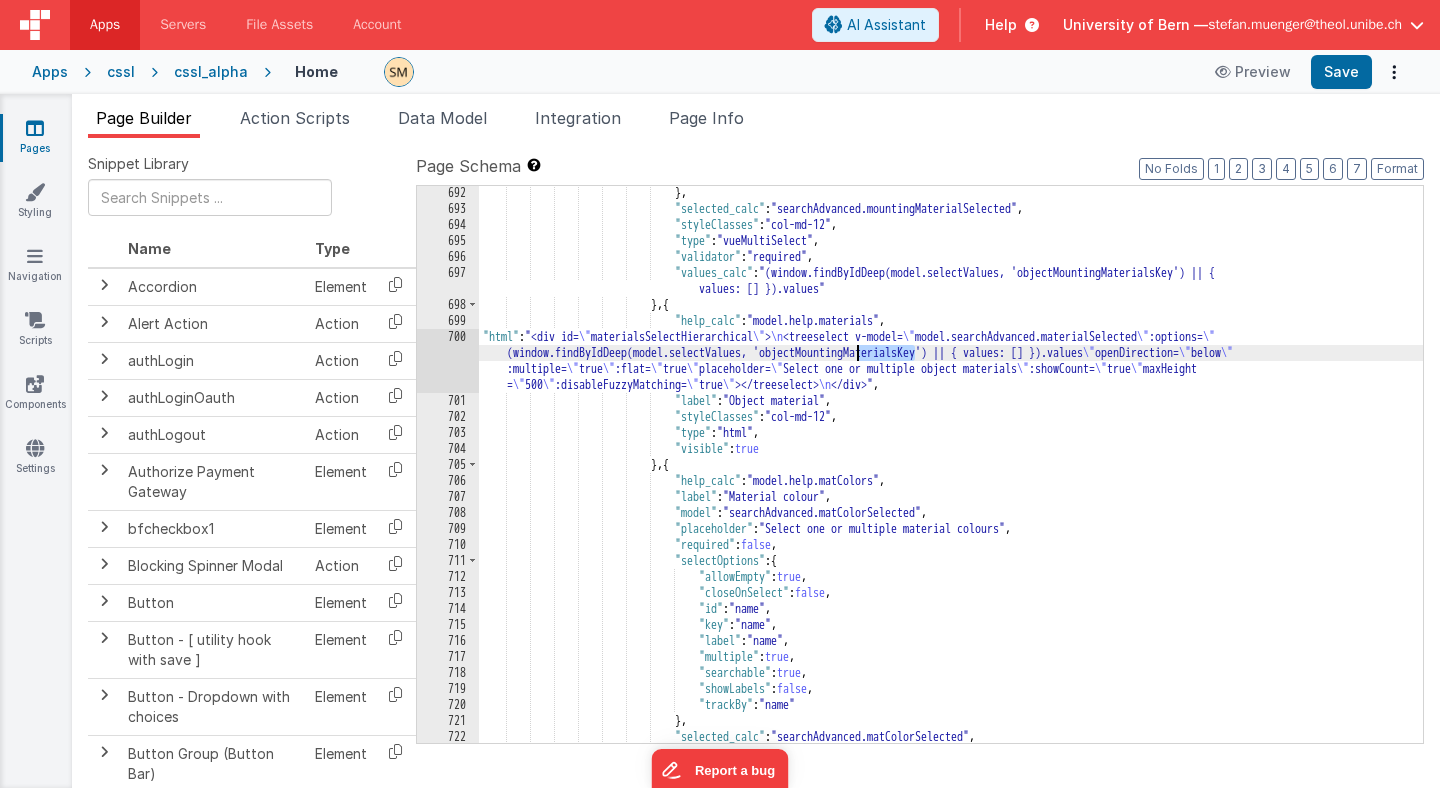 drag, startPoint x: 914, startPoint y: 352, endPoint x: 857, endPoint y: 354, distance: 57.035076 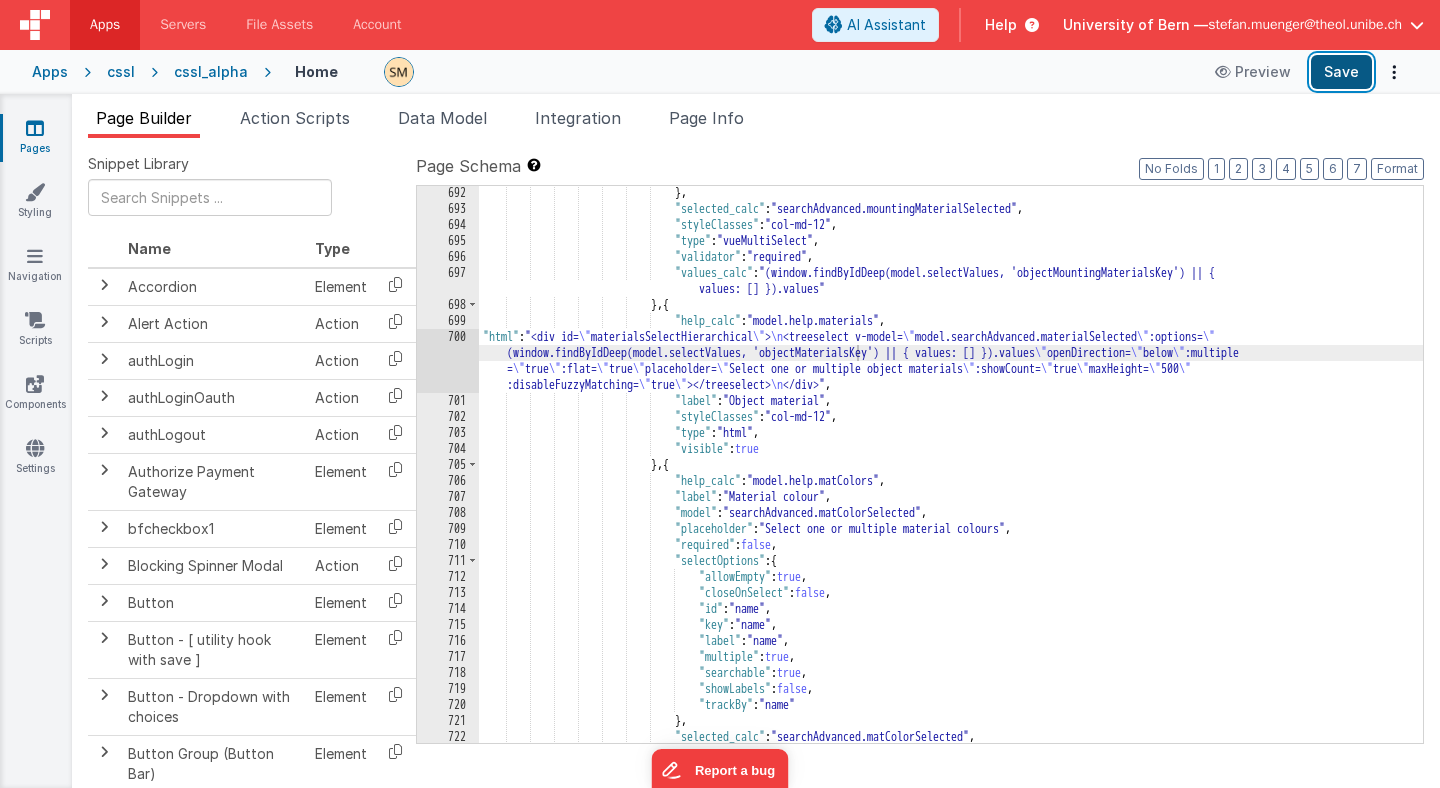 click on "Save" at bounding box center (1341, 72) 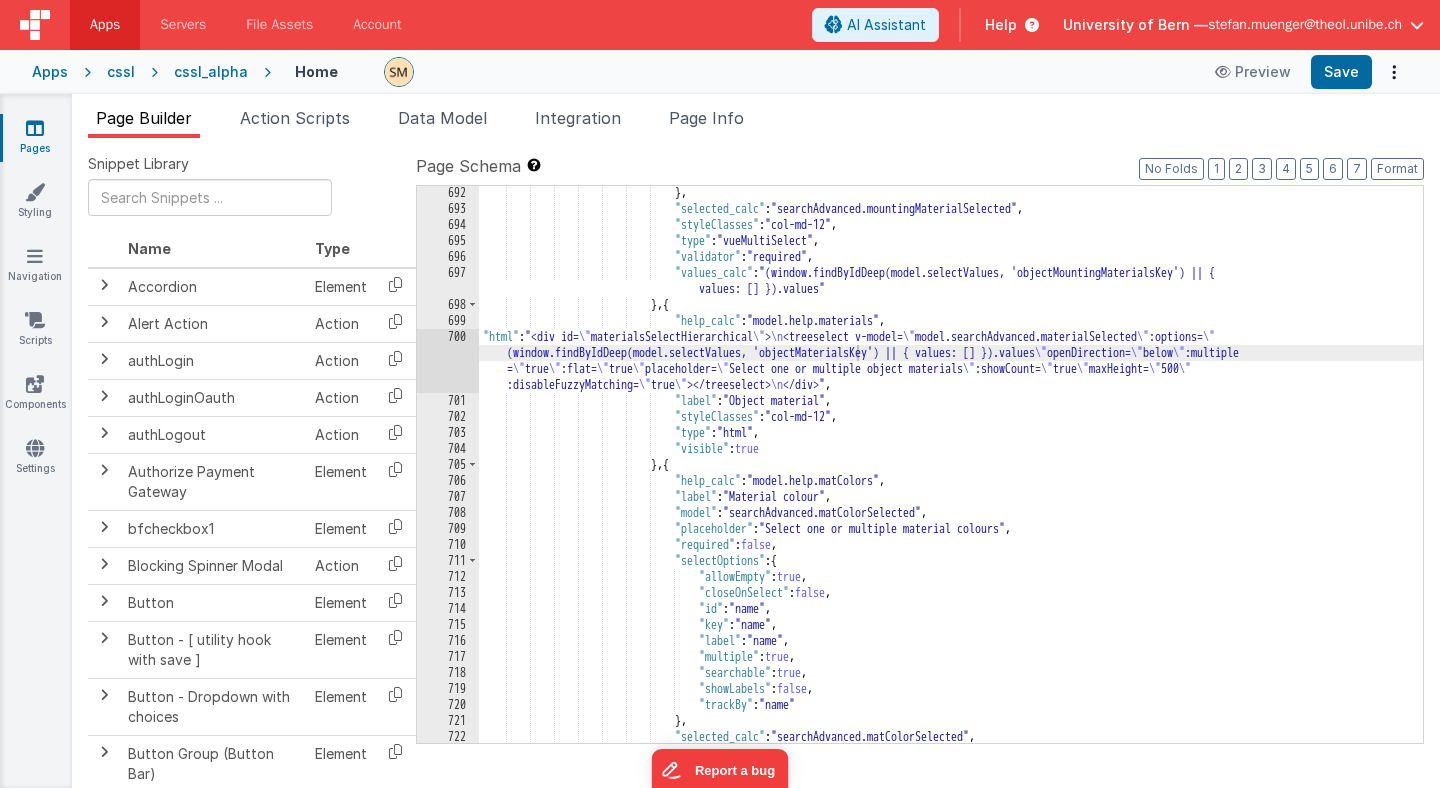 click on "} ,                                         "selected_calc" :  "searchAdvanced.mountingMaterialSelected" ,                                         "styleClasses" :  "col-md-12" ,                                         "type" :  "vueMultiSelect" ,                                         "validator" :  "required" ,                                         "values_calc" :  "(window.findByIdDeep(model.selectValues, 'objectMountingMaterialsKey') || {                                       values: [] }).values"                                    } ,  {                                         "help_calc" :  "model.help.materials" , "html" :  "<div id= \" materialsSelectHierarchical \" > \n     <treeselect v-model= \" model.searchAdvanced.materialSelected \"  :options= \"      (window.findByIdDeep(model.selectValues, 'objectMaterialsKey') || { values: [] }).values \"  openDirection= \" below \"  :multiple      = \" true \"  :flat= \" true \"   placeholder          = \" Select one or multiple object materials \"   :showCount          = \" true \"   maxHeight = \" 500 \"   :disableFuzzyMatching = \" true \"          > </ treeselect > </ div > "}," at bounding box center (951, 479) 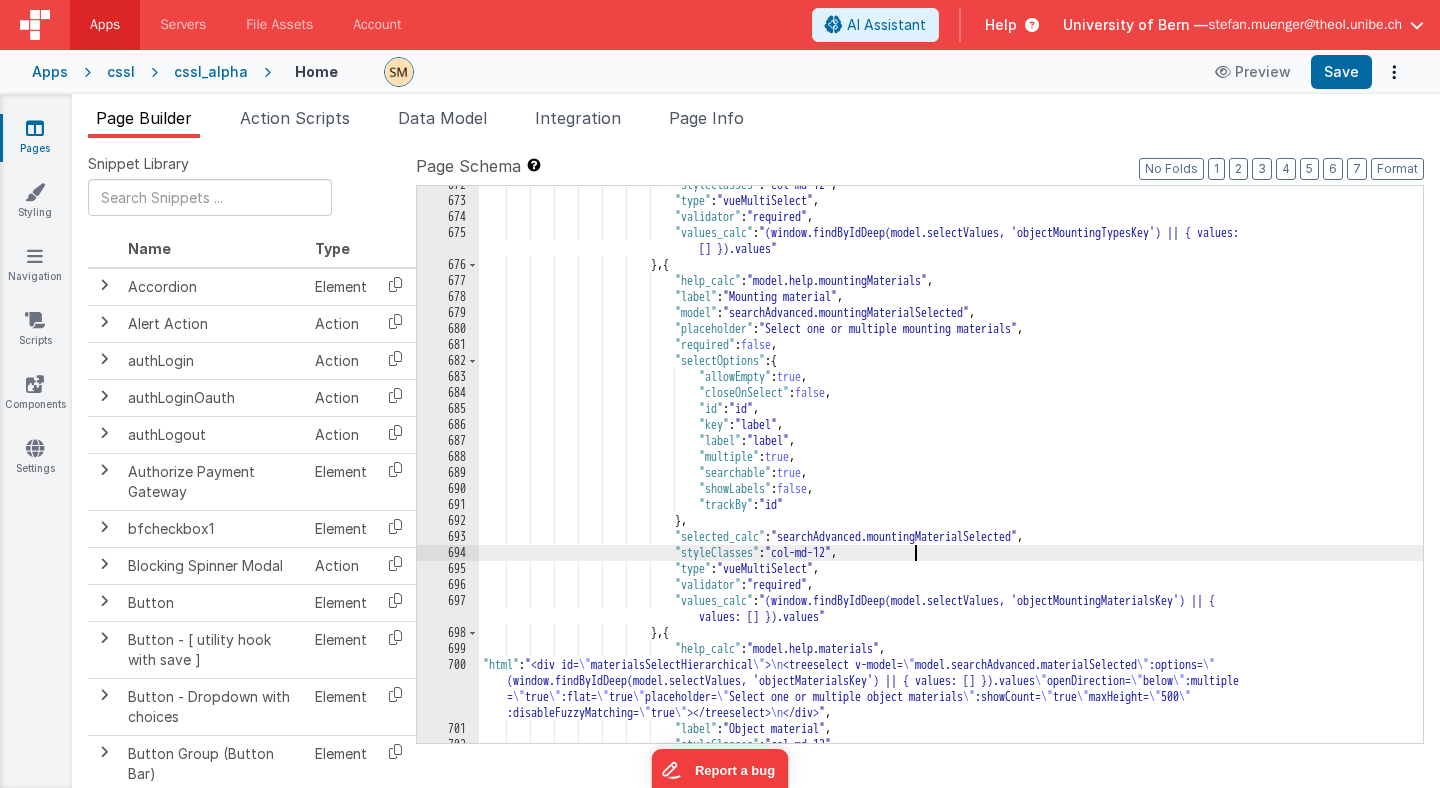 scroll, scrollTop: 10917, scrollLeft: 0, axis: vertical 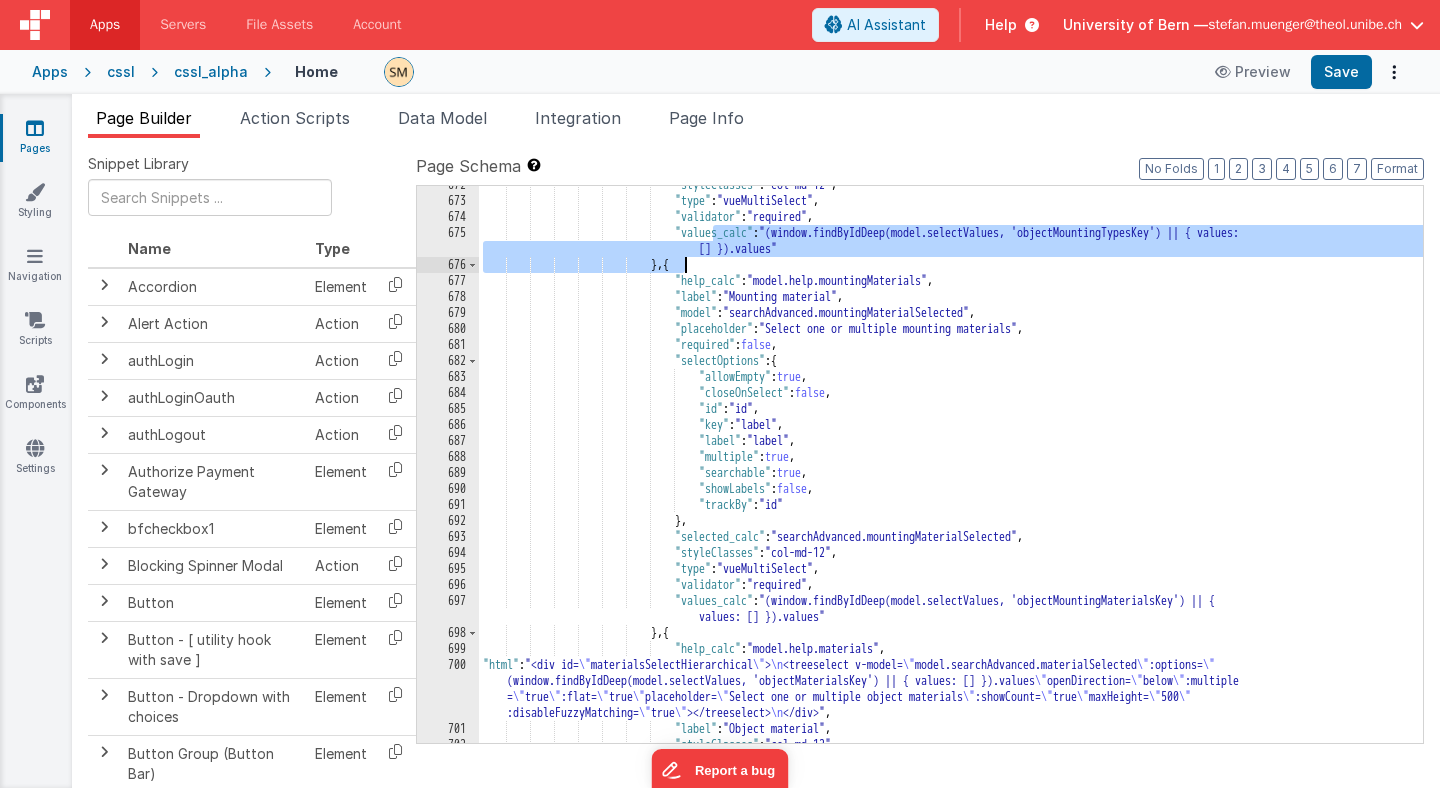 drag, startPoint x: 713, startPoint y: 234, endPoint x: 688, endPoint y: 266, distance: 40.60788 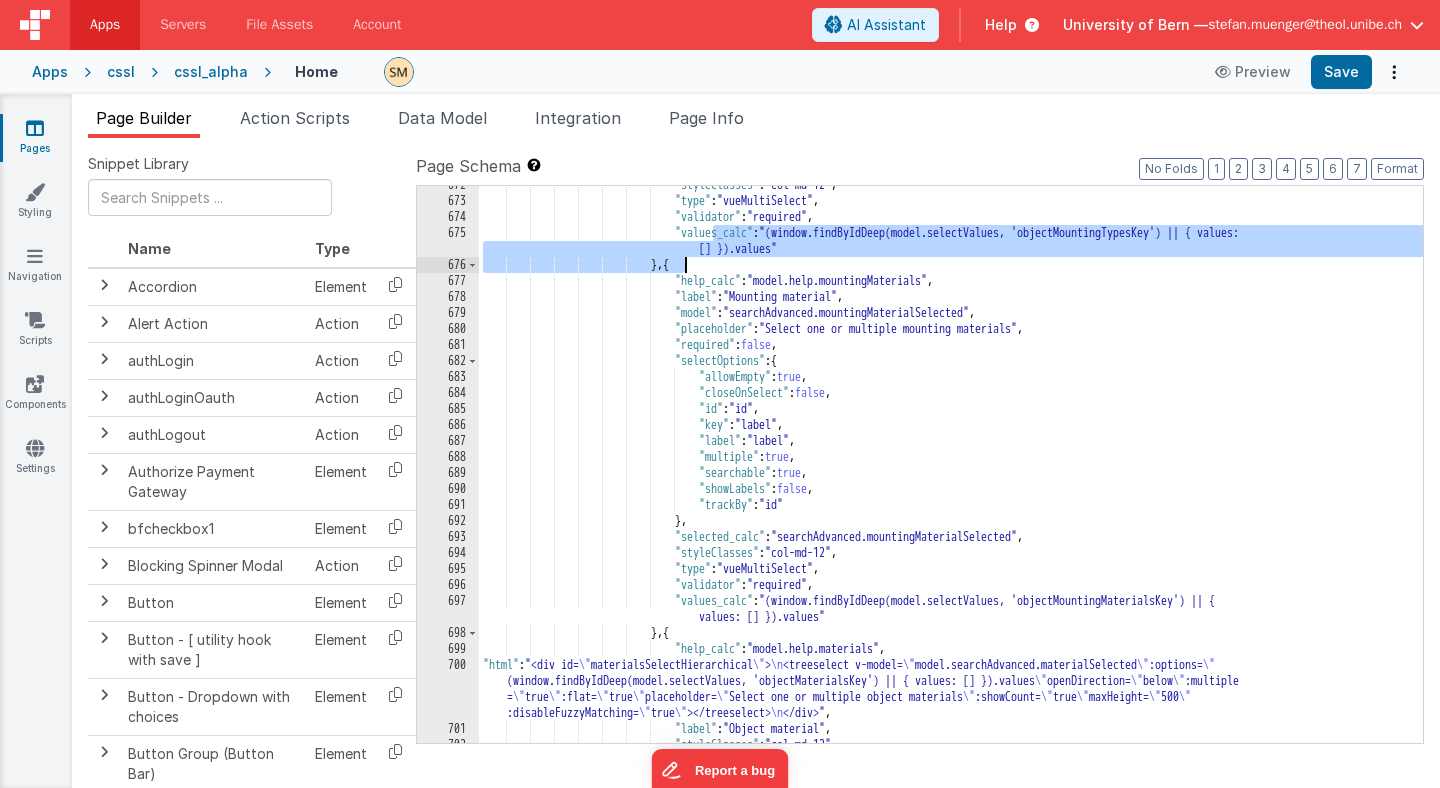 click on ""styleClasses" :  "col-md-12" ,                                         "type" :  "vueMultiSelect" ,                                         "validator" :  "required" ,                                         "values_calc" :  "(window.findByIdDeep(model.selectValues, 'objectMountingTypesKey') || { values:                                       [] }).values"                                    } ,  {                                         "help_calc" :  "model.help.mountingMaterials" ,                                         "label" :  "Mounting material" ,                                         "model" :  "searchAdvanced.mountingMaterialSelected" ,                                         "placeholder" :  "Select one or multiple mounting materials" ,                                         "required" :  false ,                                         "selectOptions" :  {                                              "allowEmpty" :  true" at bounding box center (951, 464) 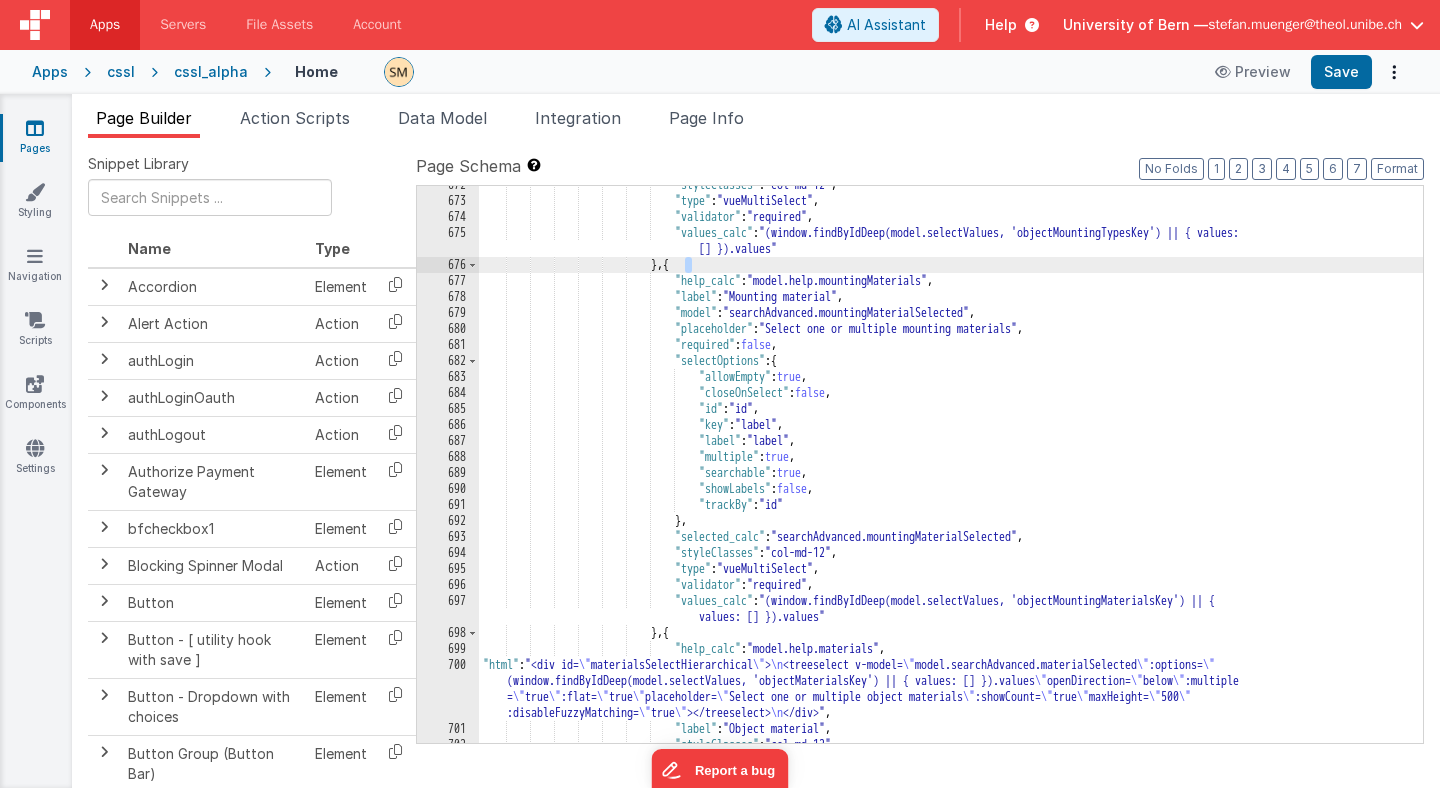 click on ""styleClasses" :  "col-md-12" ,                                         "type" :  "vueMultiSelect" ,                                         "validator" :  "required" ,                                         "values_calc" :  "(window.findByIdDeep(model.selectValues, 'objectMountingTypesKey') || { values:                                       [] }).values"                                    } ,  {                                         "help_calc" :  "model.help.mountingMaterials" ,                                         "label" :  "Mounting material" ,                                         "model" :  "searchAdvanced.mountingMaterialSelected" ,                                         "placeholder" :  "Select one or multiple mounting materials" ,                                         "required" :  false ,                                         "selectOptions" :  {                                              "allowEmpty" :  true" at bounding box center [951, 471] 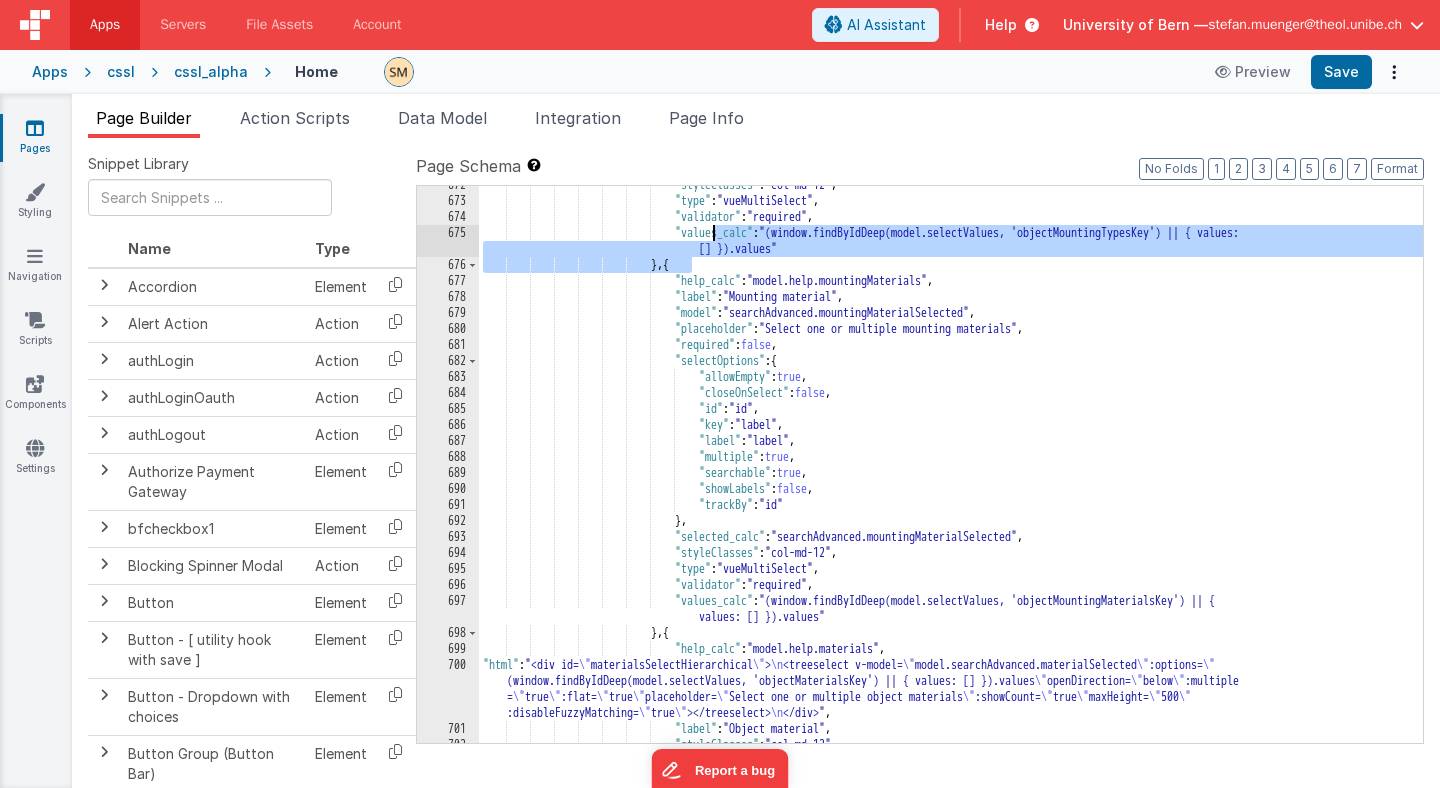 drag, startPoint x: 689, startPoint y: 266, endPoint x: 716, endPoint y: 230, distance: 45 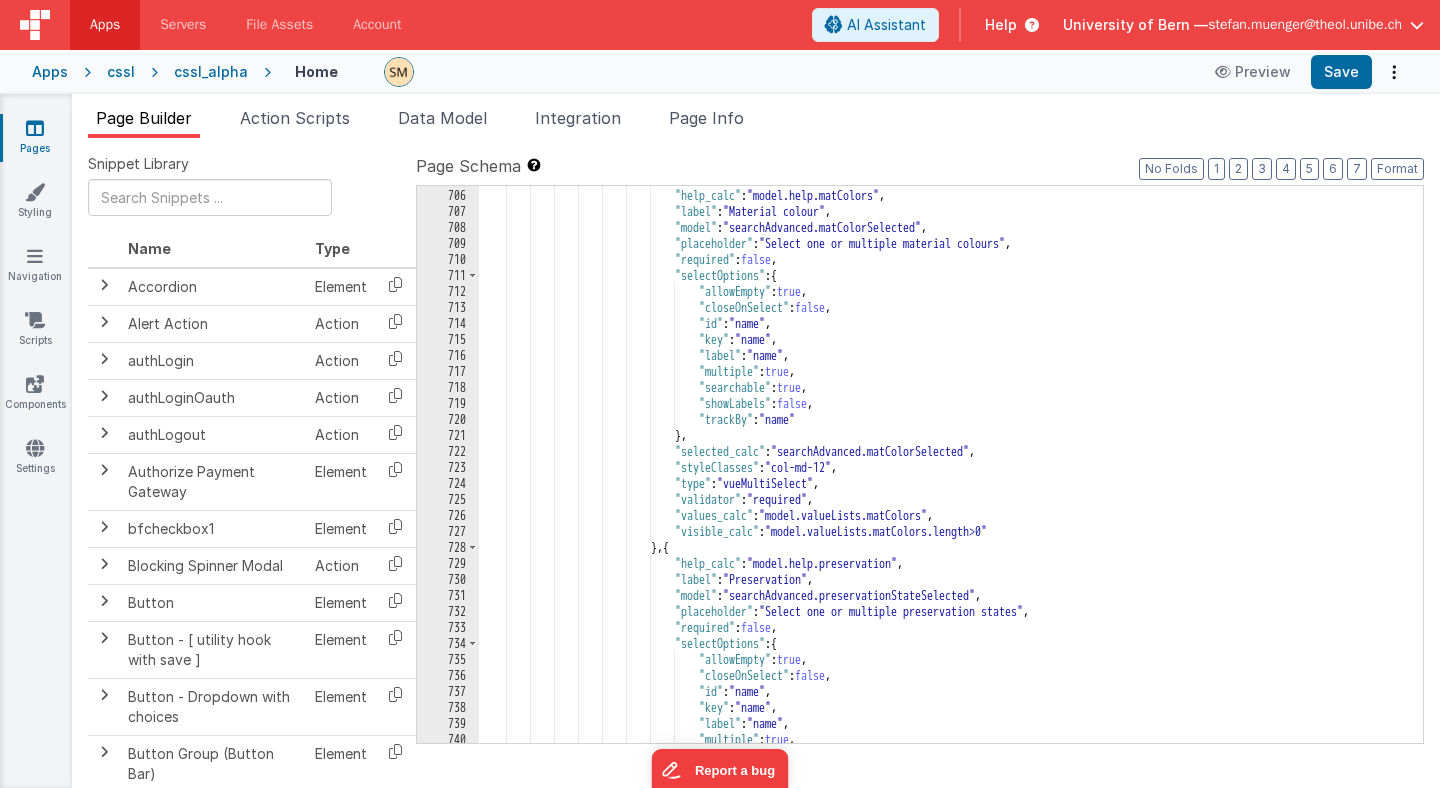 scroll, scrollTop: 11388, scrollLeft: 0, axis: vertical 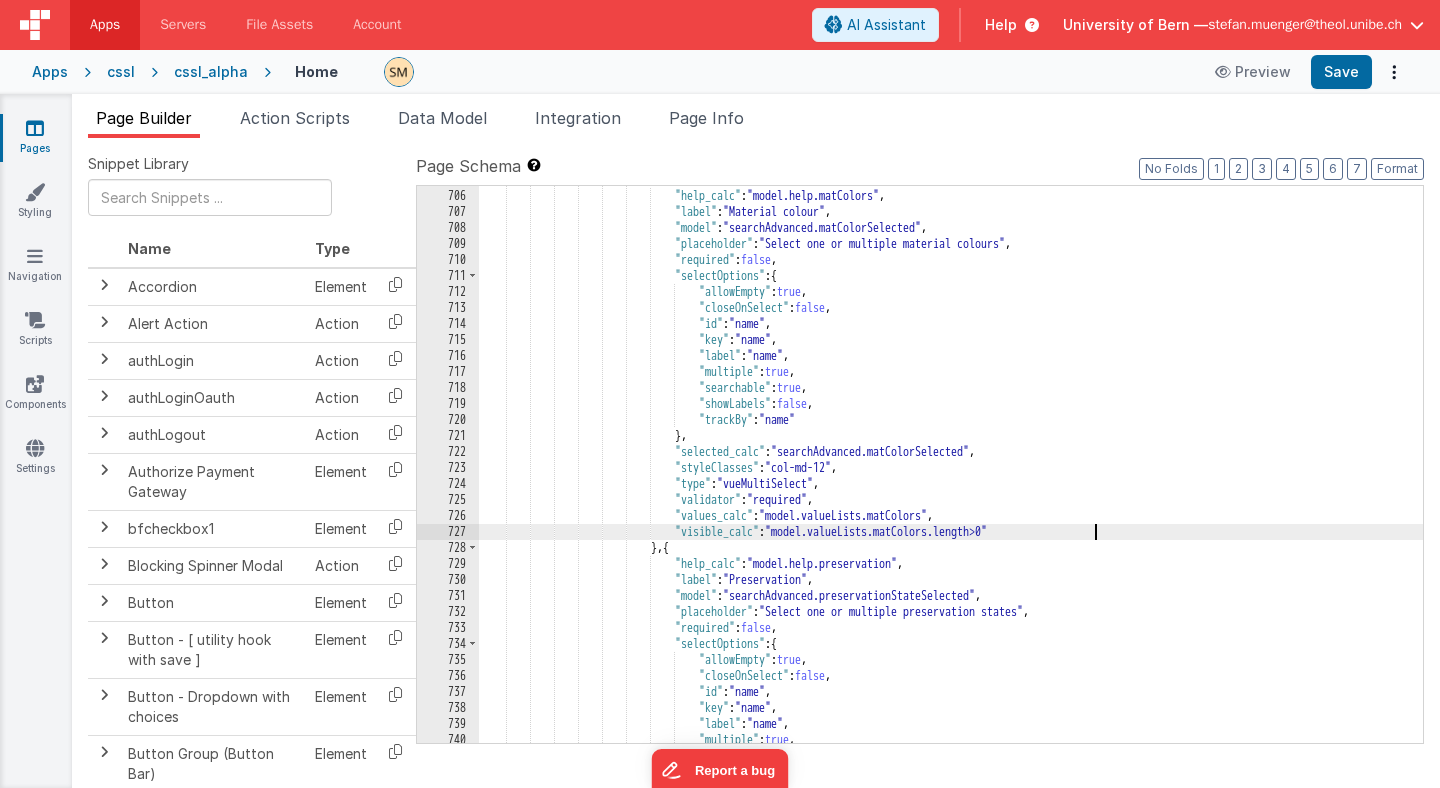 click on "} ,  {                                         "help_calc" :  "model.help.matColors" ,                                         "label" :  "Material colour" ,                                         "model" :  "searchAdvanced.matColorSelected" ,                                         "placeholder" :  "Select one or multiple material colours" ,                                         "required" :  false ,                                         "selectOptions" :  {                                              "allowEmpty" :  true ,                                              "closeOnSelect" :  false ,                                              "id" :  "name" ,                                              "key" :  "name" ,                                              "label" :  "name" ,                                              "multiple" :  true ,                                              "searchable" :  true ,                                              :  false ," at bounding box center (951, 466) 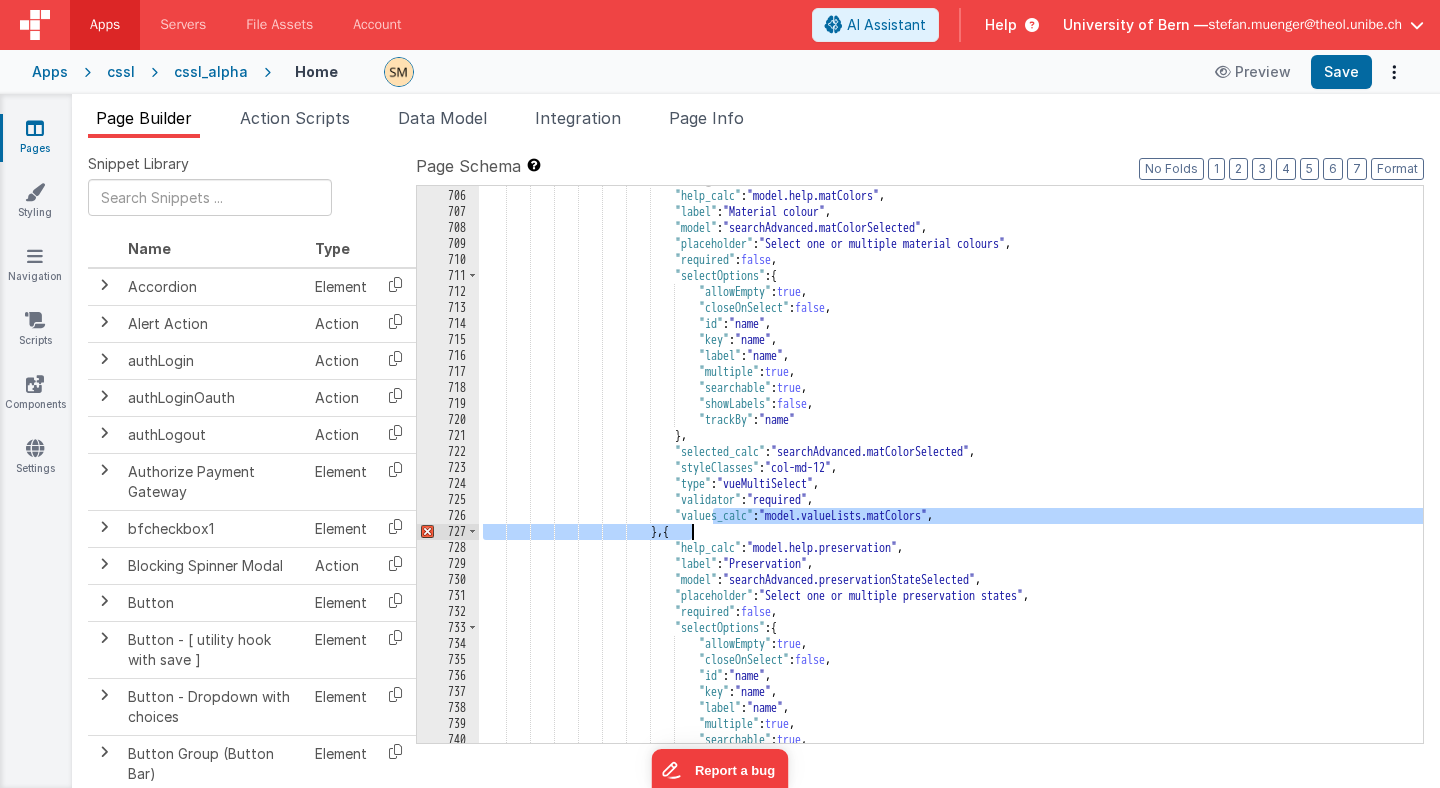 drag, startPoint x: 712, startPoint y: 514, endPoint x: 689, endPoint y: 534, distance: 30.479502 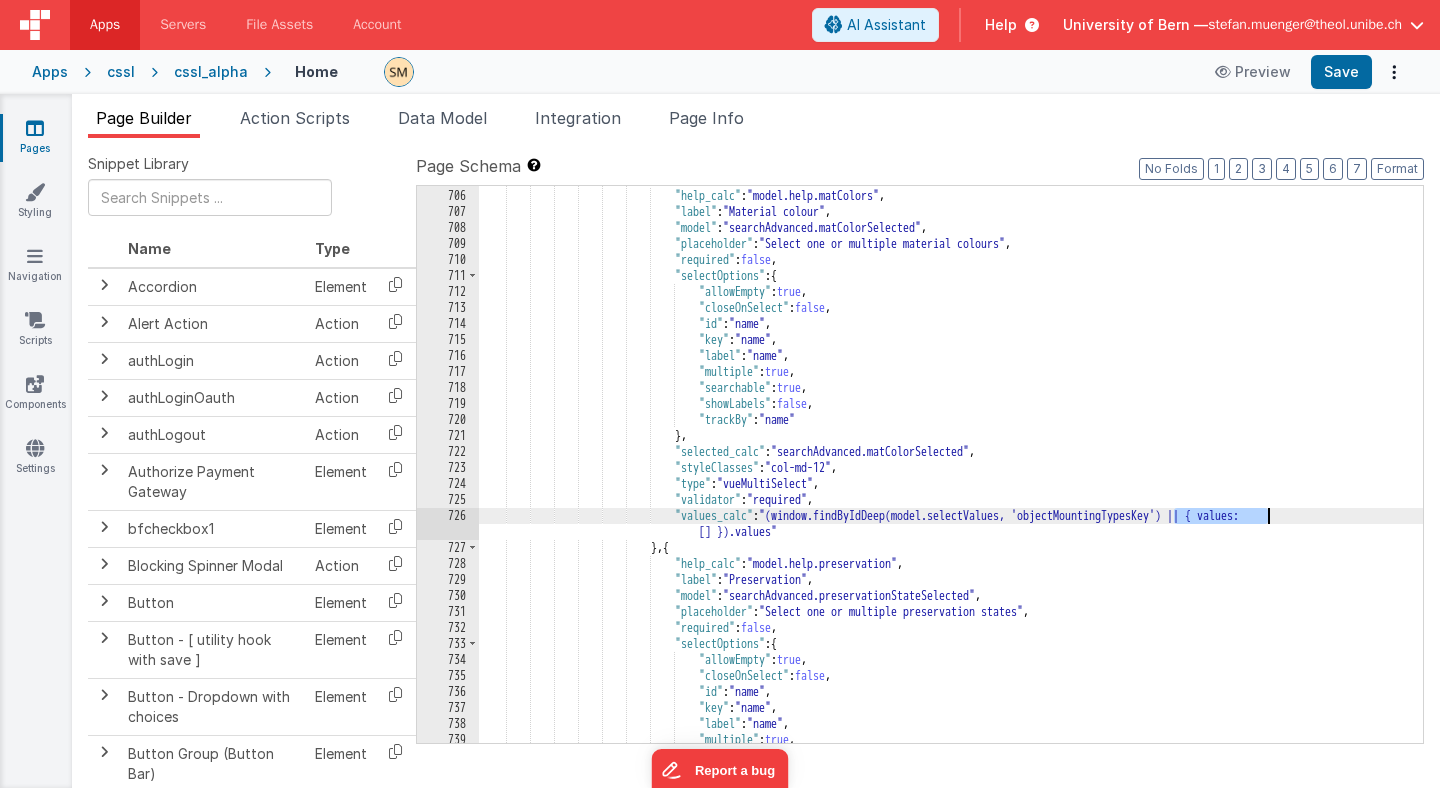 drag, startPoint x: 1175, startPoint y: 516, endPoint x: 1264, endPoint y: 516, distance: 89 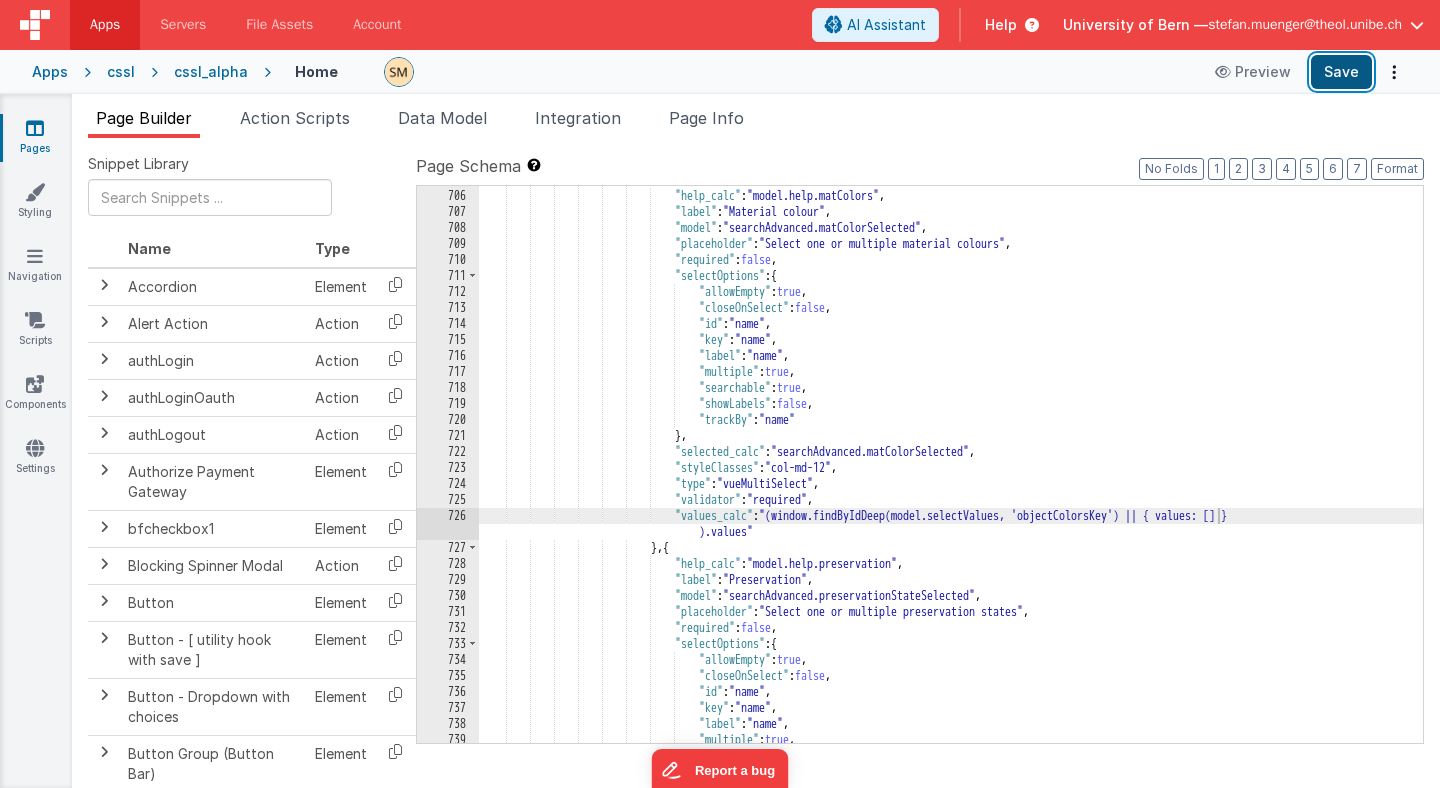 click on "Save" at bounding box center (1341, 72) 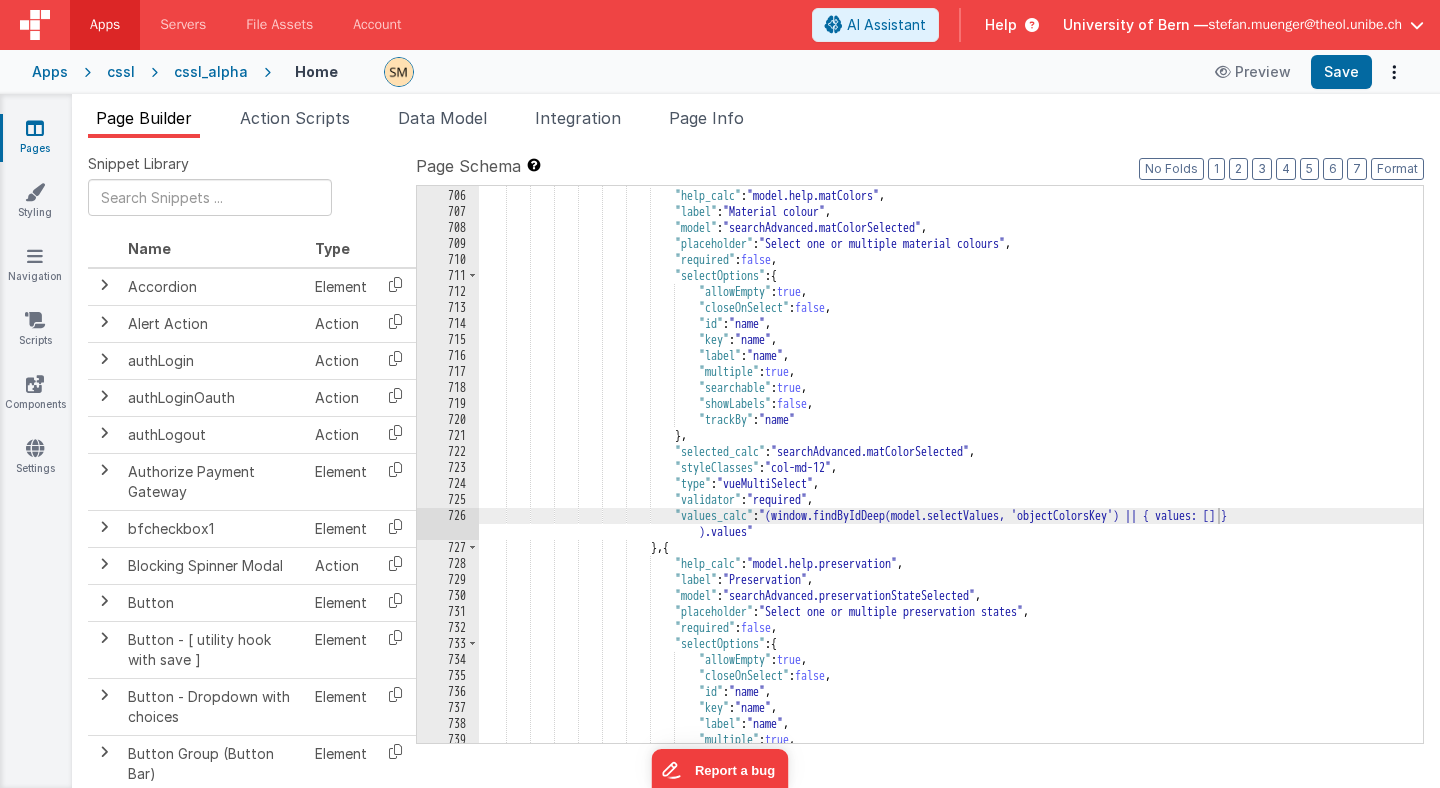 click on "} ,  {                                         "help_calc" :  "model.help.matColors" ,                                         "label" :  "Material colour" ,                                         "model" :  "searchAdvanced.matColorSelected" ,                                         "placeholder" :  "Select one or multiple material colours" ,                                         "required" :  false ,                                         "selectOptions" :  {                                              "allowEmpty" :  true ,                                              "closeOnSelect" :  false ,                                              "id" :  "name" ,                                              "key" :  "name" ,                                              "label" :  "name" ,                                              "multiple" :  true ,                                              "searchable" :  true ,                                              :  false ," at bounding box center [951, 466] 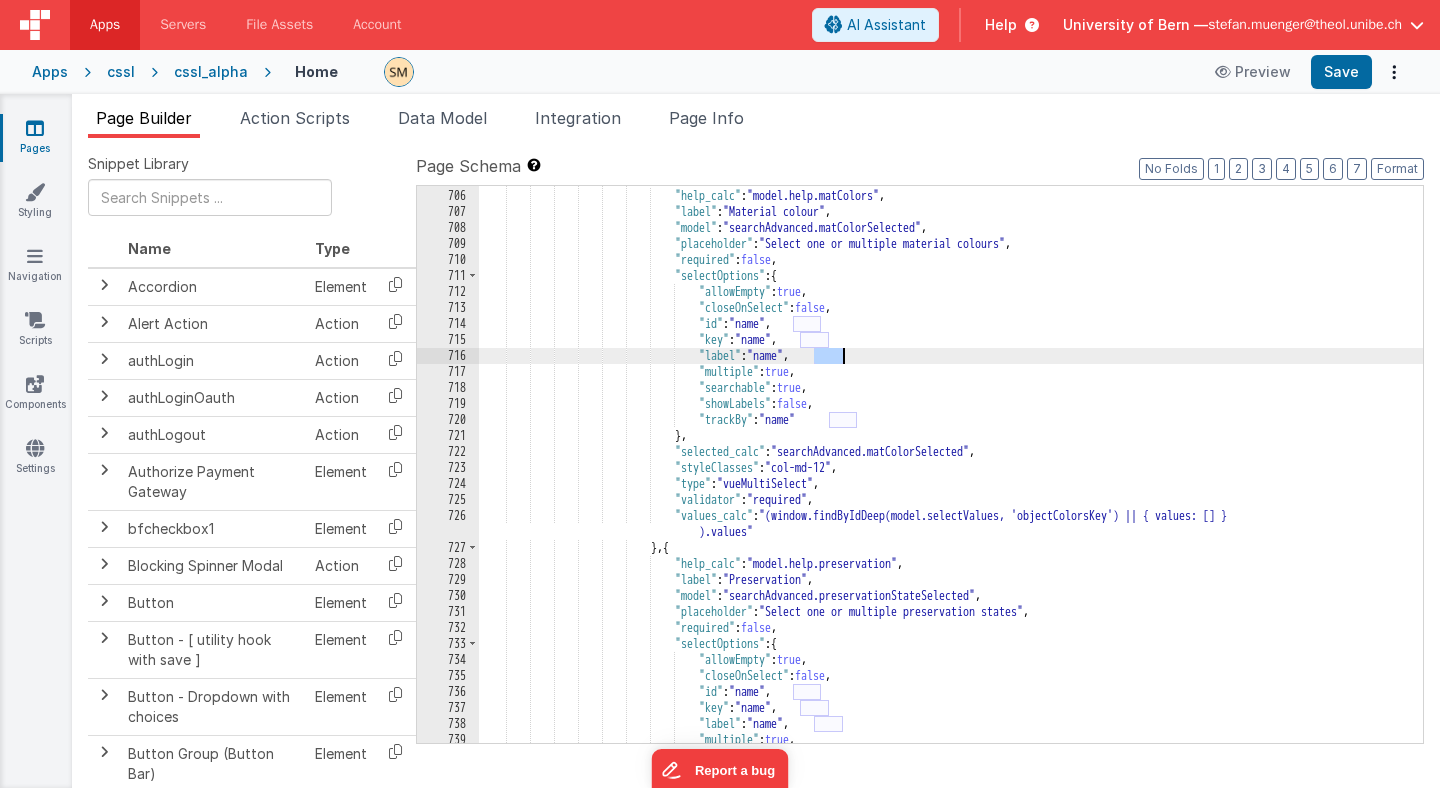 click on "} ,  {                                         "help_calc" :  "model.help.matColors" ,                                         "label" :  "Material colour" ,                                         "model" :  "searchAdvanced.matColorSelected" ,                                         "placeholder" :  "Select one or multiple material colours" ,                                         "required" :  false ,                                         "selectOptions" :  {                                              "allowEmpty" :  true ,                                              "closeOnSelect" :  false ,                                              "id" :  "name" ,                                              "key" :  "name" ,                                              "label" :  "name" ,                                              "multiple" :  true ,                                              "searchable" :  true ,                                              :  false ," at bounding box center (951, 466) 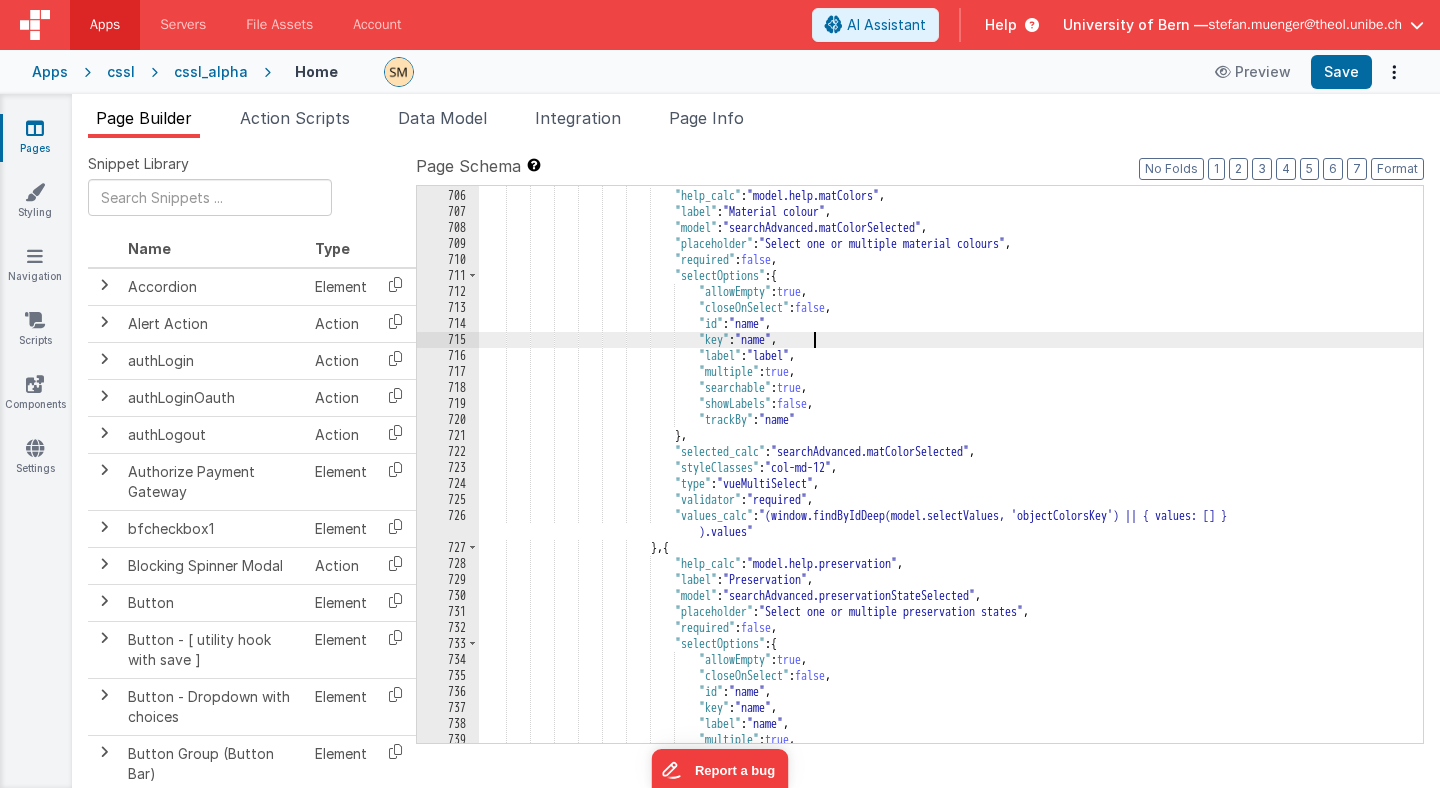 click on "} ,  {                                         "help_calc" :  "model.help.matColors" ,                                         "label" :  "Material colour" ,                                         "model" :  "searchAdvanced.matColorSelected" ,                                         "placeholder" :  "Select one or multiple material colours" ,                                         "required" :  false ,                                         "selectOptions" :  {                                              "allowEmpty" :  true ,                                              "closeOnSelect" :  false ,                                              "id" :  "name" ,                                              "key" :  "name" ,                                              "label" :  "label" ,                                              "multiple" :  true ,                                              "searchable" :  true ,                                              "showLabels" :  false ,                                              "trackBy" :  "id"                                         } ,                                         "styleClasses" :  "col-md-4" ,                                         "type" :  "vueMultiSelect" ,                                         "validator" :  "required" ,                                         "values_calc" :  "model.valueListsDynamic.classSelected?.[0]?.values?.roweTypesSide || [];" ,                                         "visible_calc" :  "(model.valueListsDynamic.classSelected?.[0]?.values?.roweTypesSide?.length || 0)                                       !== 0 && model.valueListsDynamic.classSelected?.length === 1"                                    } ,  {                                         "help_calc" :  "model.help.mountingMaterials" ,                                         "label" :  "Mounting material" ,                                         "model" :  "searchAdvanced.mountingMaterialSelected" ,                                         "placeholder" :  "Select one or multiple mounting materials" ,                                         "required" :  false ,                                         "selectOptions" :  {                                              "allowEmpty" :  true ,                                              "closeOnSelect" :  false ,                                              "id" :  "id" ,                                              "key" :  "id" ,                                              "label" :  "label" ,                                              "multiple" :  true ,                                              "searchable" :  true ,                                              "showLabels" :  false ,                                              "trackBy" :  "id"                                         } ,                                         "styleClasses" :  "col-md-12" ,                                         "type" :  "vueMultiSelect" ,                                         "validator" :  "required" ,                                         "values_calc" :  "(window.findByIdDeep(model.selectValues, 'objectMountingMaterialsKey') || {                                       values: [] }).values"                                    } ,  {                                         "help_calc" :  "model.help.materials" , "html" :  "<div id= \" materialsSelectHierarchical \" > \n     <treeselect v-model= \" model.searchAdvanced.materialSelected \"  :options= \"      (window.findByIdDeep(model.selectValues, 'objectMountingMaterialsKey') || { values: [] }).values \"  openDirection= \" below \"        :multiple= \" true \" \" =" at bounding box center (951, 466) 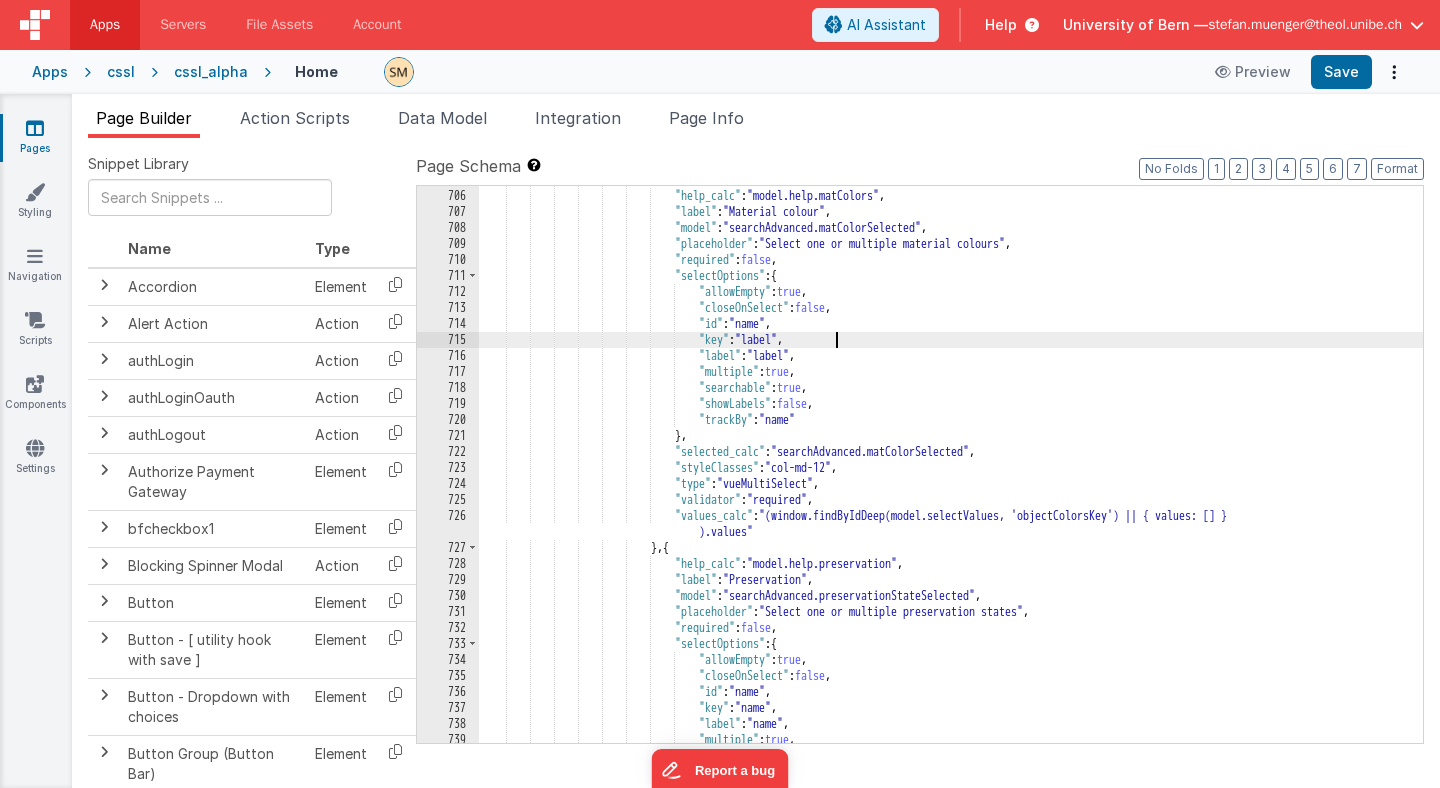 click on "} ,  {                                         "help_calc" :  "model.help.matColors" ,                                         "label" :  "Material colour" ,                                         "model" :  "searchAdvanced.matColorSelected" ,                                         "placeholder" :  "Select one or multiple material colours" ,                                         "required" :  false ,                                         "selectOptions" :  {                                              "allowEmpty" :  true ,                                              "closeOnSelect" :  false ,                                              "id" :  "label" ,                                              "key" :  "label" ,                                              "label" :  "label" ,                                              "multiple" :  true ,                                              "searchable" :  true ,                                              "showLabels" :  false ,                                              "trackBy" :  "id"                                         } ,                                         "styleClasses" :  "col-md-4" ,                                         "type" :  "vueMultiSelect" ,                                         "validator" :  "required" ,                                         "values_calc" :  "model.valueListsDynamic.classSelected?.[0]?.values?.roweTypesHead || [];" ,                                         "visible_calc" :  "(model.valueListsDynamic.classSelected?.[0]?.values?.roweTypesHead?.length || 0)                                       !== 0 && model.valueListsDynamic.classSelected?.length === 1"                                    } ,  {                                         "help_calc" :  "model.help.mountingMaterials" ,                                         "label" :  "Mounting material" ,                                         "model" :  "searchAdvanced.mountingMaterialSelected" ,                                         "placeholder" :  "Select one or multiple mounting materials" ,                                         "required" :  false ,                                         "selectOptions" :  {                                              "allowEmpty" :  true ,                                              "closeOnSelect" :  false ,                                              "id" :  "id" ,                                              "key" :  "id" ,                                              "label" :  "label" ,                                              "multiple" :  true ,                                              "searchable" :  true ,                                              "showLabels" :  false ,                                              "trackBy" :  "id"                                         } ,                                         "styleClasses" :  "col-md-12" ,                                         "type" :  "vueMultiSelect" ,                                         "validator" :  "required" ,                                         "values_calc" :  "(window.findByIdDeep(model.selectValues, 'objectMountingMaterialsKey') || {                                       values: [] }).values"                                    } ,  {                                         "help_calc" :  "model.help.materials" , "html" :  "<div id= \" materialsSelectHierarchical \" > \n     <treeselect v-model= \" model.searchAdvanced.materialSelected \"  :options= \"      (window.findByIdDeep(model.selectValues, 'objectMountingMaterialsKey') || { values: [] }).values \"  openDirection= \" below \"  :multiple      = \" true \" \" =" at bounding box center (951, 466) 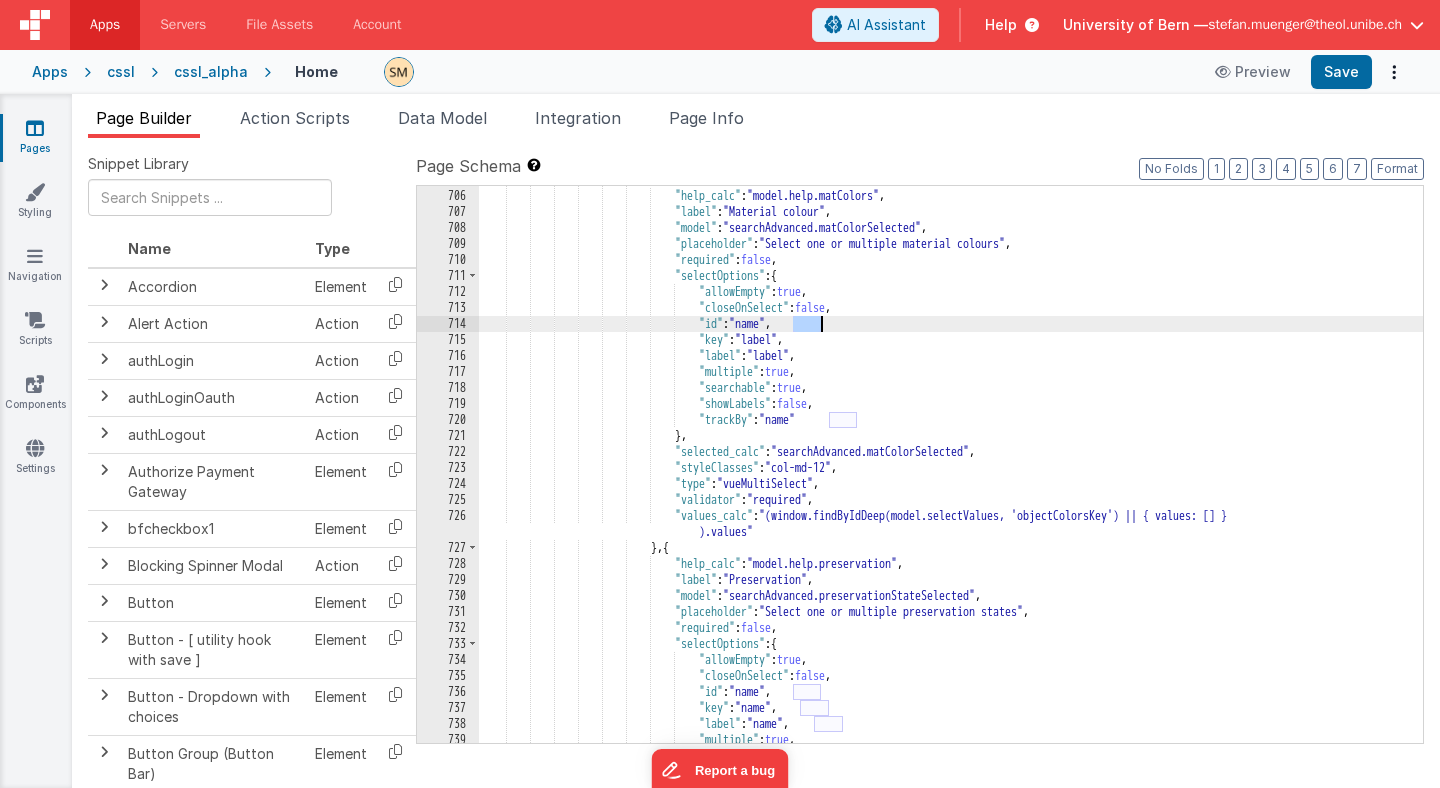 click on "} ,  {                                         "help_calc" :  "model.help.matColors" ,                                         "label" :  "Material colour" ,                                         "model" :  "searchAdvanced.matColorSelected" ,                                         "placeholder" :  "Select one or multiple material colours" ,                                         "required" :  false ,                                         "selectOptions" :  {                                              "allowEmpty" :  true ,                                              "closeOnSelect" :  false ,                                              "id" :  "label" ,                                              "key" :  "label" ,                                              "label" :  "label" ,                                              "multiple" :  true ,                                              "searchable" :  true ,                                              "showLabels" :  false ,                                              "trackBy" :  "id"                                         } ,                                         "styleClasses" :  "col-md-4" ,                                         "type" :  "vueMultiSelect" ,                                         "validator" :  "required" ,                                         "values_calc" :  "model.valueListsDynamic.classSelected?.[0]?.values?.roweTypesHead || [];" ,                                         "visible_calc" :  "(model.valueListsDynamic.classSelected?.[0]?.values?.roweTypesHead?.length || 0)                                       !== 0 && model.valueListsDynamic.classSelected?.length === 1"                                    } ,  {                                         "help_calc" :  "model.help.mountingMaterials" ,                                         "label" :  "Mounting material" ,                                         "model" :  "searchAdvanced.mountingMaterialSelected" ,                                         "placeholder" :  "Select one or multiple mounting materials" ,                                         "required" :  false ,                                         "selectOptions" :  {                                              "allowEmpty" :  true ,                                              "closeOnSelect" :  false ,                                              "id" :  "id" ,                                              "key" :  "id" ,                                              "label" :  "label" ,                                              "multiple" :  true ,                                              "searchable" :  true ,                                              "showLabels" :  false ,                                              "trackBy" :  "id"                                         } ,                                         "styleClasses" :  "col-md-12" ,                                         "type" :  "vueMultiSelect" ,                                         "validator" :  "required" ,                                         "values_calc" :  "(window.findByIdDeep(model.selectValues, 'objectMountingMaterialsKey') || {                                       values: [] }).values"                                    } ,  {                                         "help_calc" :  "model.help.materials" , "html" :  "<div id= \" materialsSelectHierarchical \" > \n     <treeselect v-model= \" model.searchAdvanced.materialSelected \"  :options= \"      (window.findByIdDeep(model.selectValues, 'objectMountingMaterialsKey') || { values: [] }).values \"  openDirection= \" below \"  :multiple      = \" true \" \" =" at bounding box center (951, 466) 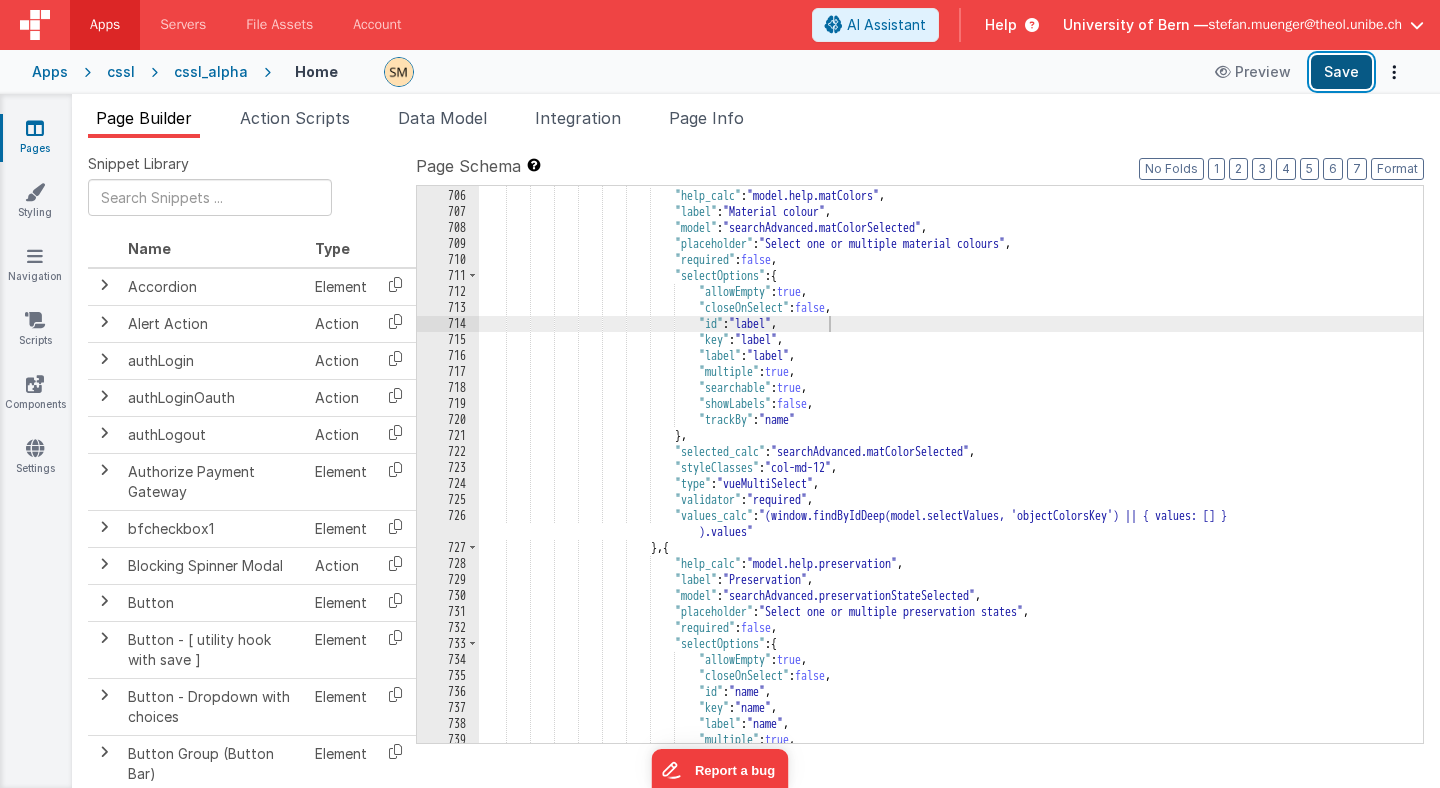 click on "Save" at bounding box center [1341, 72] 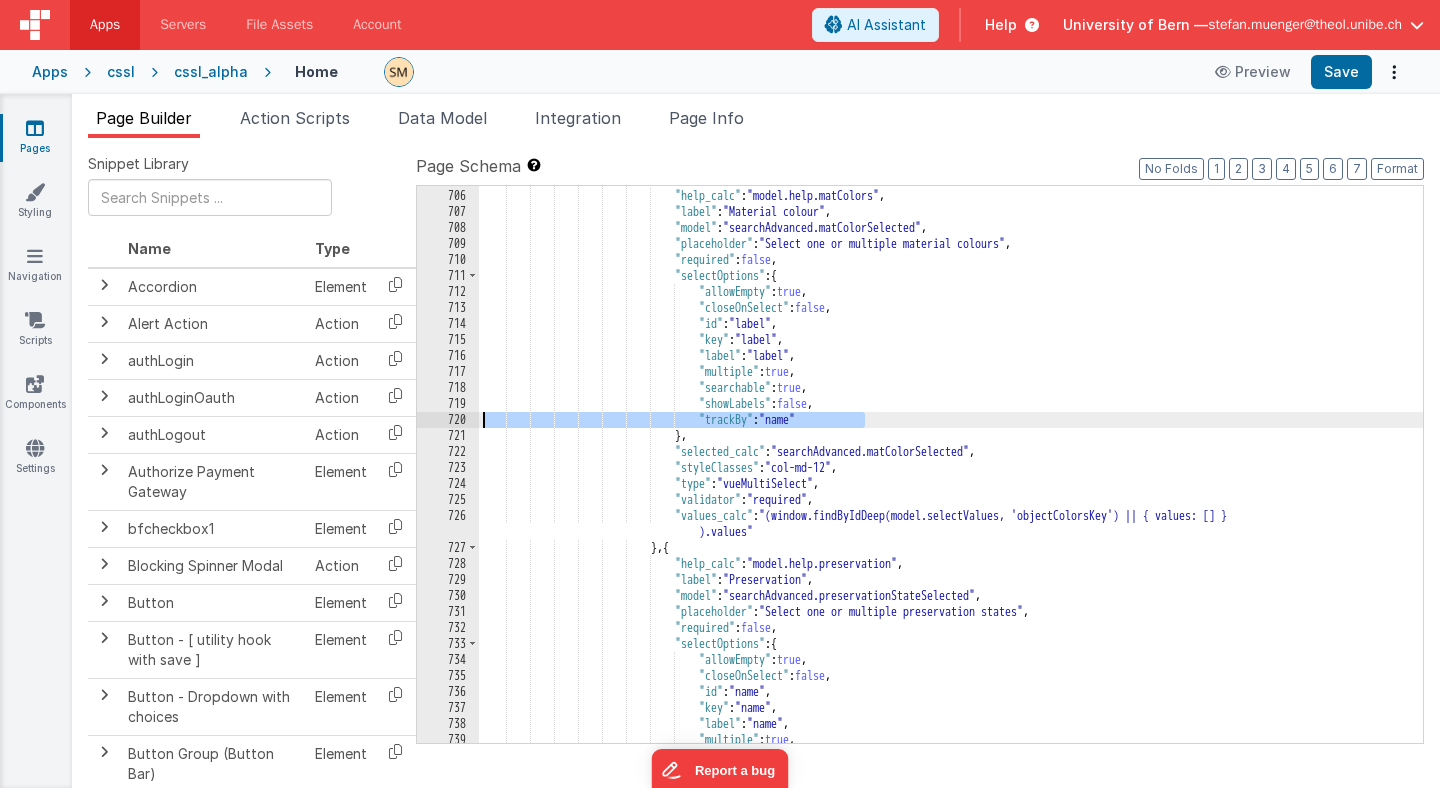 drag, startPoint x: 877, startPoint y: 420, endPoint x: 445, endPoint y: 413, distance: 432.0567 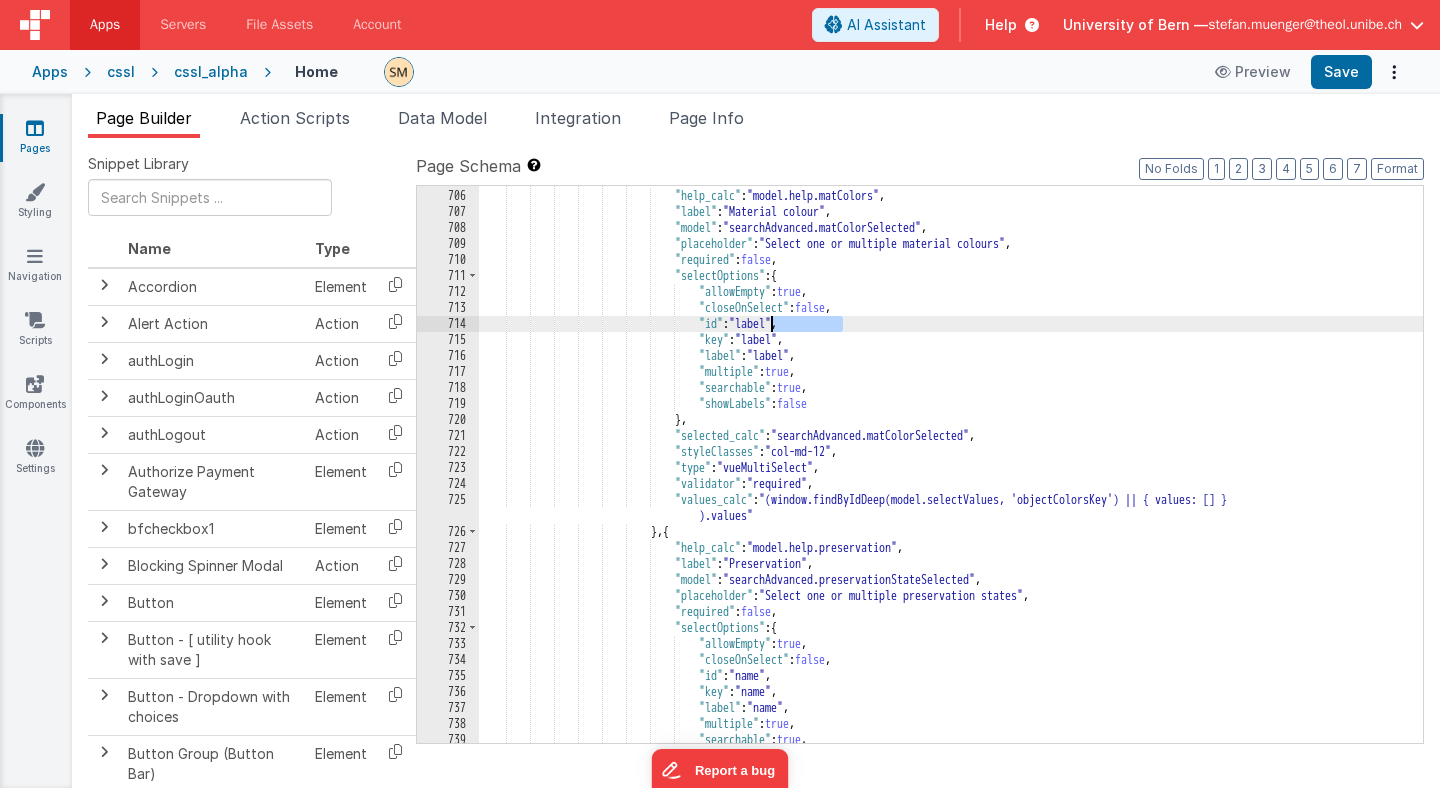 drag, startPoint x: 854, startPoint y: 331, endPoint x: 773, endPoint y: 330, distance: 81.00617 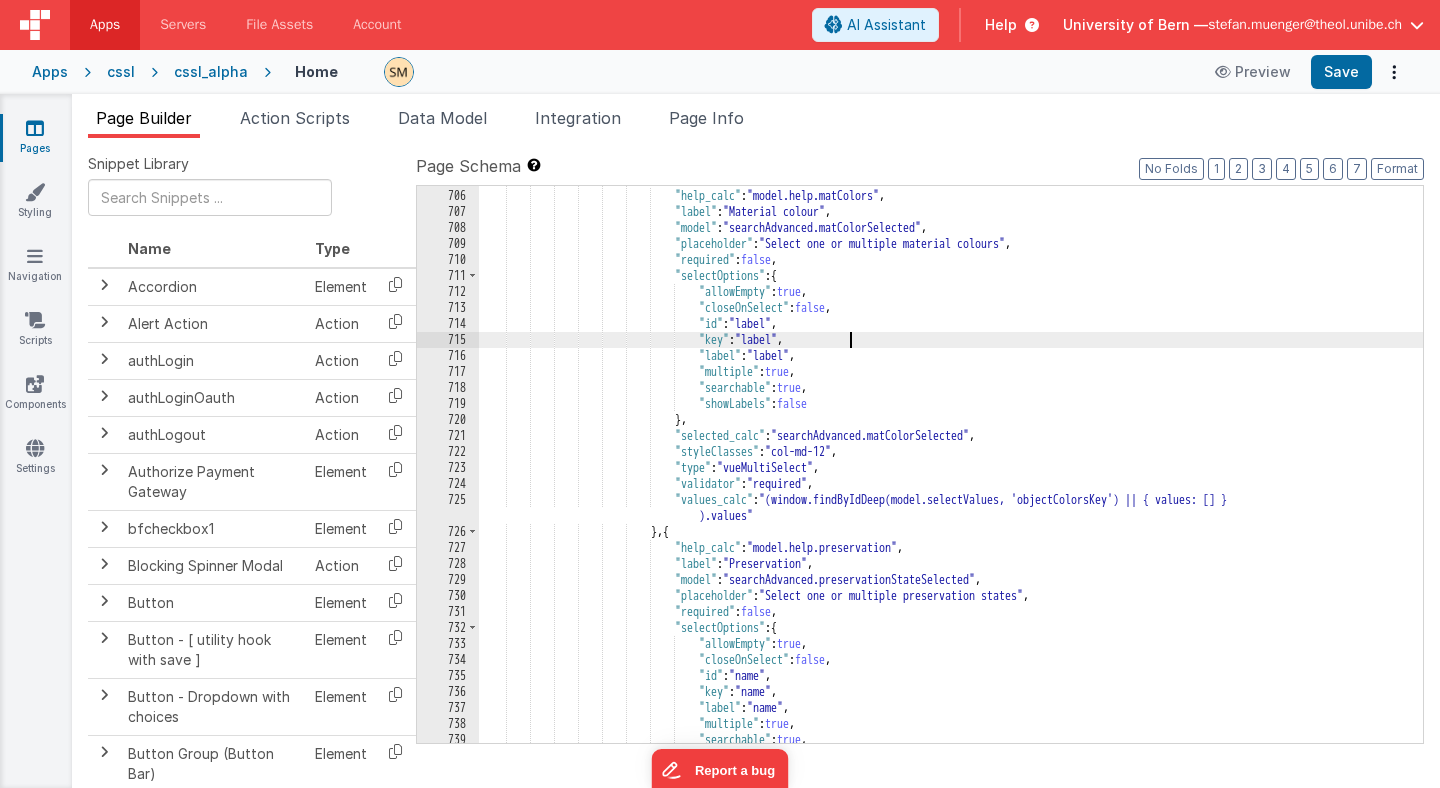 click on "} ,  {                                         "help_calc" :  "model.help.matColors" ,                                         "label" :  "Material colour" ,                                         "model" :  "searchAdvanced.matColorSelected" ,                                         "placeholder" :  "Select one or multiple material colours" ,                                         "required" :  false ,                                         "selectOptions" :  {                                              "allowEmpty" :  true ,                                              "closeOnSelect" :  false ,                                              "id" :  "label" ,                                              "key" :  "label" ,                                              "label" :  "label" ,                                              "multiple" :  true ,                                              "searchable" :  true ,                                              :  false" at bounding box center [951, 466] 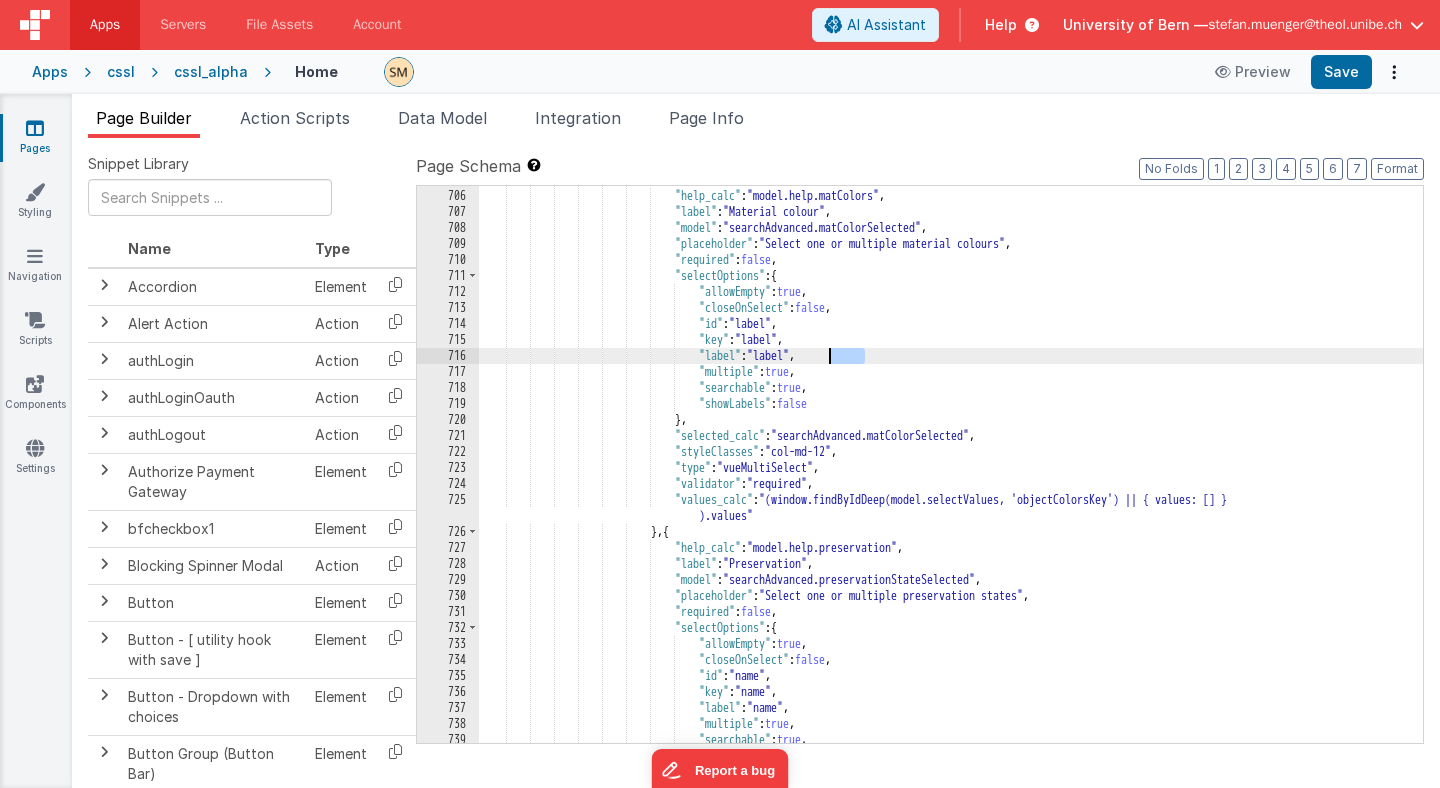 drag, startPoint x: 863, startPoint y: 358, endPoint x: 832, endPoint y: 350, distance: 32.01562 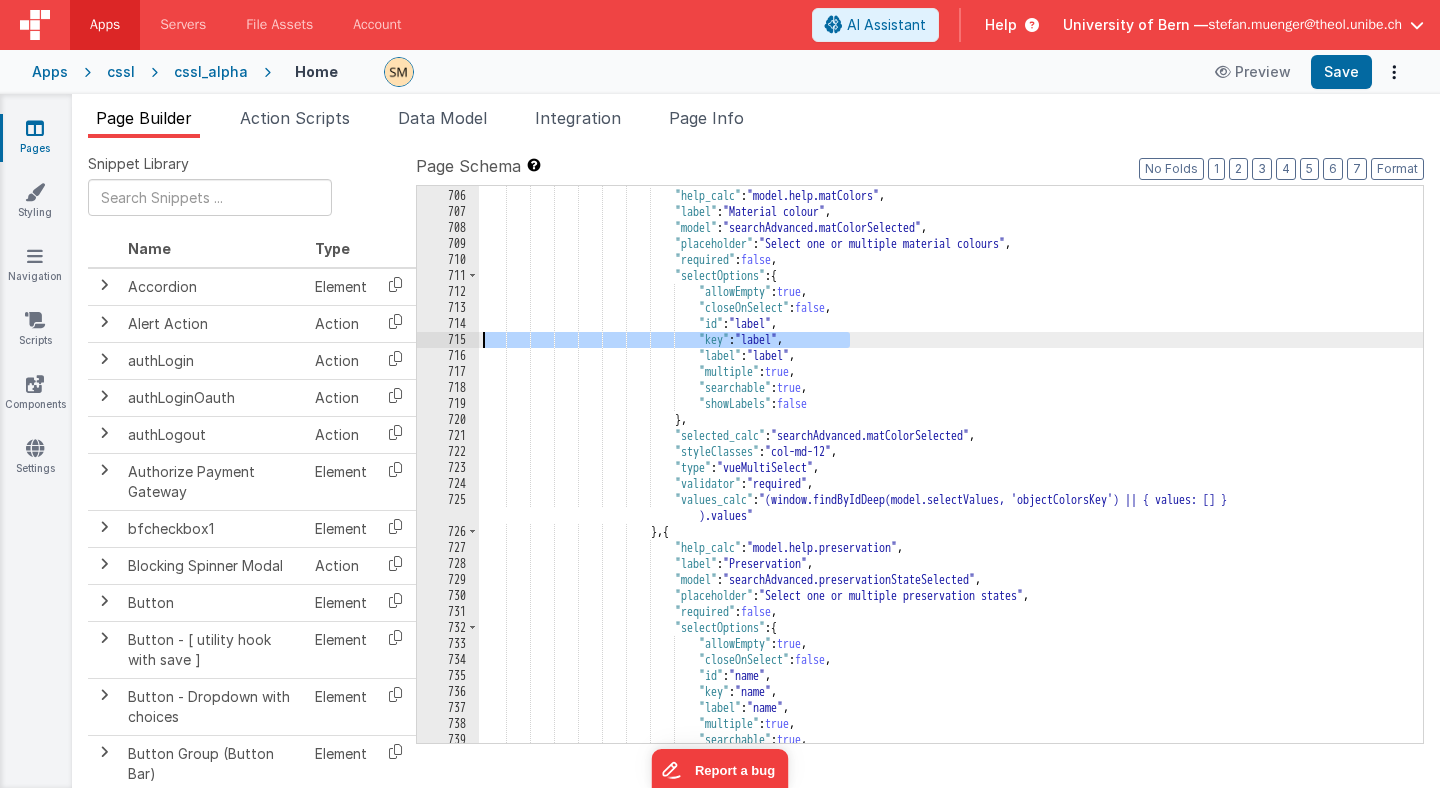 drag, startPoint x: 858, startPoint y: 343, endPoint x: 457, endPoint y: 341, distance: 401.00497 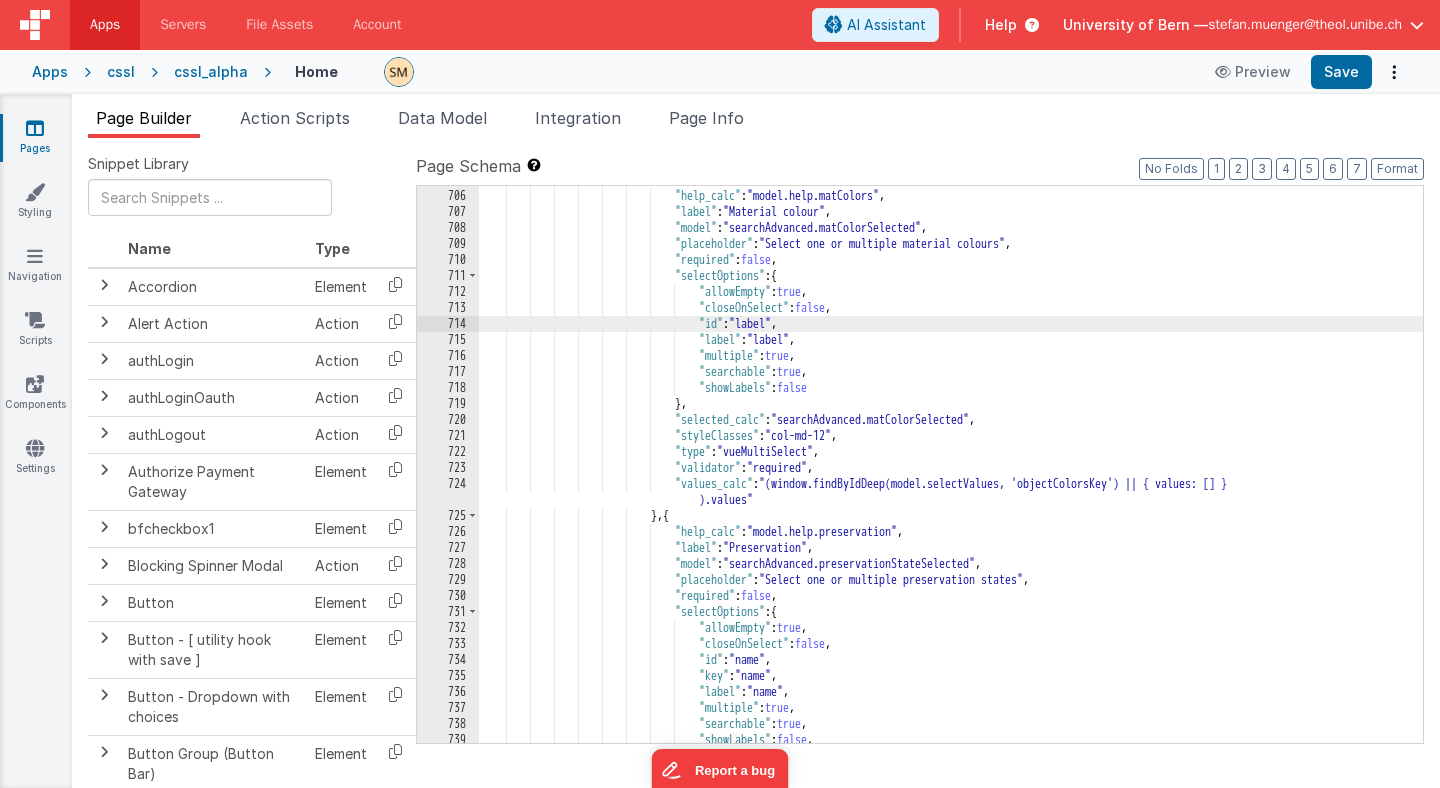 click on "} ,  {                                         "help_calc" :  "model.help.matColors" ,                                         "label" :  "Material colour" ,                                         "model" :  "searchAdvanced.matColorSelected" ,                                         "placeholder" :  "Select one or multiple material colours" ,                                         "required" :  false ,                                         "selectOptions" :  {                                              "allowEmpty" :  true ,                                              "closeOnSelect" :  false ,                                              "id" :  "label" ,                                              "label" :  "label" ,                                              "multiple" :  true ,                                              "searchable" :  true ,                                              "showLabels" :  false                                         } ,      ," at bounding box center (951, 466) 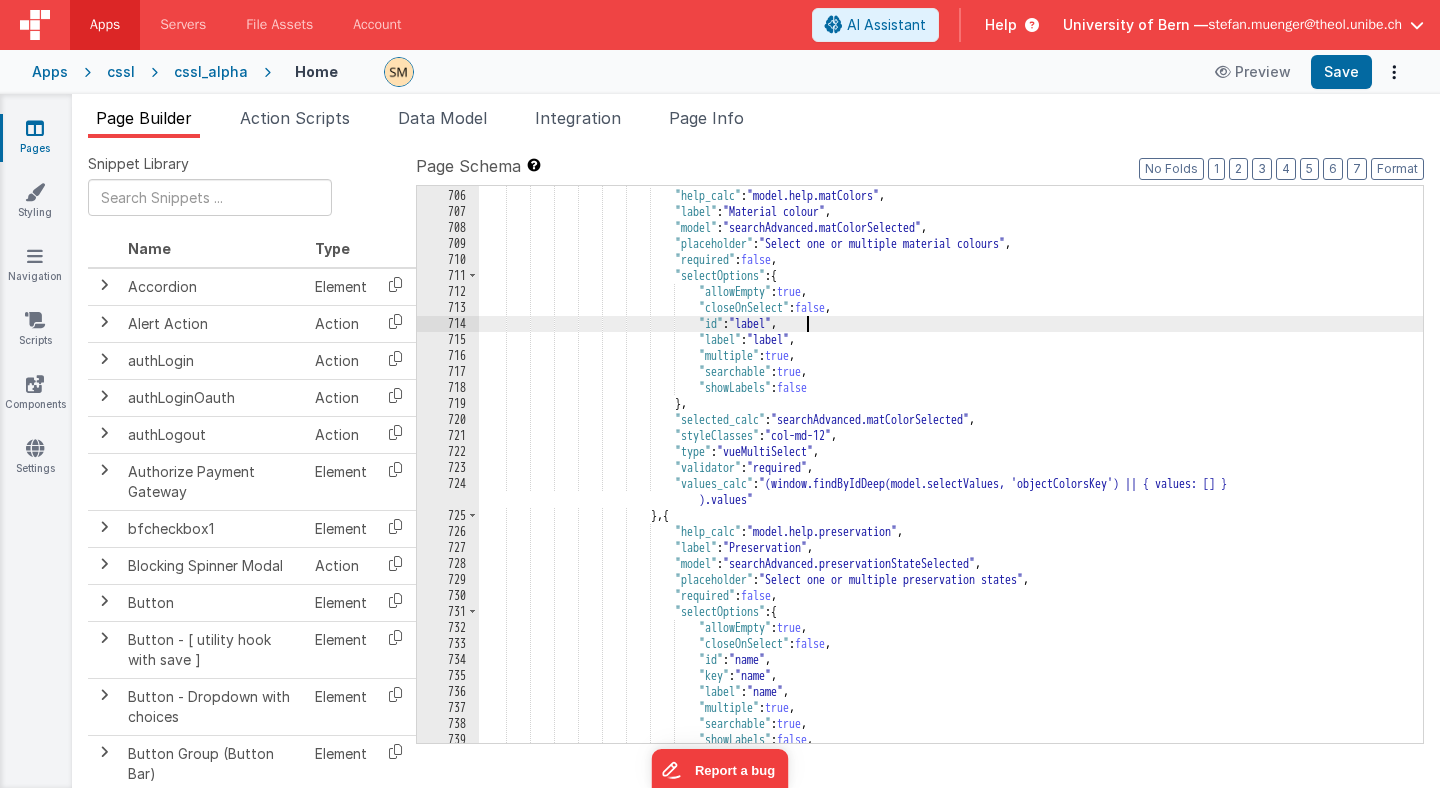 click on "} ,  {                                         "help_calc" :  "model.help.matColors" ,                                         "label" :  "Material colour" ,                                         "model" :  "searchAdvanced.matColorSelected" ,                                         "placeholder" :  "Select one or multiple material colours" ,                                         "required" :  false ,                                         "selectOptions" :  {                                              "allowEmpty" :  true ,                                              "closeOnSelect" :  false ,                                              "id" :  "label" ,                                              "label" :  "label" ,                                              "multiple" :  true ,                                              "searchable" :  true ,                                              "showLabels" :  false                                         } ,      ," at bounding box center (951, 466) 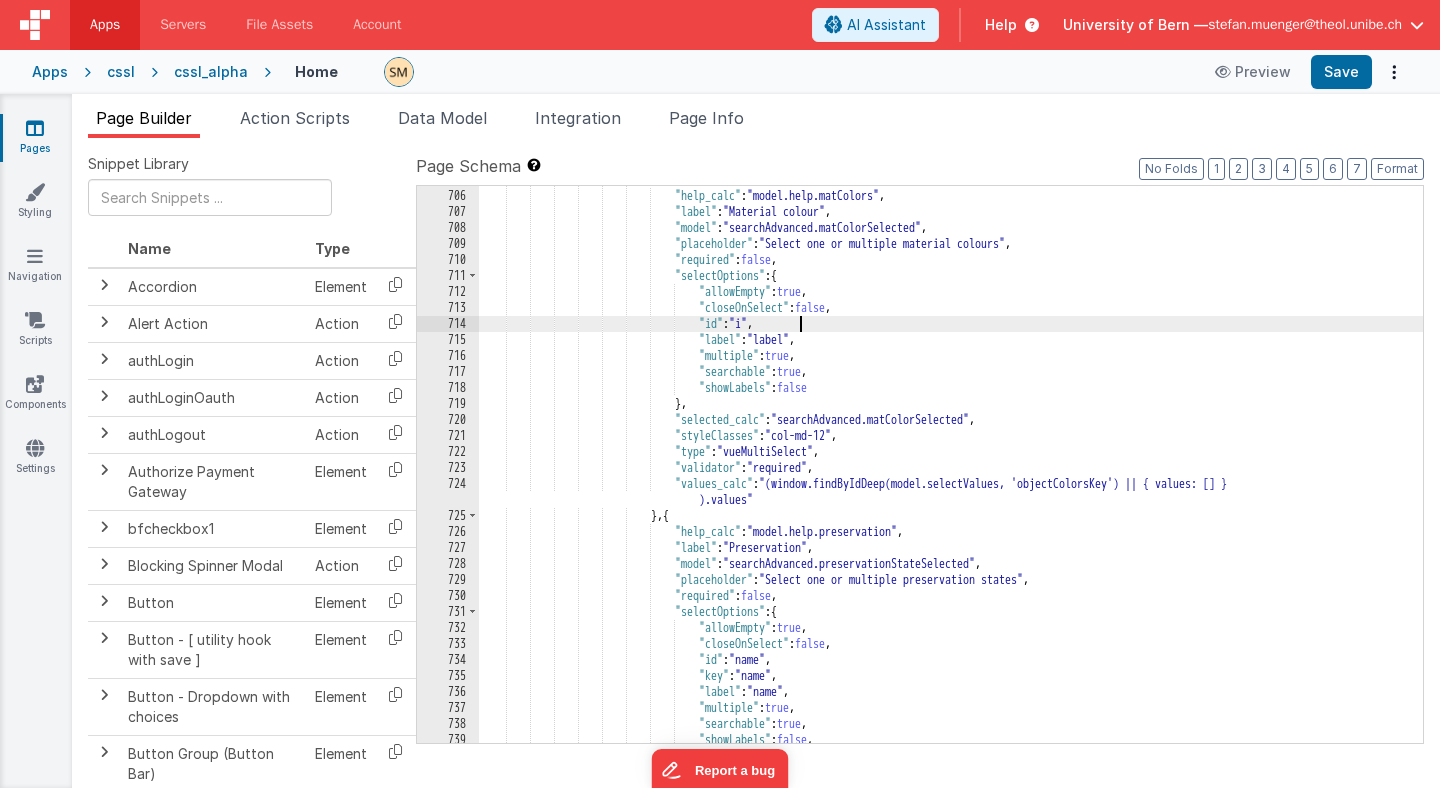 type 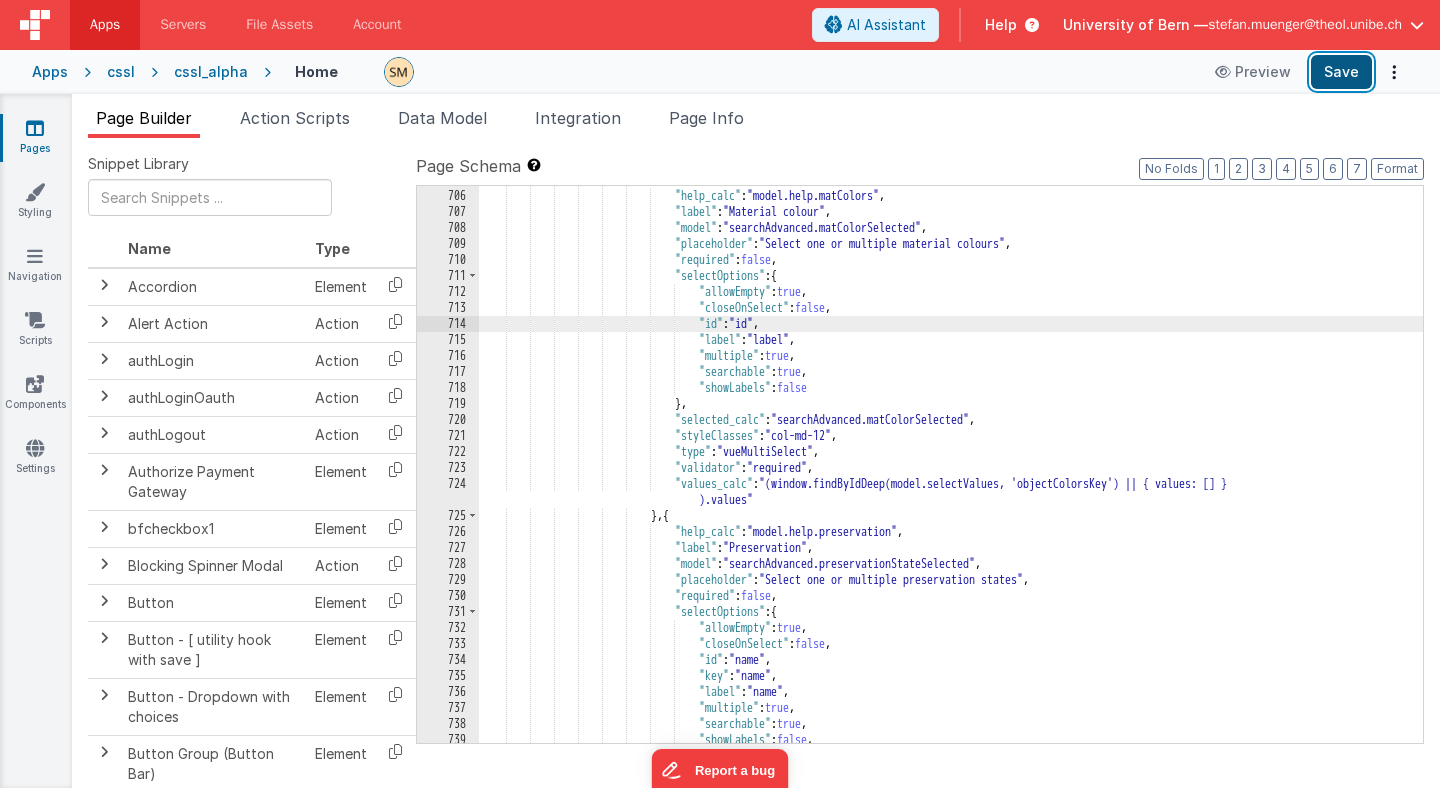 click on "Save" at bounding box center [1341, 72] 